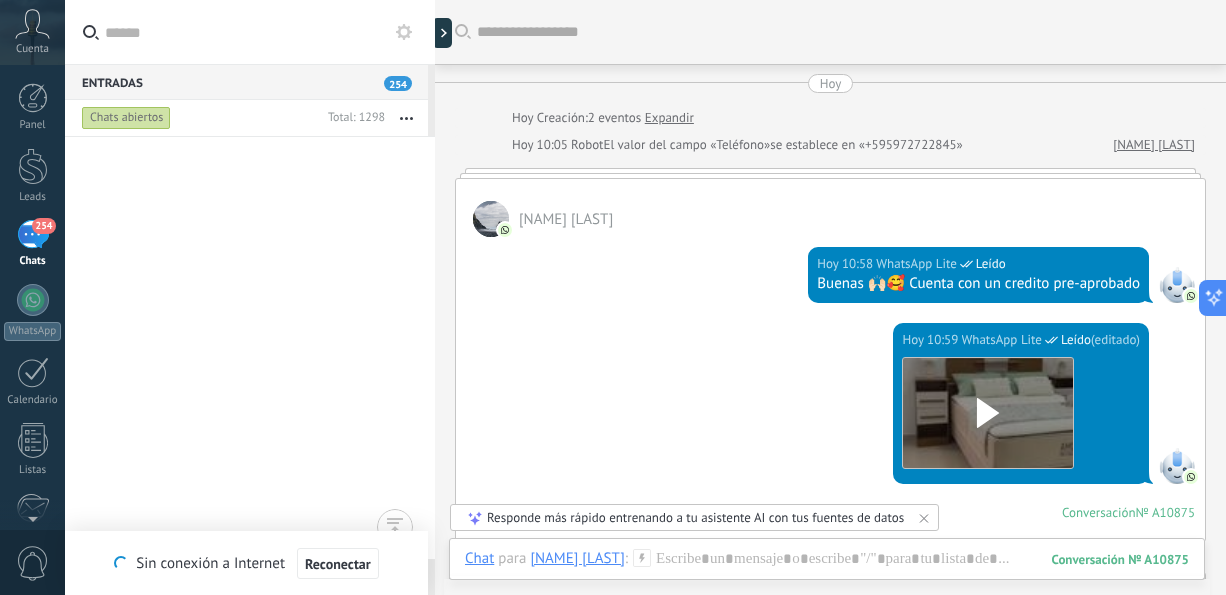 scroll, scrollTop: 0, scrollLeft: 0, axis: both 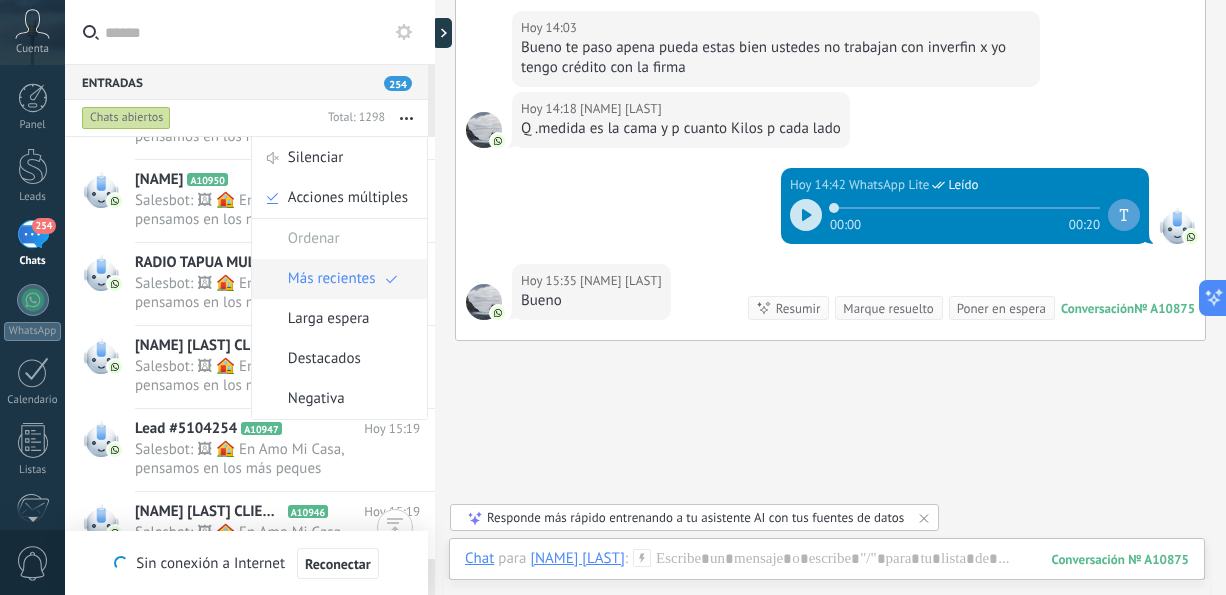 click on "Más recientes" at bounding box center (332, 279) 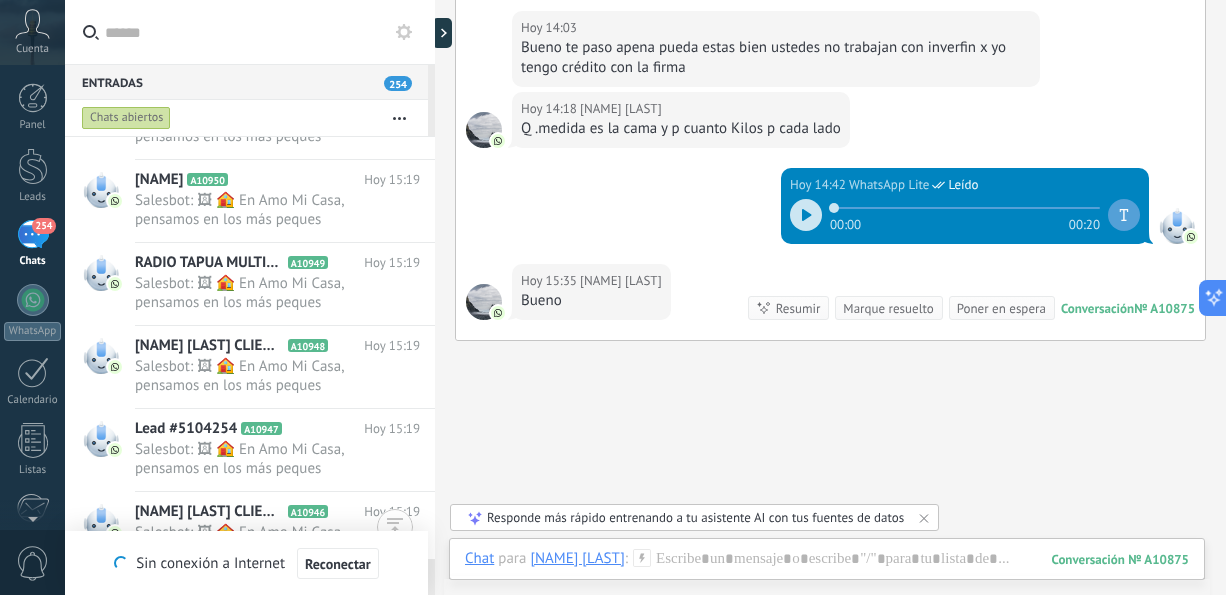 scroll, scrollTop: 0, scrollLeft: 0, axis: both 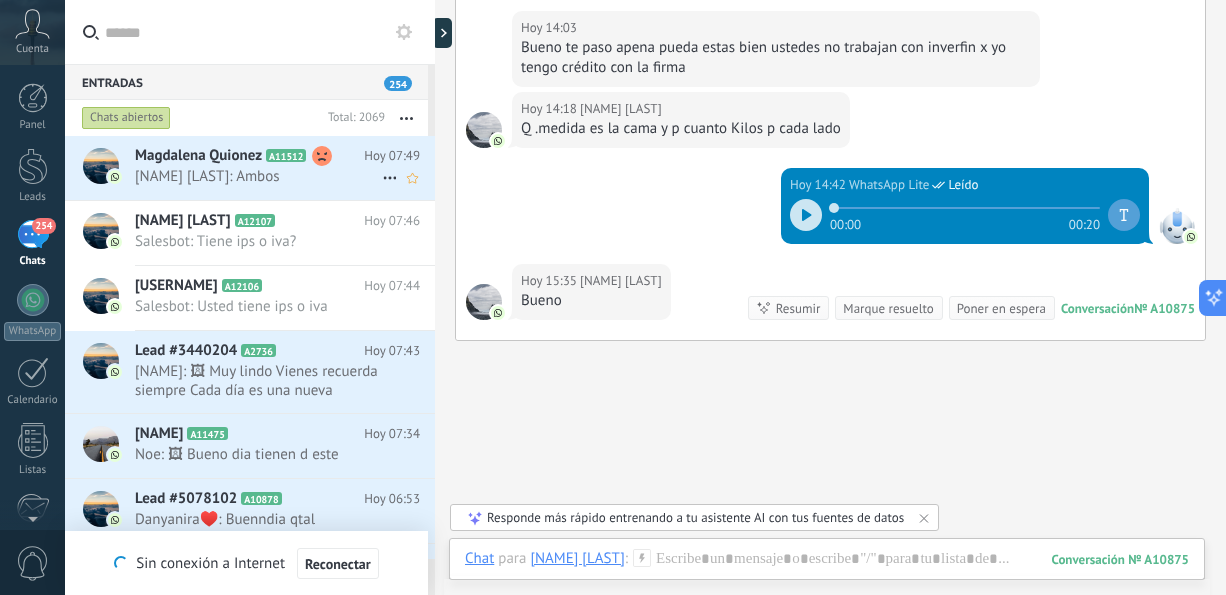 click on "[FIRST] [LAST]: Ambos" at bounding box center [258, 176] 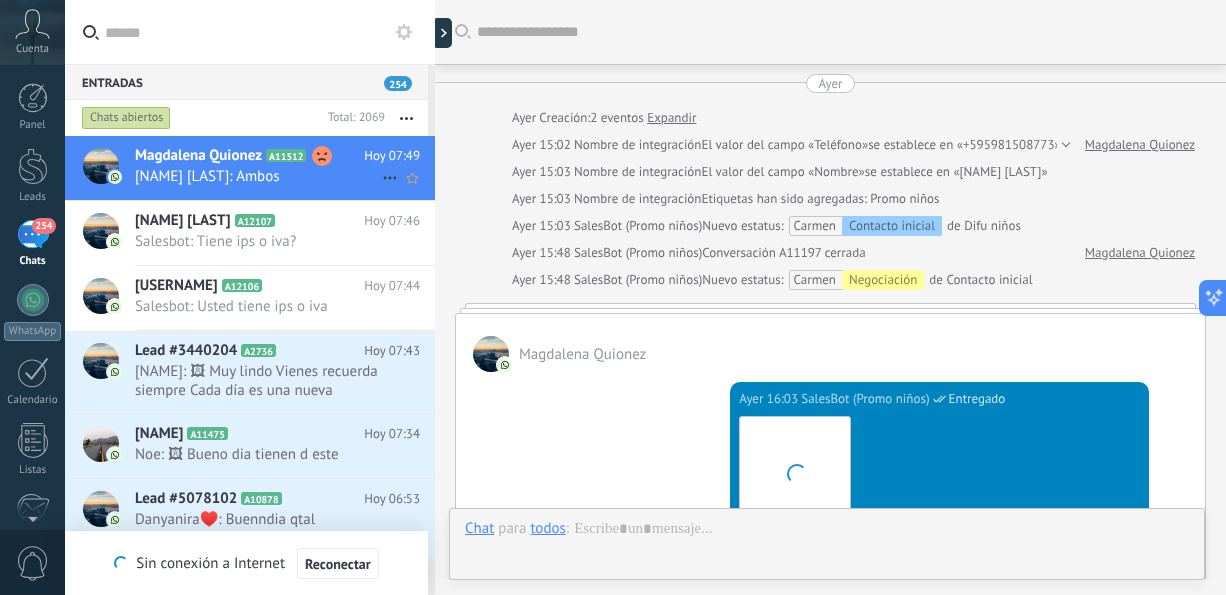scroll, scrollTop: 2010, scrollLeft: 0, axis: vertical 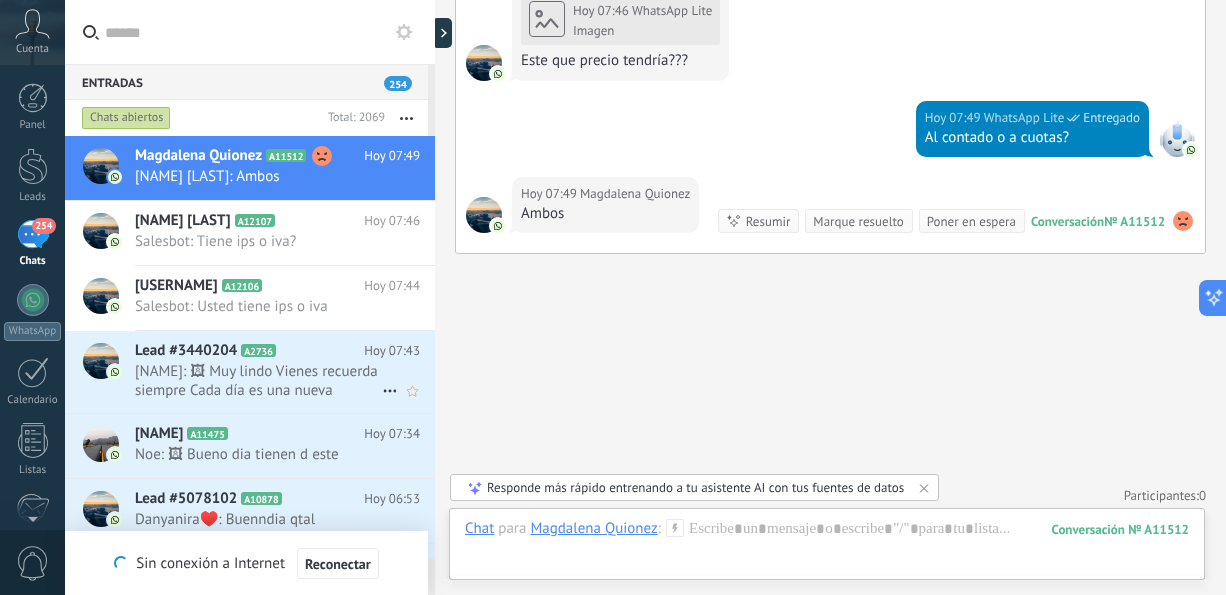 click on "[FIRST]: 🖼 Muy lindo Vienes recuerda siempre Cada día es una nueva oportunidad. De ti depende llenarla de acciones, pe..." at bounding box center (258, 381) 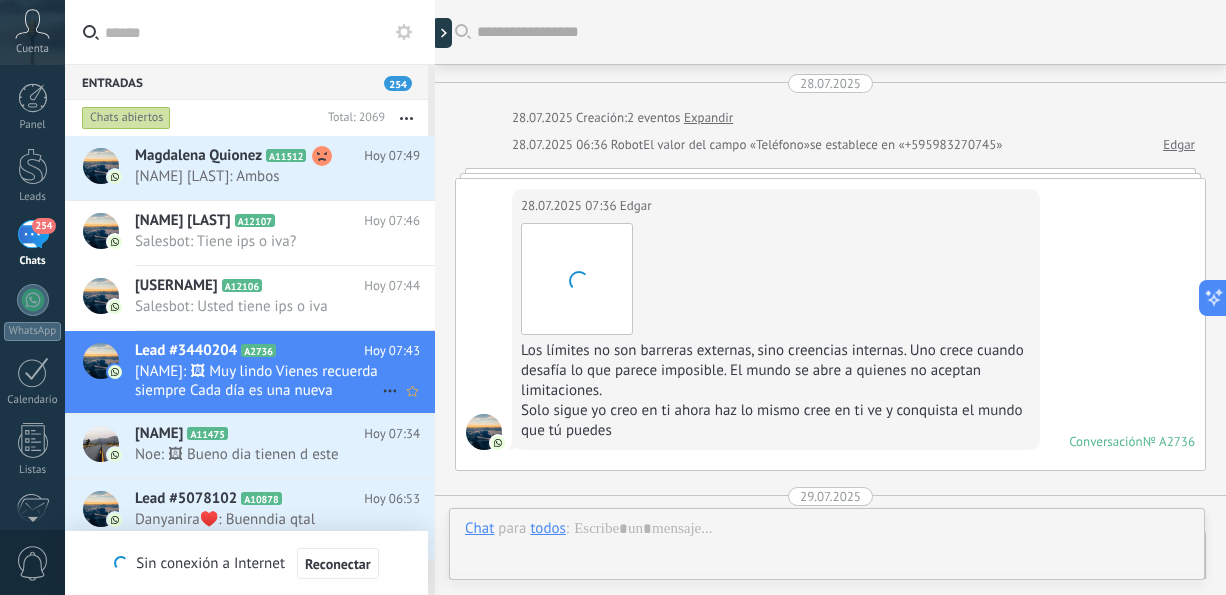 scroll, scrollTop: 2082, scrollLeft: 0, axis: vertical 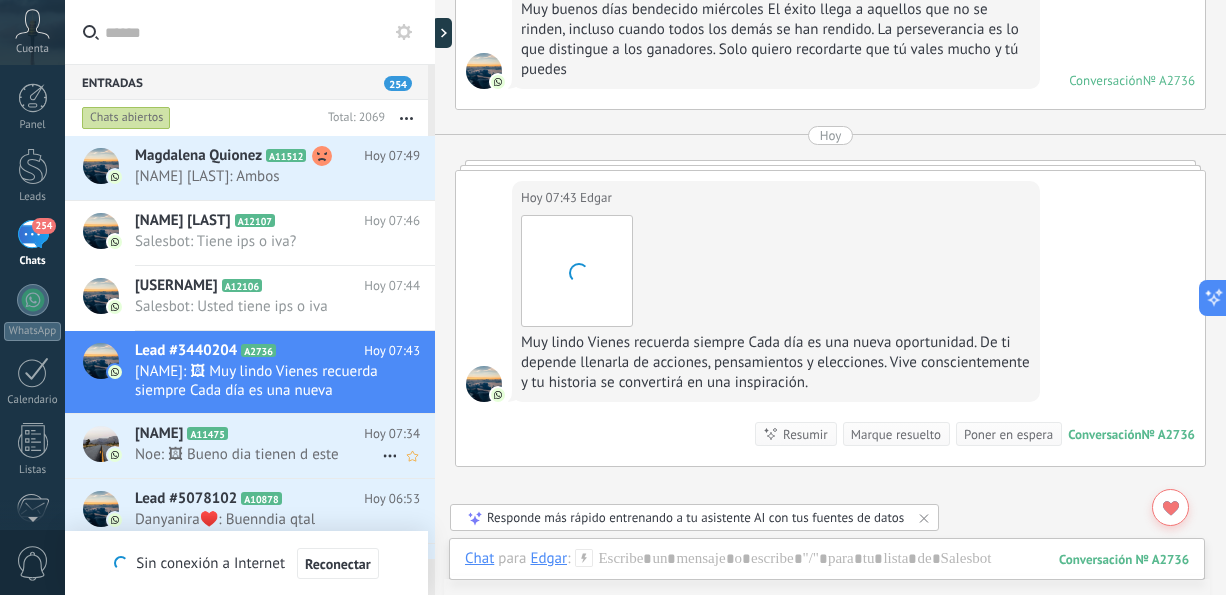 click on "Noe: 🖼 Bueno dia tienen d este" at bounding box center (258, 454) 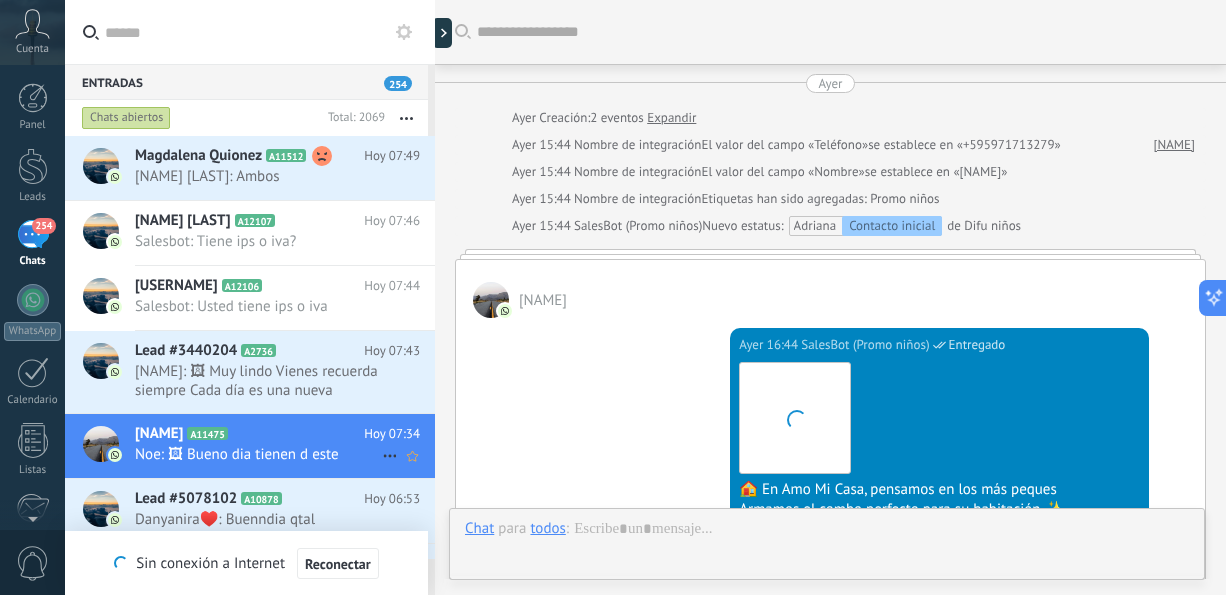 scroll, scrollTop: 842, scrollLeft: 0, axis: vertical 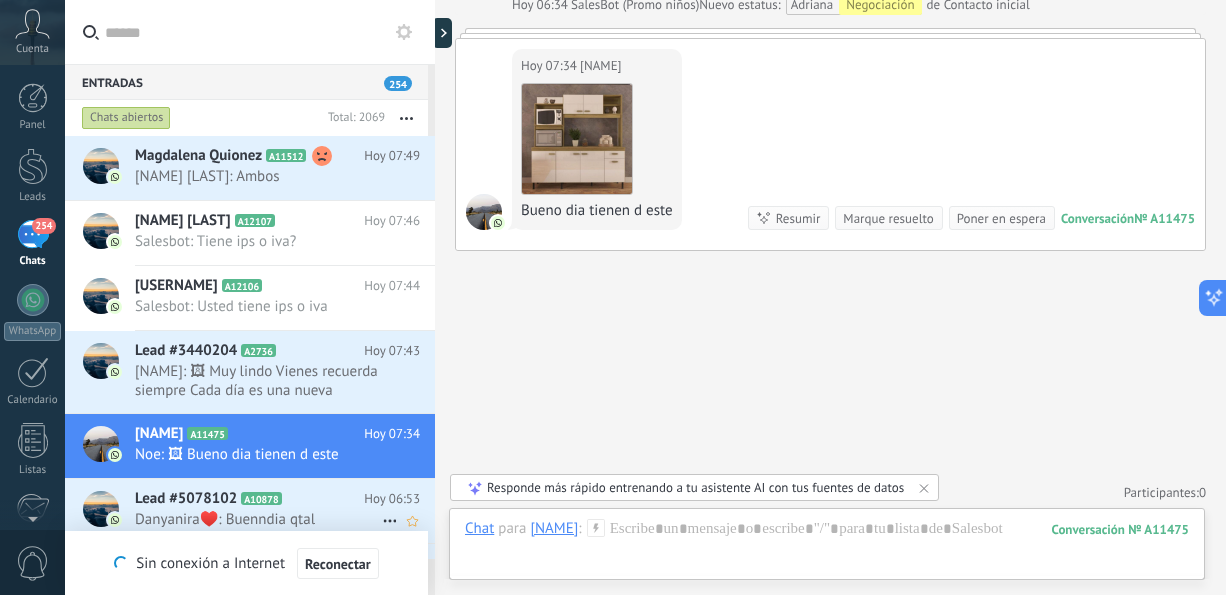 click on "Danyanira‍♥️: Buenndia qtal" at bounding box center [258, 519] 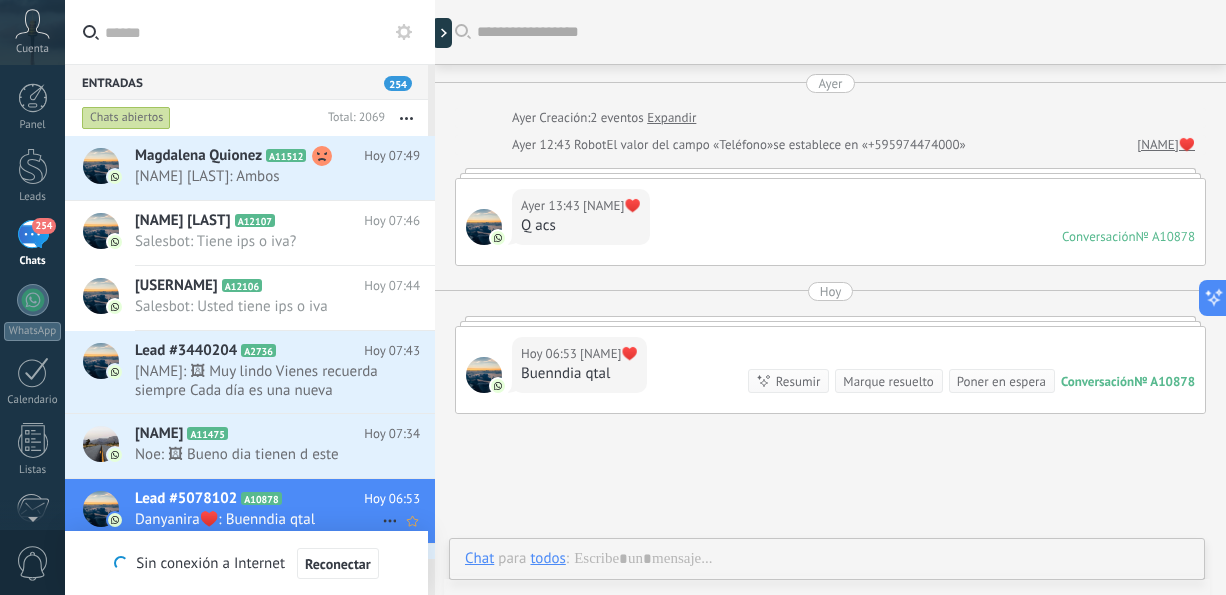 scroll, scrollTop: 65, scrollLeft: 0, axis: vertical 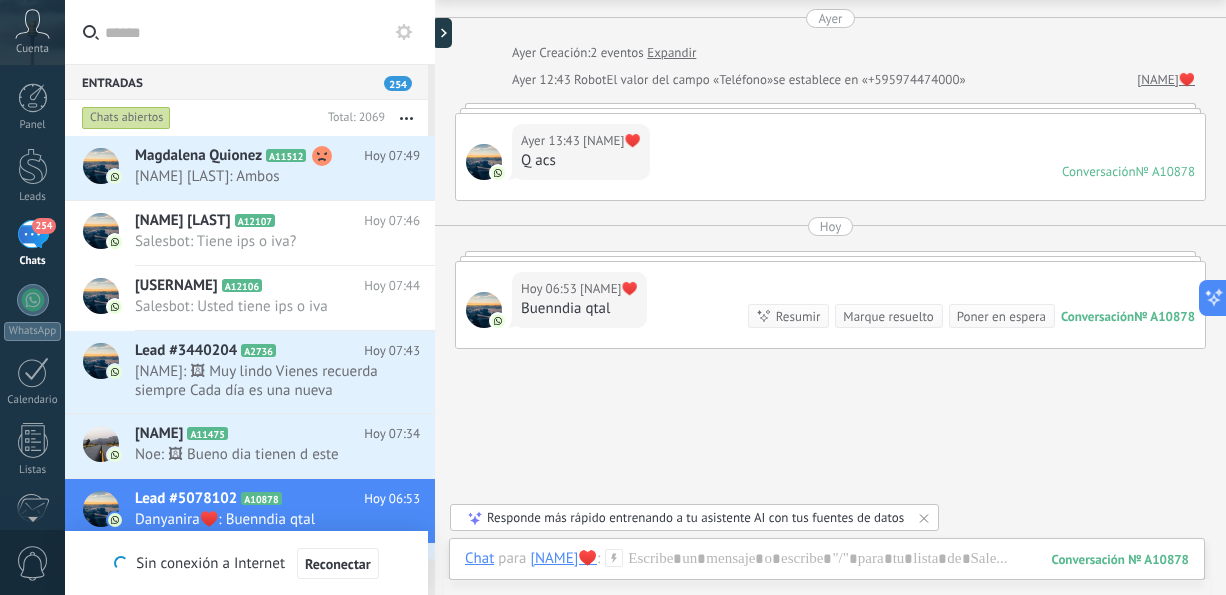 click at bounding box center [435, 297] 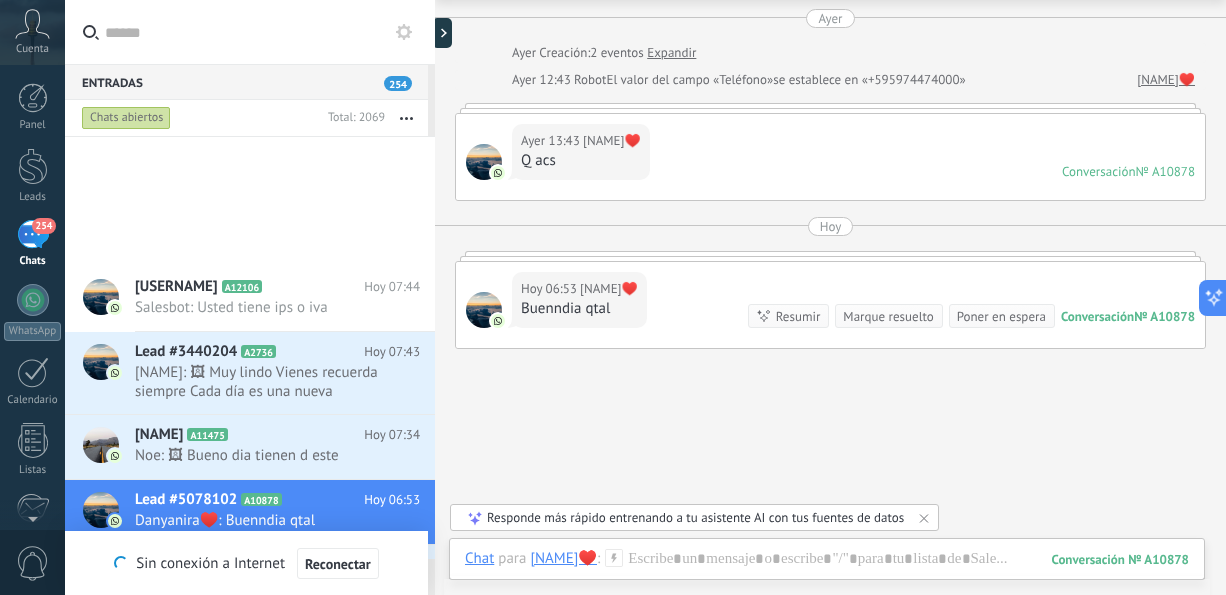 scroll, scrollTop: 371, scrollLeft: 0, axis: vertical 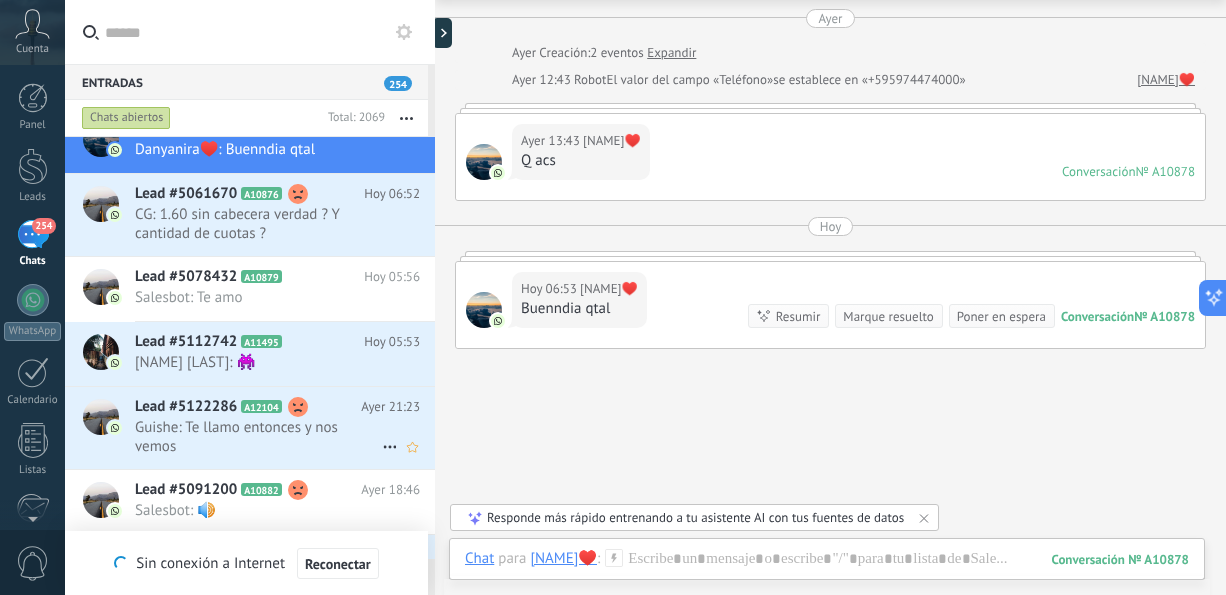 click on "Guishe: Te llamo entonces y nos vemos" at bounding box center [258, 437] 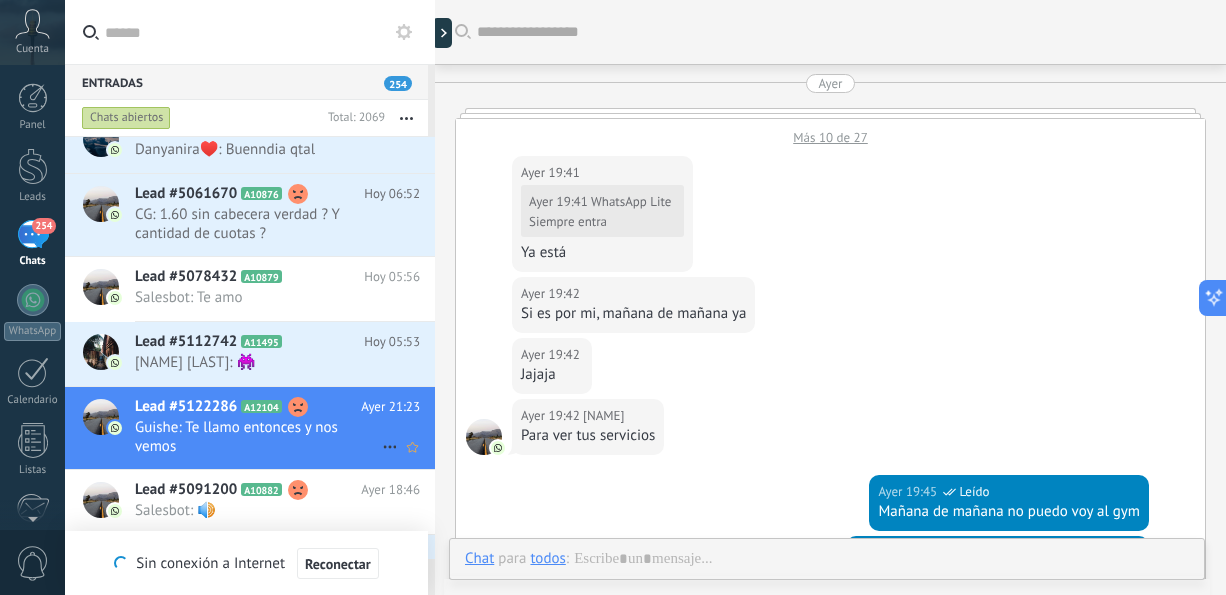 scroll, scrollTop: 1482, scrollLeft: 0, axis: vertical 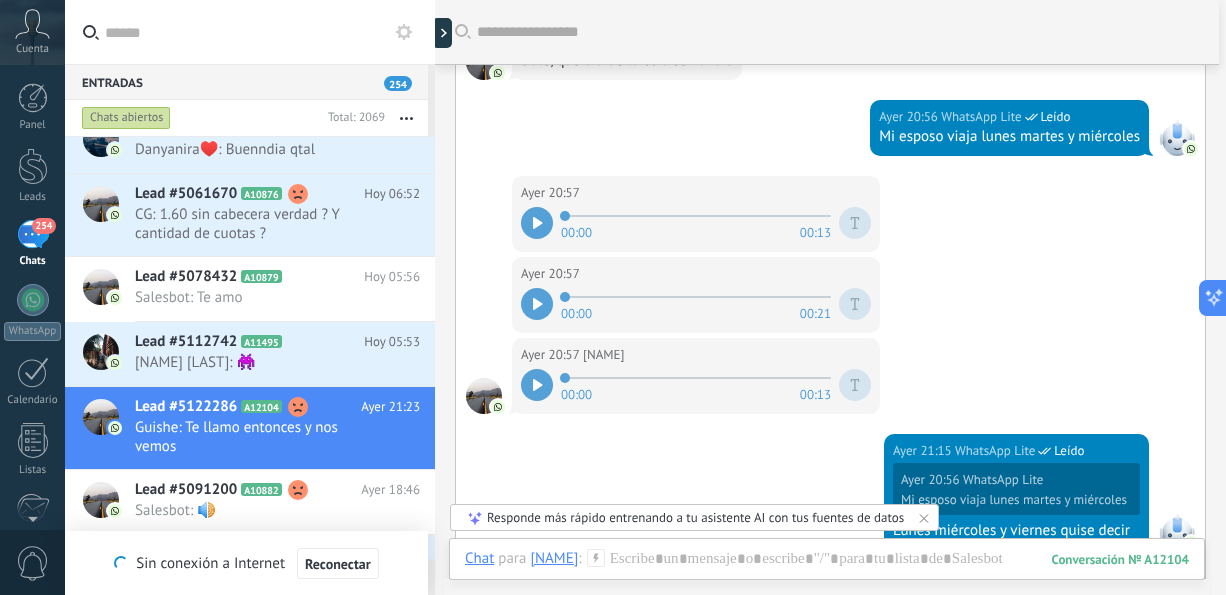 click at bounding box center (537, 223) 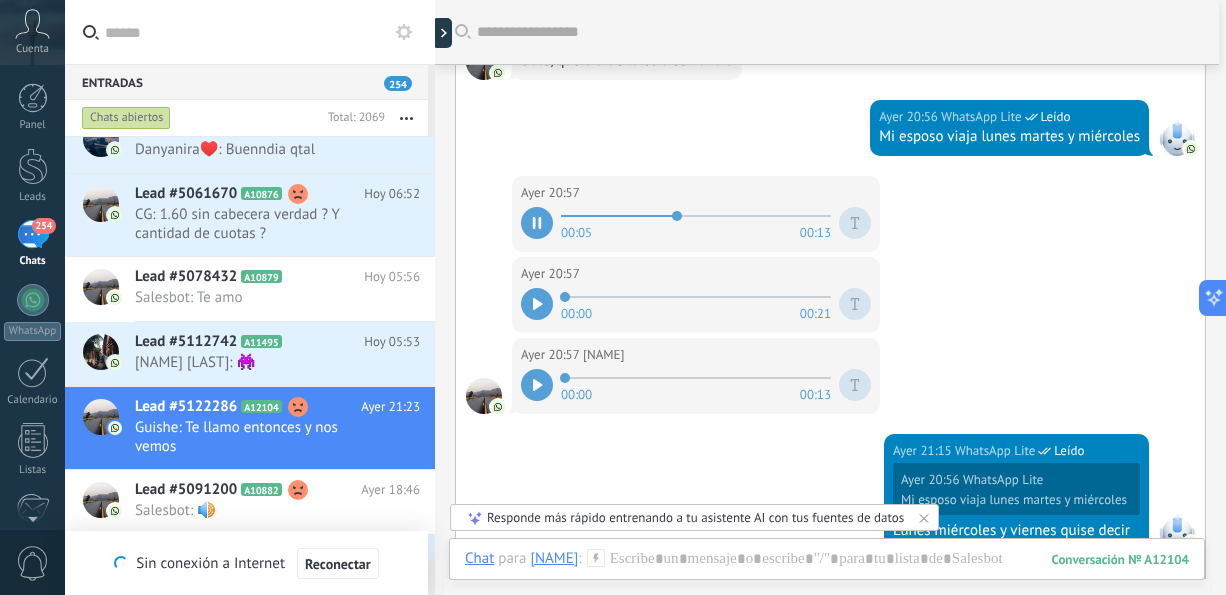 scroll, scrollTop: 440, scrollLeft: 0, axis: vertical 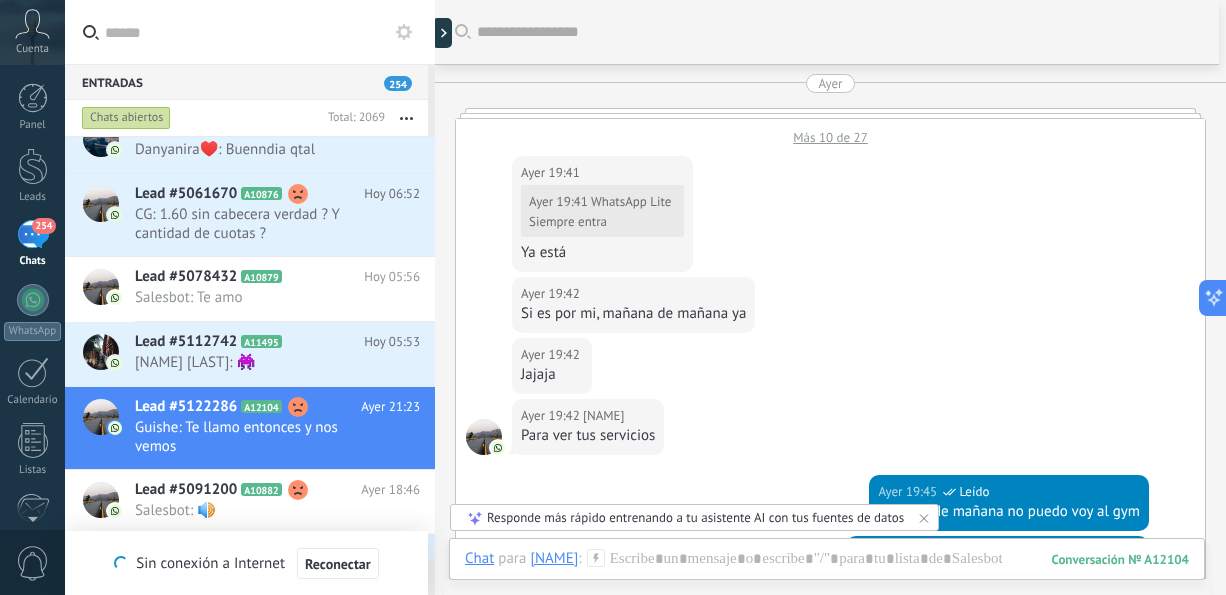 click on "Kommo Copilot Nuevo chat Nuevo chat ¡Hola, soy Kommo Copilot! ¿Necesitas ayuda para configurar Kommo o gestionar tus leads? ¡Solo pregúntame! Resumen del lead Sugerencias de campo Preguntas sin responder El contenido generado por IA puede ser impreciso" at bounding box center (1386, 297) 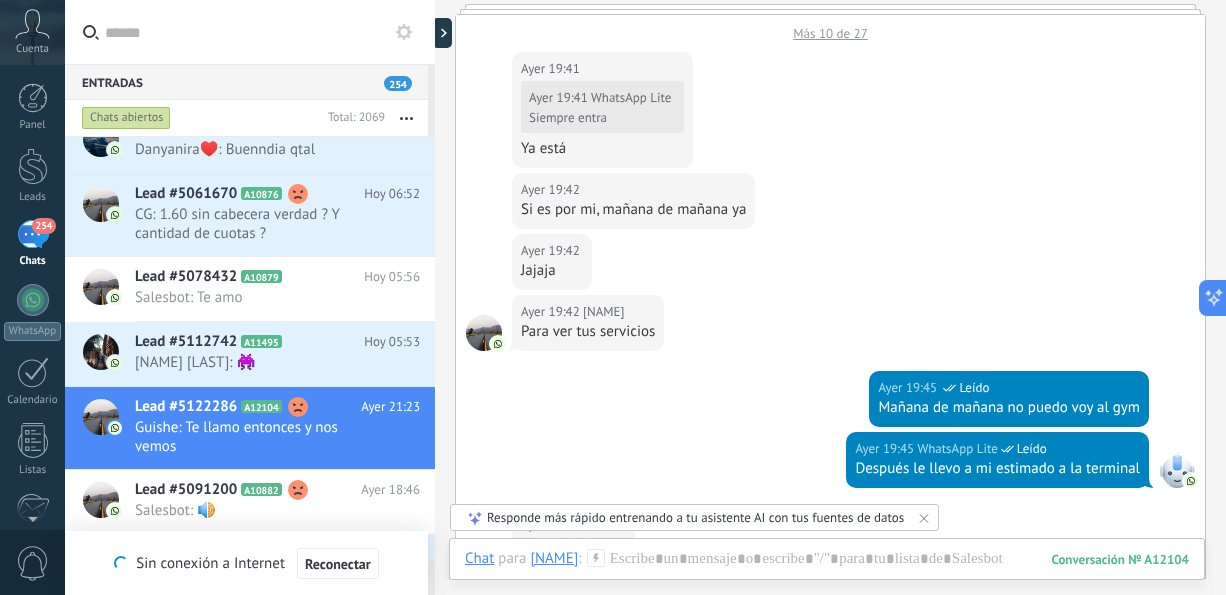 scroll, scrollTop: 180, scrollLeft: 0, axis: vertical 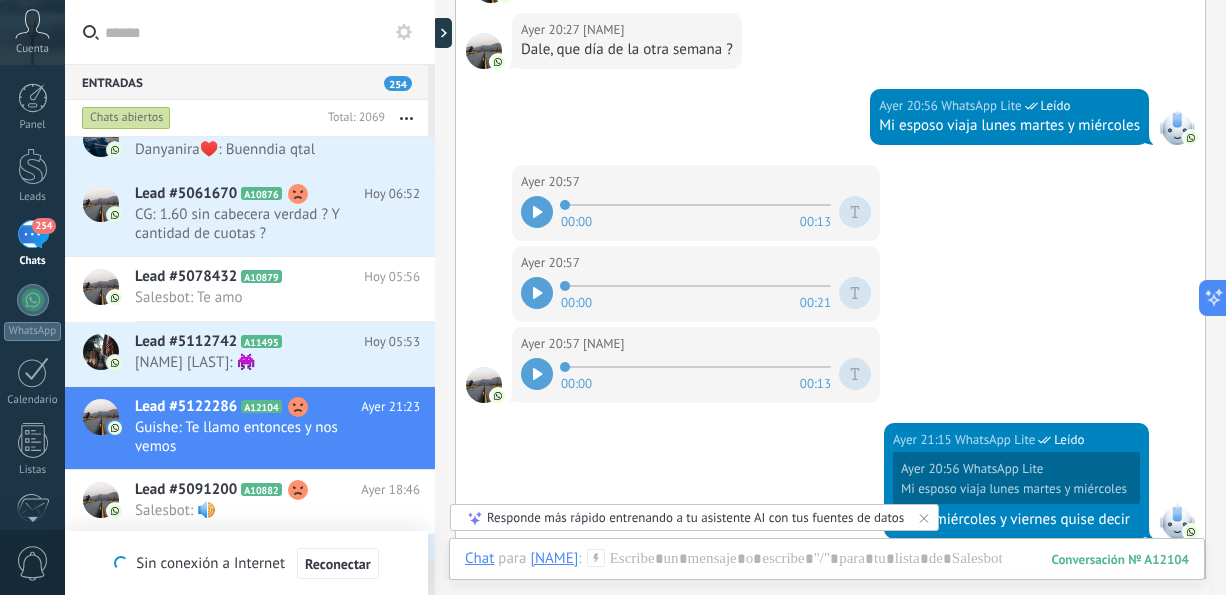 click at bounding box center [537, 293] 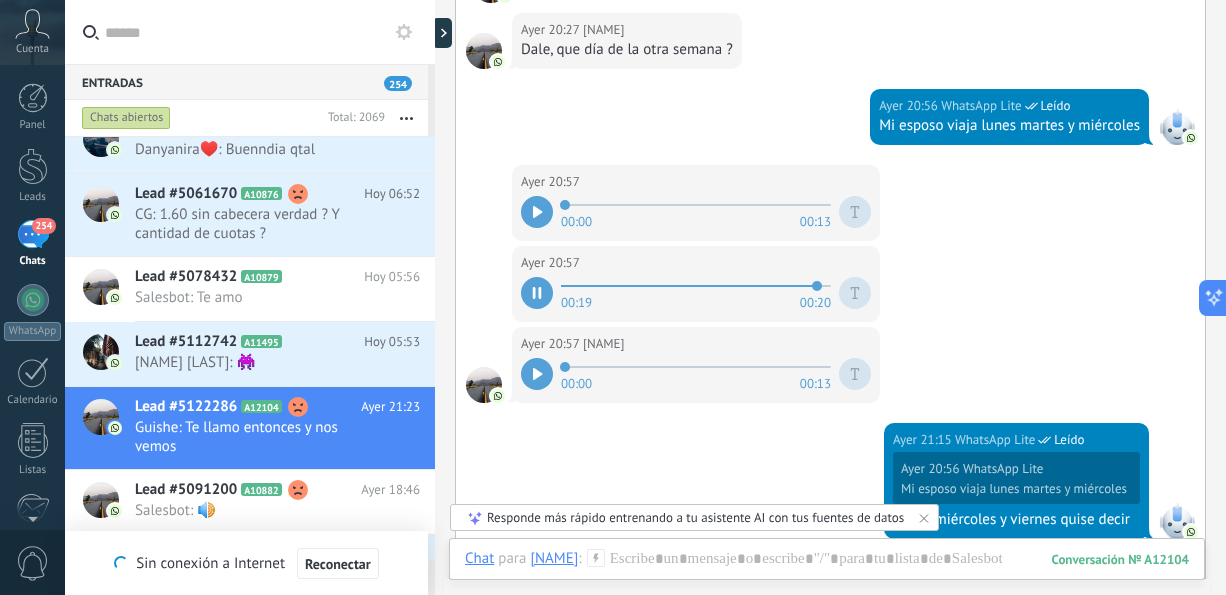 click 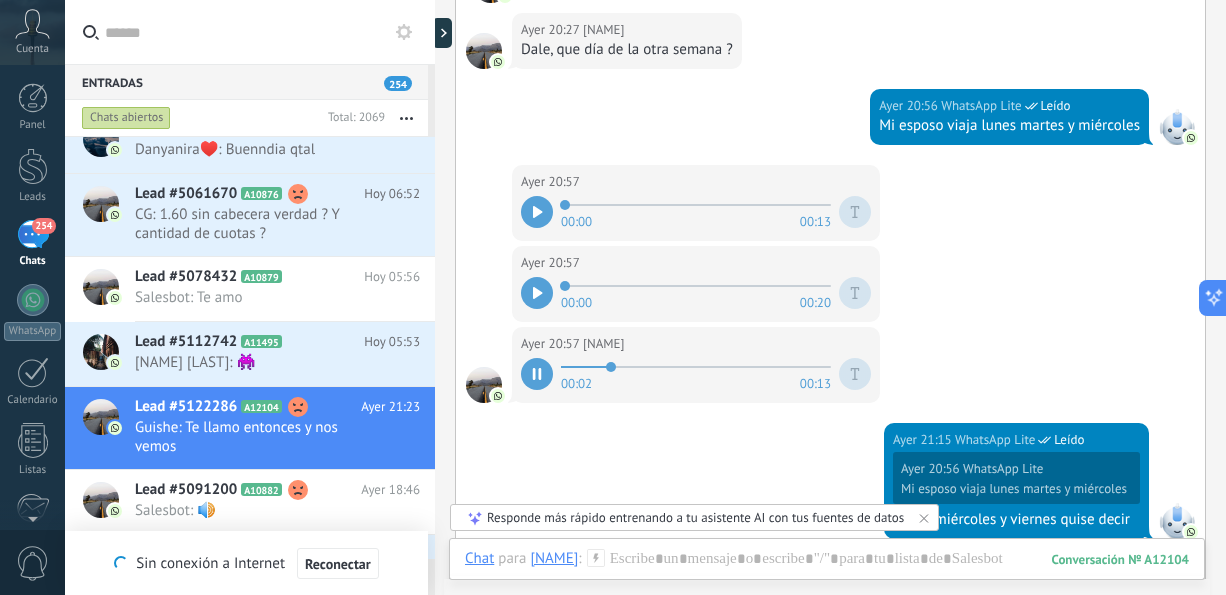 drag, startPoint x: 1225, startPoint y: 387, endPoint x: 1223, endPoint y: 427, distance: 40.04997 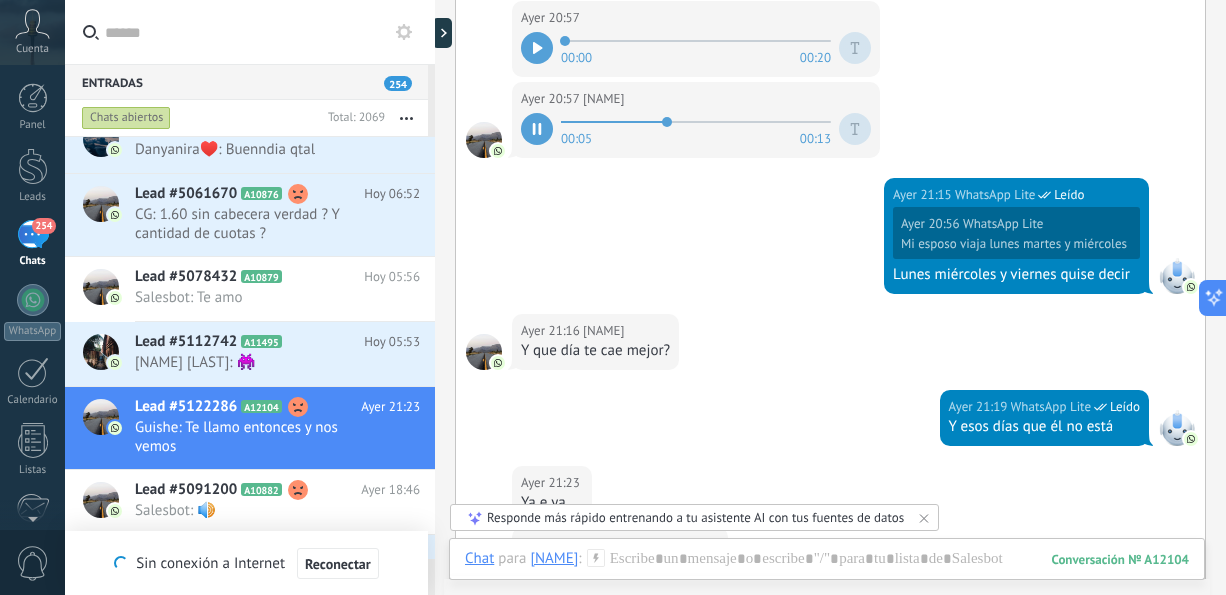 scroll, scrollTop: 1223, scrollLeft: 0, axis: vertical 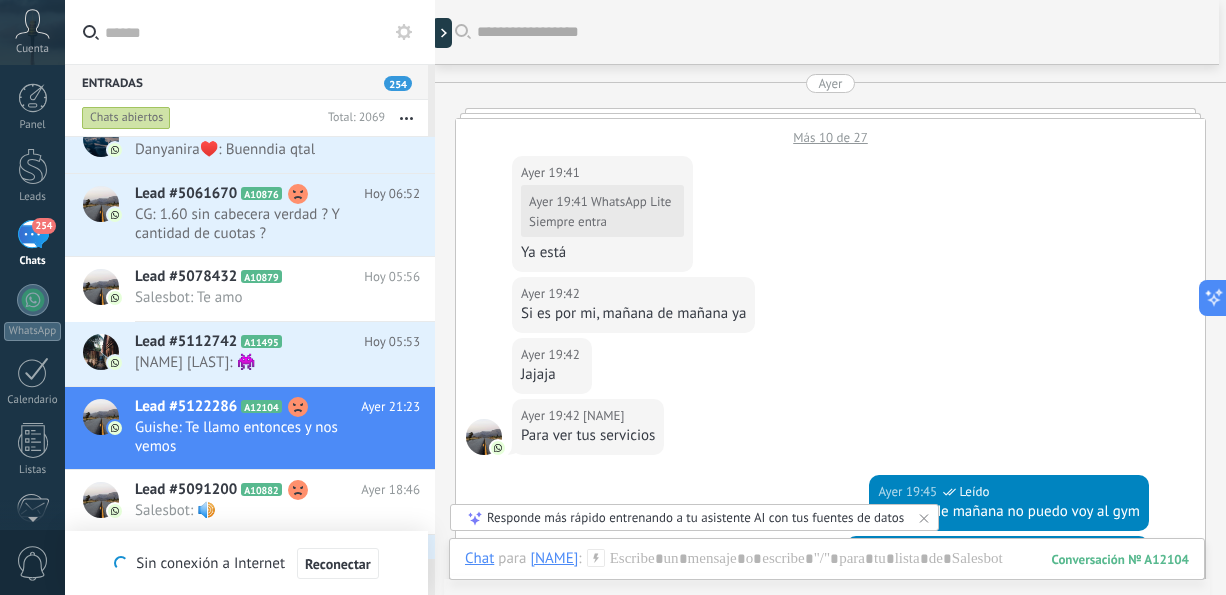 click at bounding box center (838, 32) 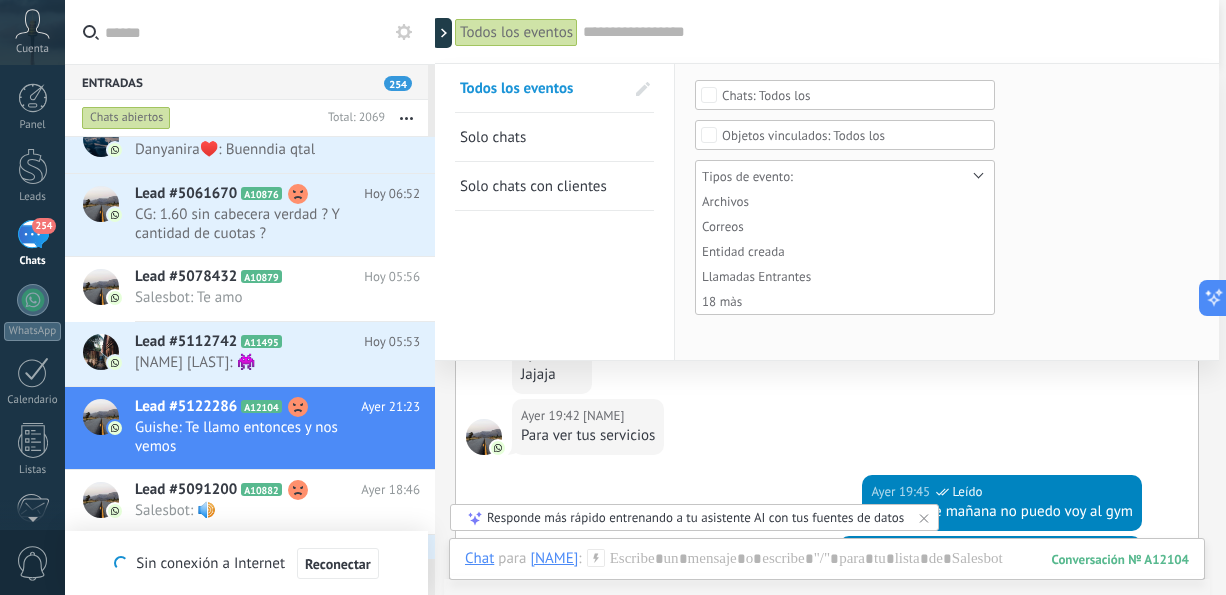 click on "Todos los eventos Buscar Todos los eventos Solo chats Solo chats con clientes Guardar Ninguno Chat del cliente Chat del equipo Todos los Ninguno Contactos Compañías Todos los Tipos de evento: Archivos Correos Entidad creada Llamadas Entrantes 18 màs Seleccionar todo Sin sistema Limpiar Archivos Correos Entidad creada Llamadas Entrantes Llamadas Salientes Notas Notas SMS entrante SMS saliente Tareas activas Tareas completadas Acción clave completada Cambio el campo Etiquetas han sido agregadas Etiquetas han sido borradas Eventos de integración Factura/Compra paga Fusión de entidades La etapa fue cambiado Notas del sistema Red neuronal Retargeting Usuario responsable fue cambiado OK Cancelar Aplicar Restablecer Mostrar milisegundos Mostrar etiquetas de chats Carga más Ayer Más 10 de 27 Ayer 19:41 Guishe  Ayer 19:41 WhatsApp Lite  Siempre entra Ya está Ayer 19:42 Guishe  Si es por mi, mañana de mañana ya Ayer 19:42 Guishe  Jajaja Ayer 19:42 Guishe  Para ver tus servicios Ayer 19:45 Leído Leído" at bounding box center [827, 1107] 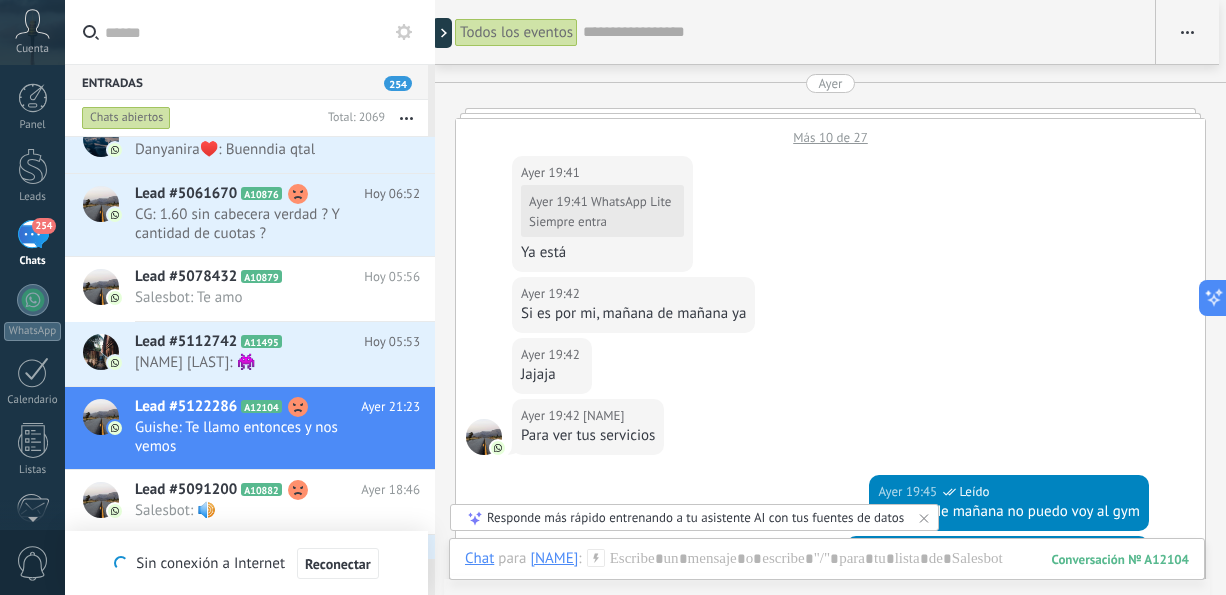 click on "Ayer" at bounding box center (830, 83) 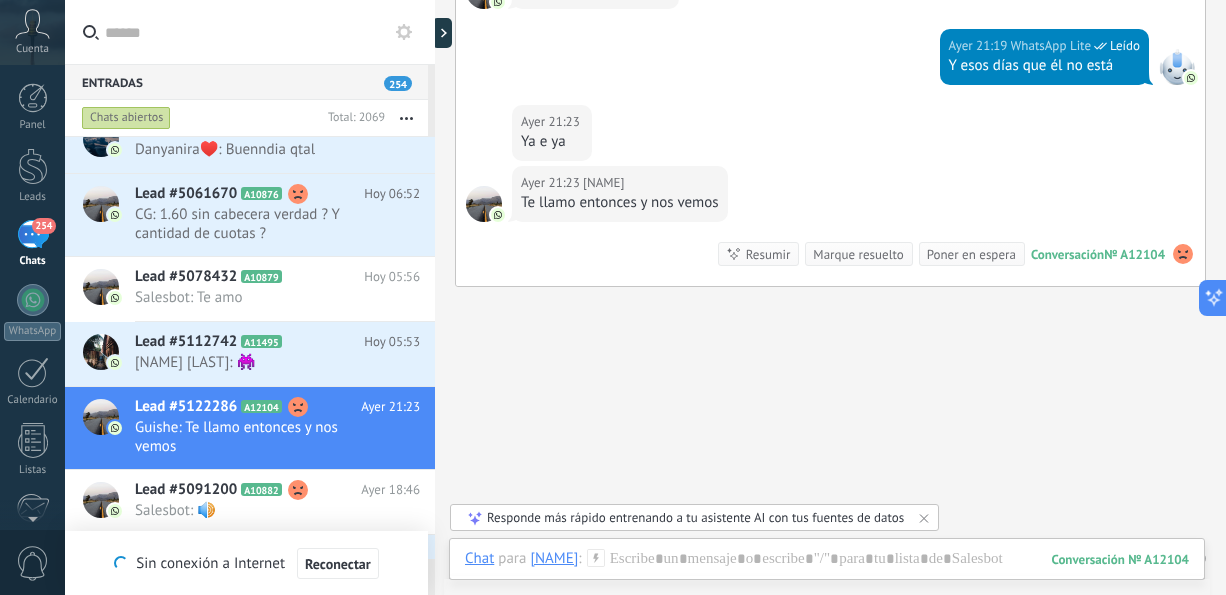 scroll, scrollTop: 1564, scrollLeft: 0, axis: vertical 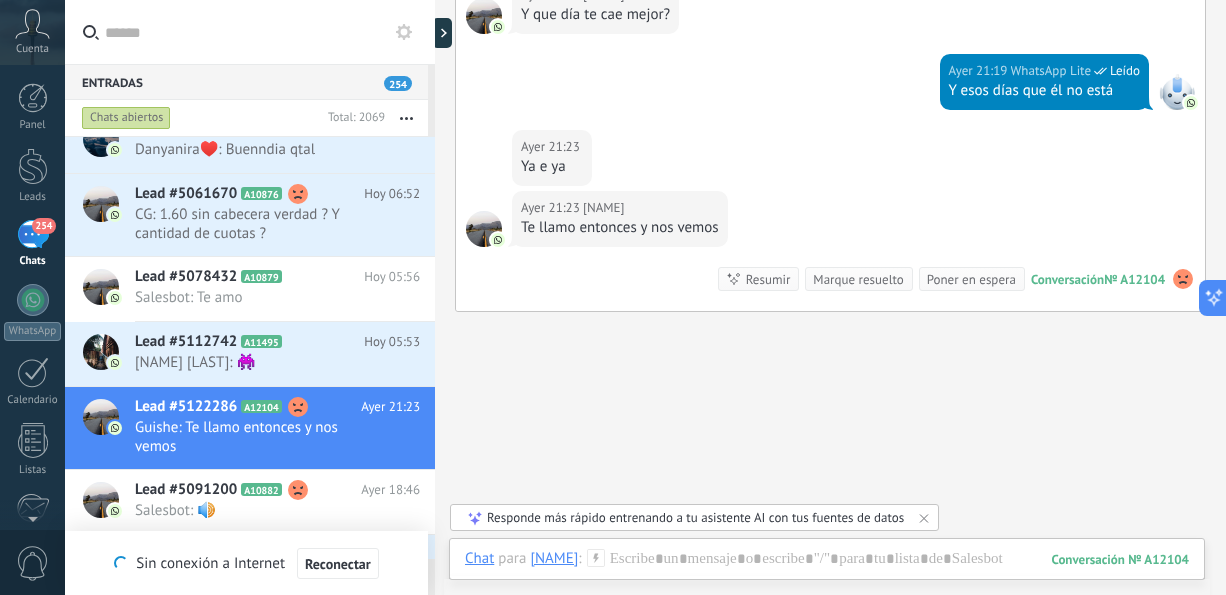 click on "Leído" at bounding box center [1125, 71] 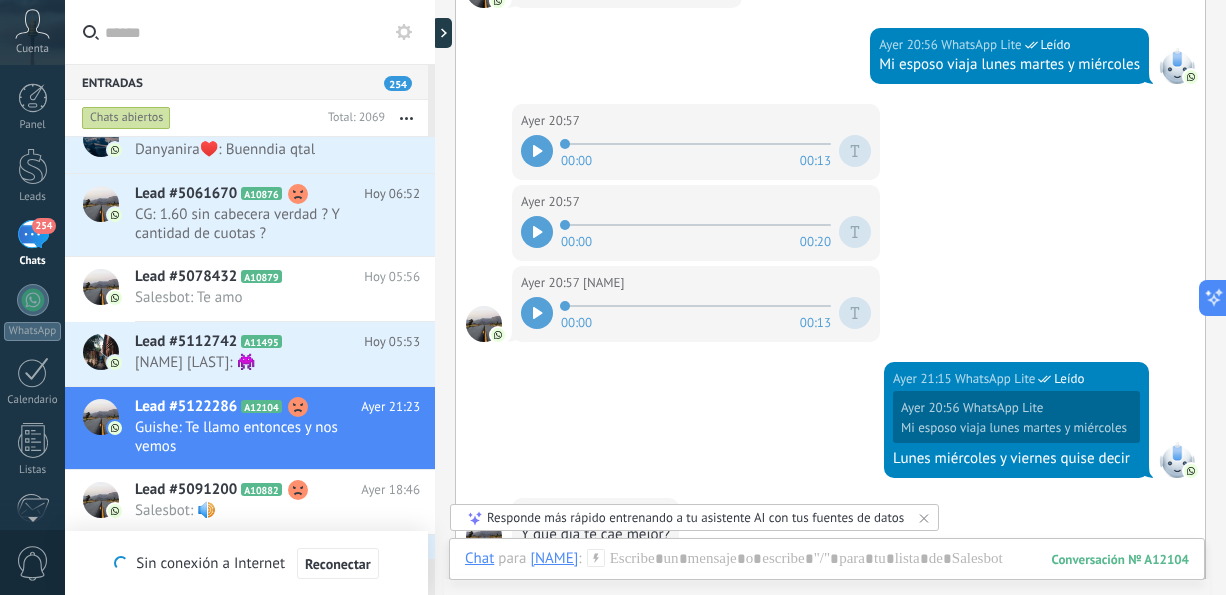 scroll, scrollTop: 512, scrollLeft: 0, axis: vertical 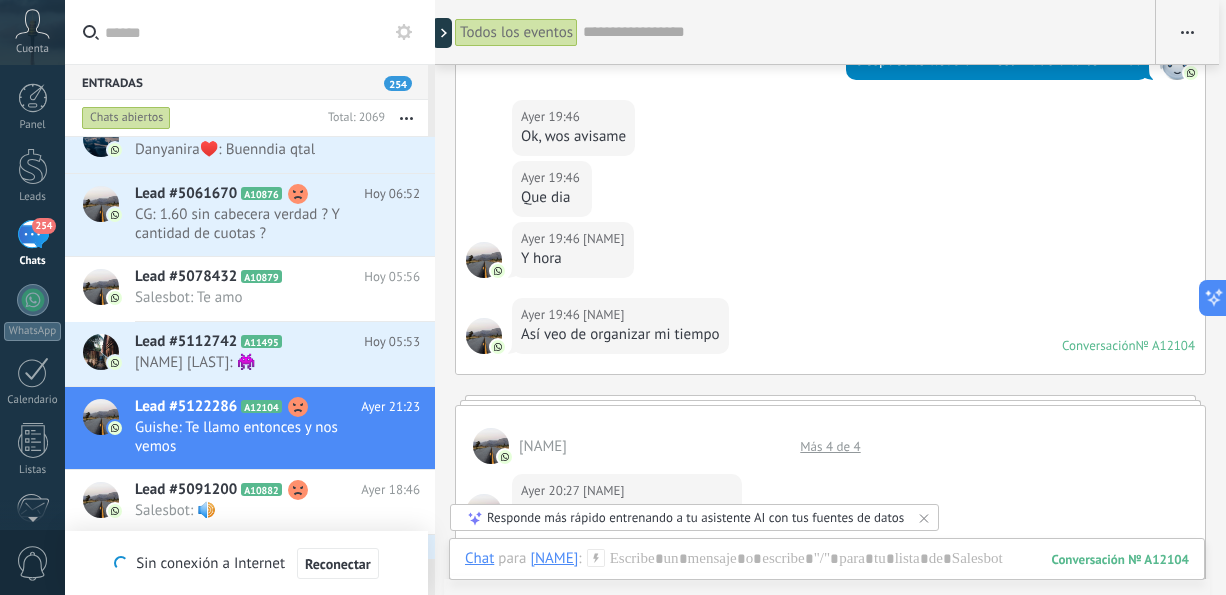click at bounding box center [859, 32] 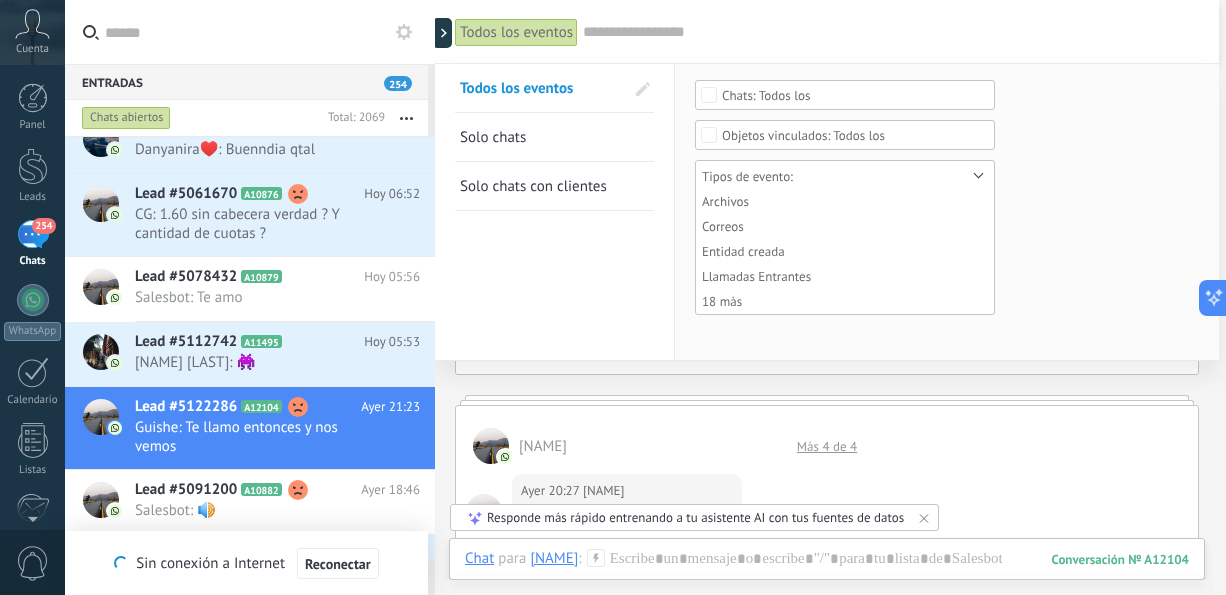 click on "Solo chats" at bounding box center (493, 137) 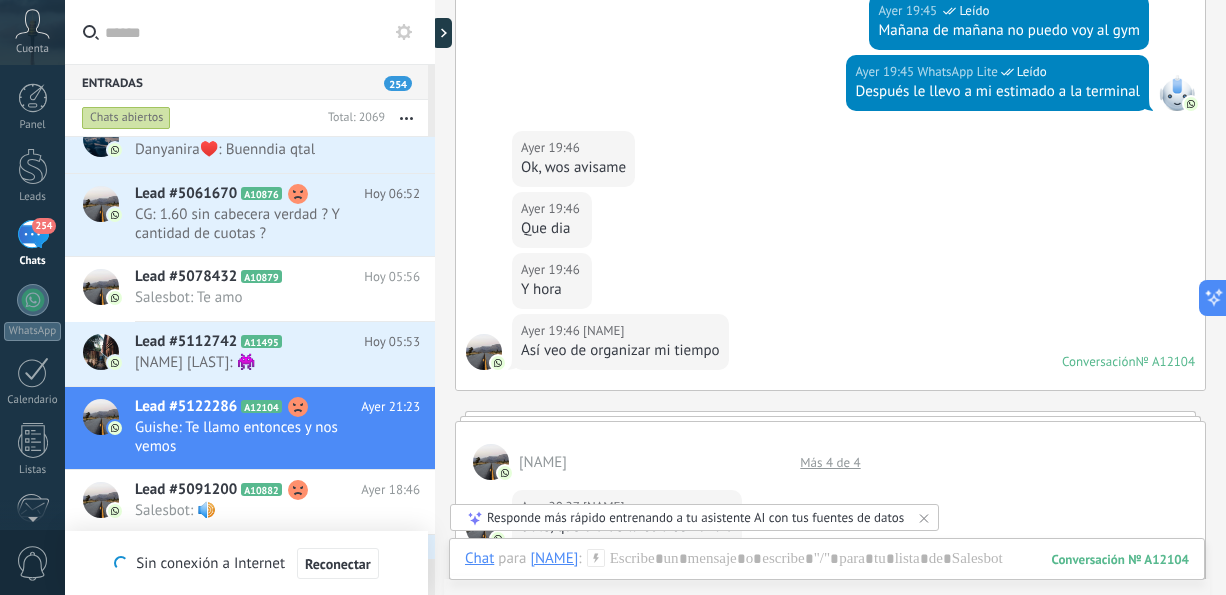 scroll, scrollTop: 1632, scrollLeft: 0, axis: vertical 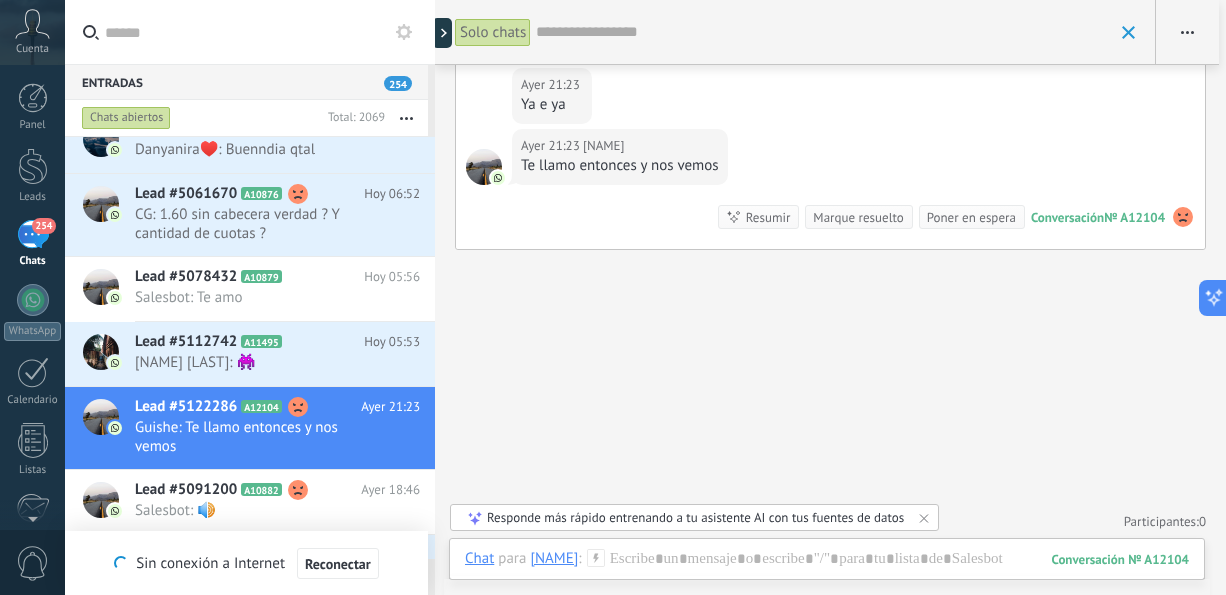 click on "Solo chats" at bounding box center (493, 32) 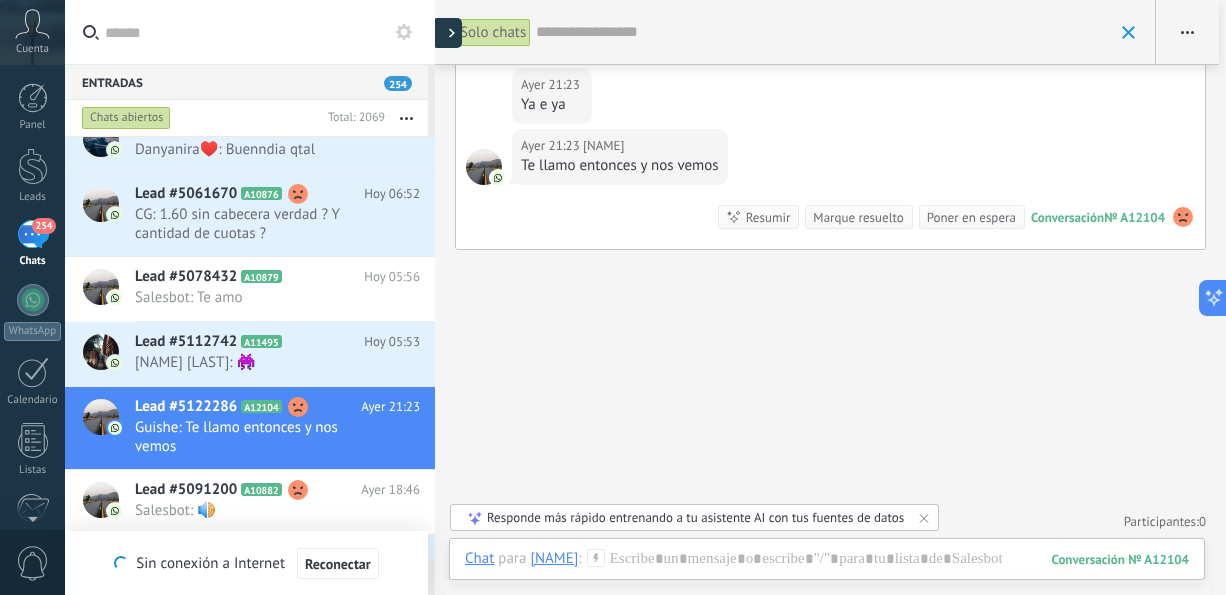click at bounding box center (447, 33) 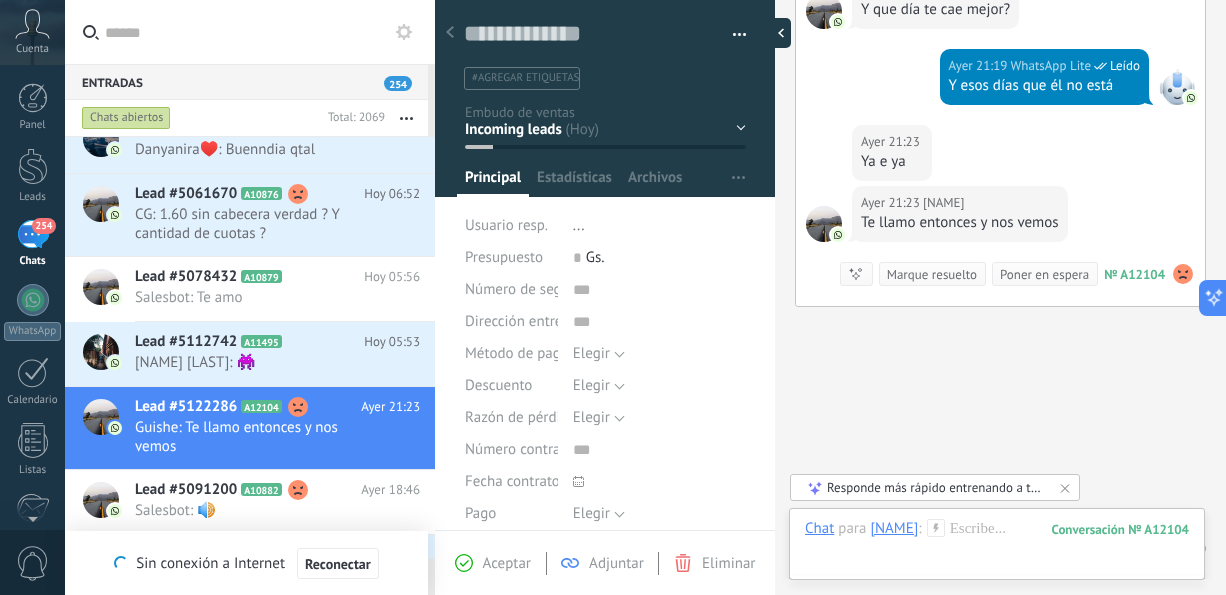 scroll, scrollTop: 30, scrollLeft: 0, axis: vertical 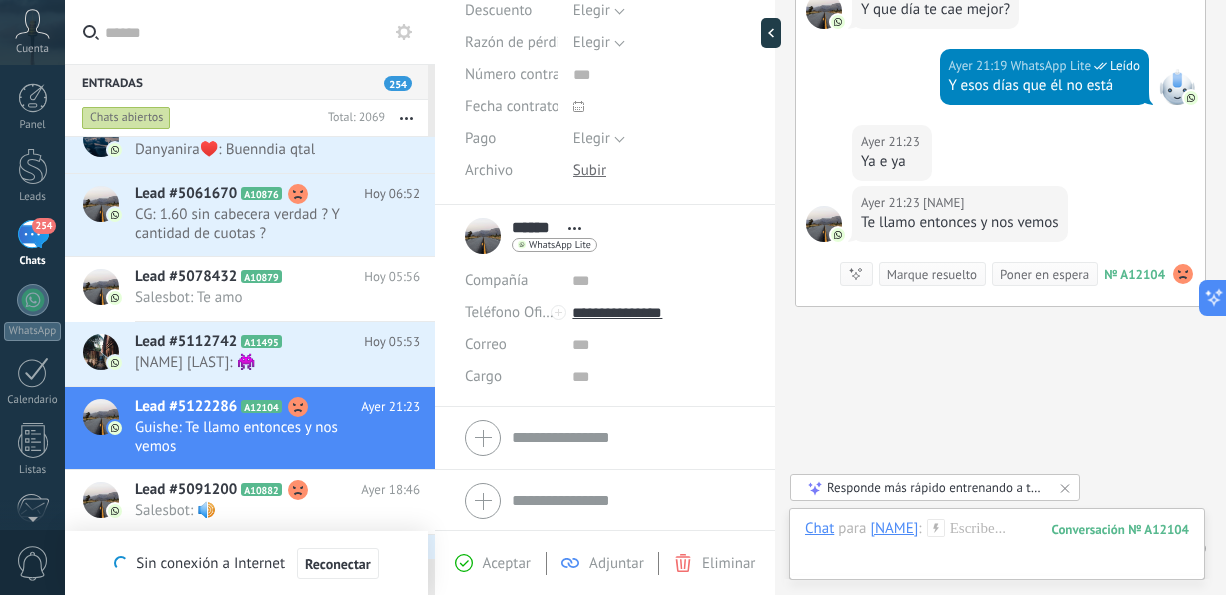 click at bounding box center (771, 33) 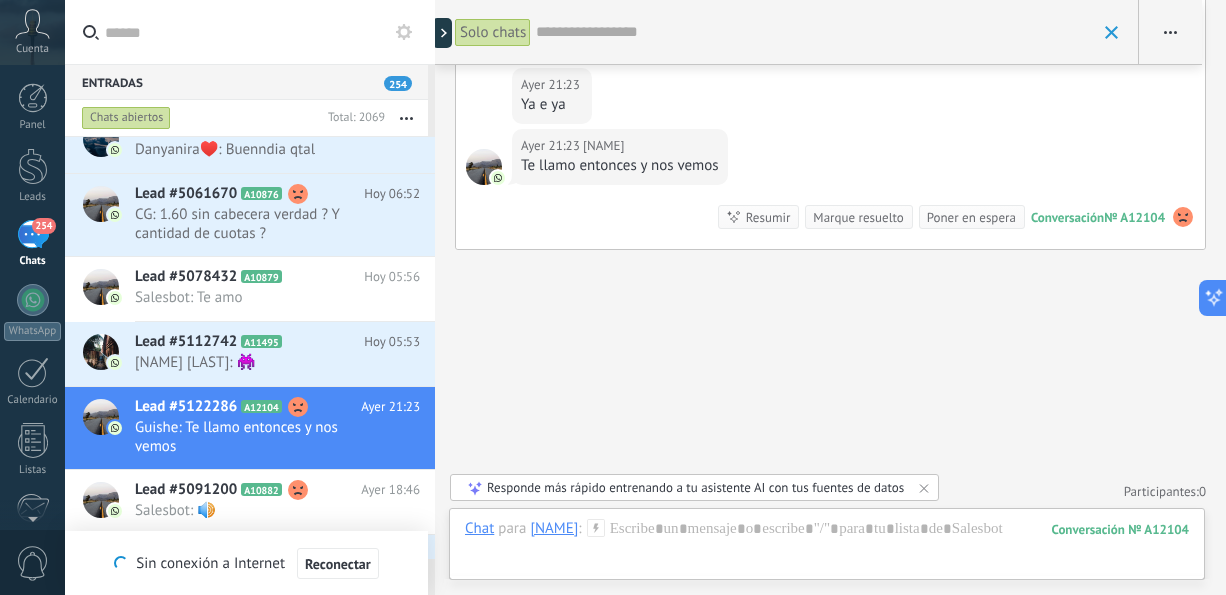 scroll, scrollTop: 1112, scrollLeft: 0, axis: vertical 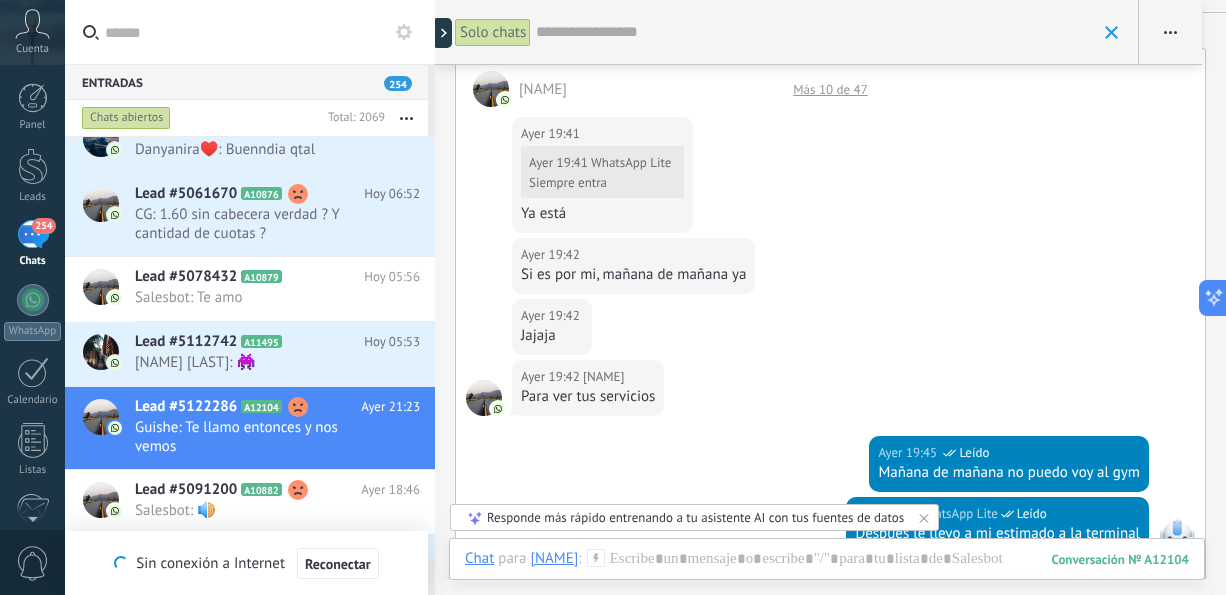 click at bounding box center [1170, 32] 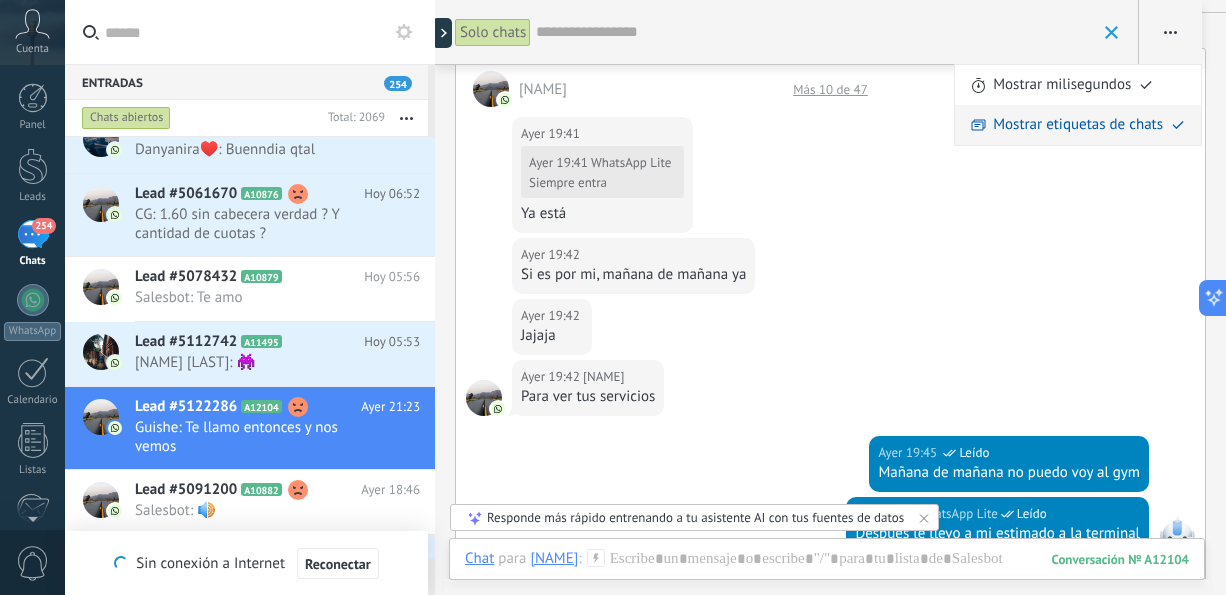 click on "Mostrar etiquetas de chats" at bounding box center [1078, 125] 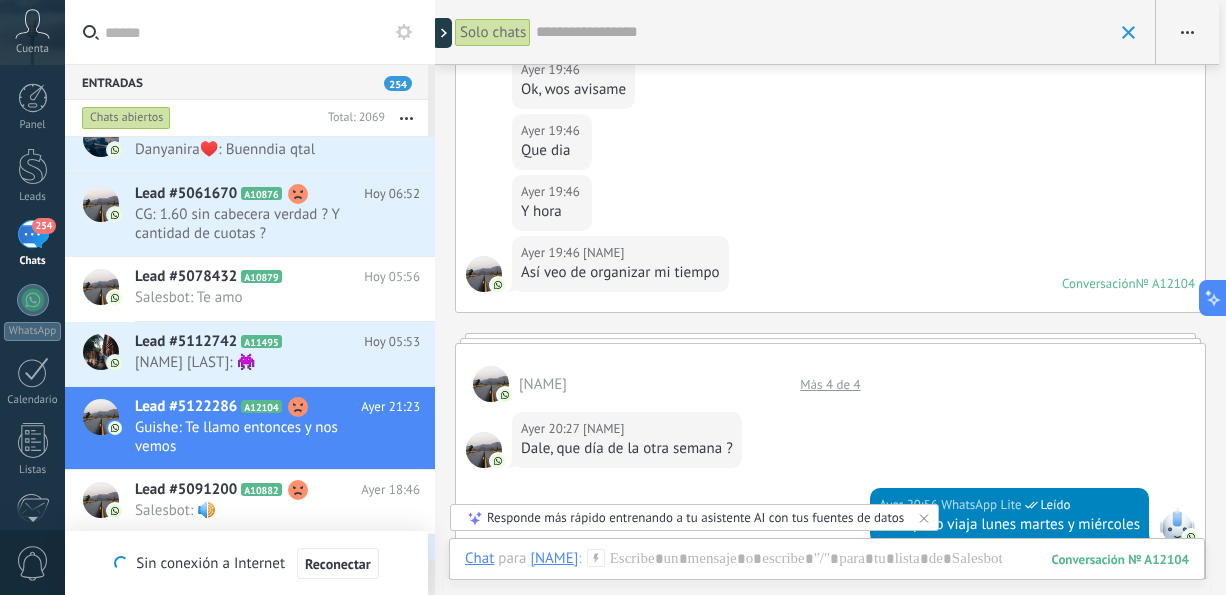 scroll, scrollTop: 70, scrollLeft: 0, axis: vertical 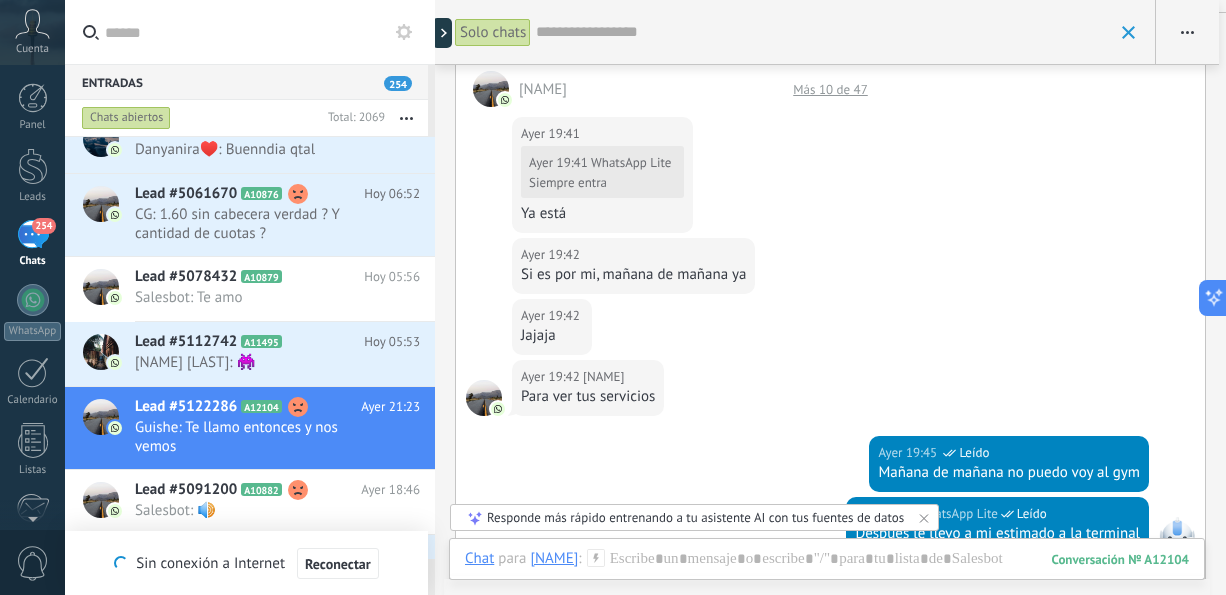 click on "254" at bounding box center [33, 234] 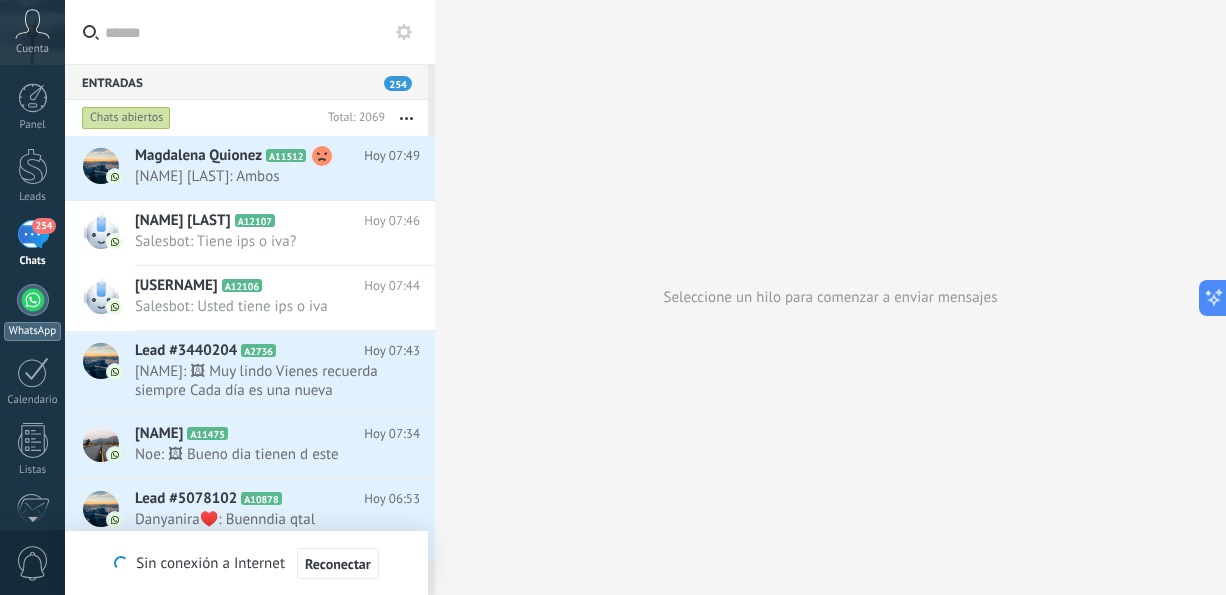 click at bounding box center [33, 300] 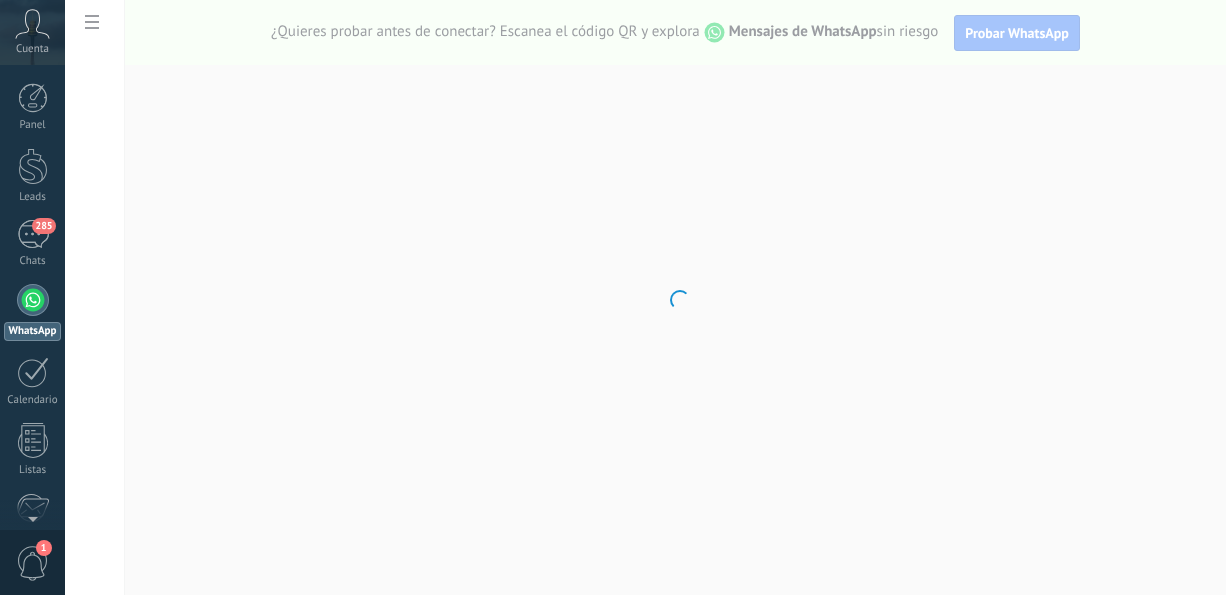 scroll, scrollTop: 0, scrollLeft: 0, axis: both 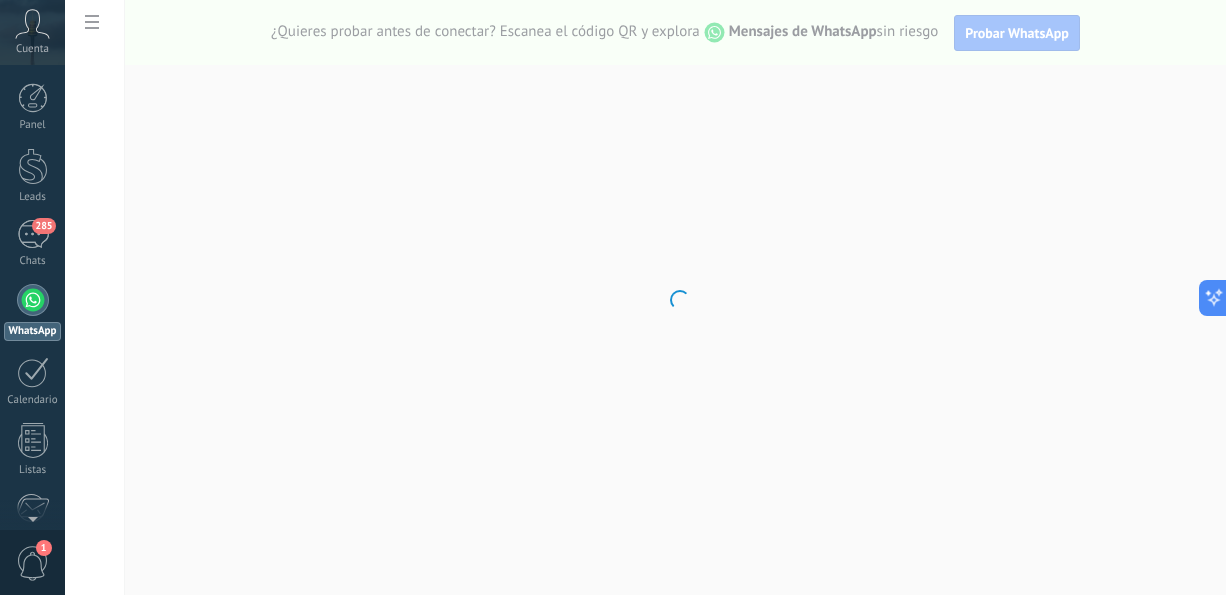 click on ".abccls-1,.abccls-2{fill-rule:evenodd}.abccls-2{fill:#fff} .abfcls-1{fill:none}.abfcls-2{fill:#fff} .abncls-1{isolation:isolate}.abncls-2{opacity:.06}.abncls-2,.abncls-3,.abncls-6{mix-blend-mode:multiply}.abncls-3{opacity:.15}.abncls-4,.abncls-8{fill:#fff}.abncls-5{fill:url(#abnlinear-gradient)}.abncls-6{opacity:.04}.abncls-7{fill:url(#abnlinear-gradient-2)}.abncls-8{fill-rule:evenodd} .abqst0{fill:#ffa200} .abwcls-1{fill:#252525} .cls-1{isolation:isolate} .acicls-1{fill:none} .aclcls-1{fill:#232323} .acnst0{display:none} .addcls-1,.addcls-2{fill:none;stroke-miterlimit:10}.addcls-1{stroke:#dfe0e5}.addcls-2{stroke:#a1a7ab} .adecls-1,.adecls-2{fill:none;stroke-miterlimit:10}.adecls-1{stroke:#dfe0e5}.adecls-2{stroke:#a1a7ab} .adqcls-1{fill:#8591a5;fill-rule:evenodd} .aeccls-1{fill:#5c9f37} .aeecls-1{fill:#f86161} .aejcls-1{fill:#8591a5;fill-rule:evenodd} .aekcls-1{fill-rule:evenodd} .aelcls-1{fill-rule:evenodd;fill:currentColor} .aemcls-1{fill-rule:evenodd;fill:currentColor} .aencls-2{fill:#f86161;opacity:.3}" at bounding box center (613, 297) 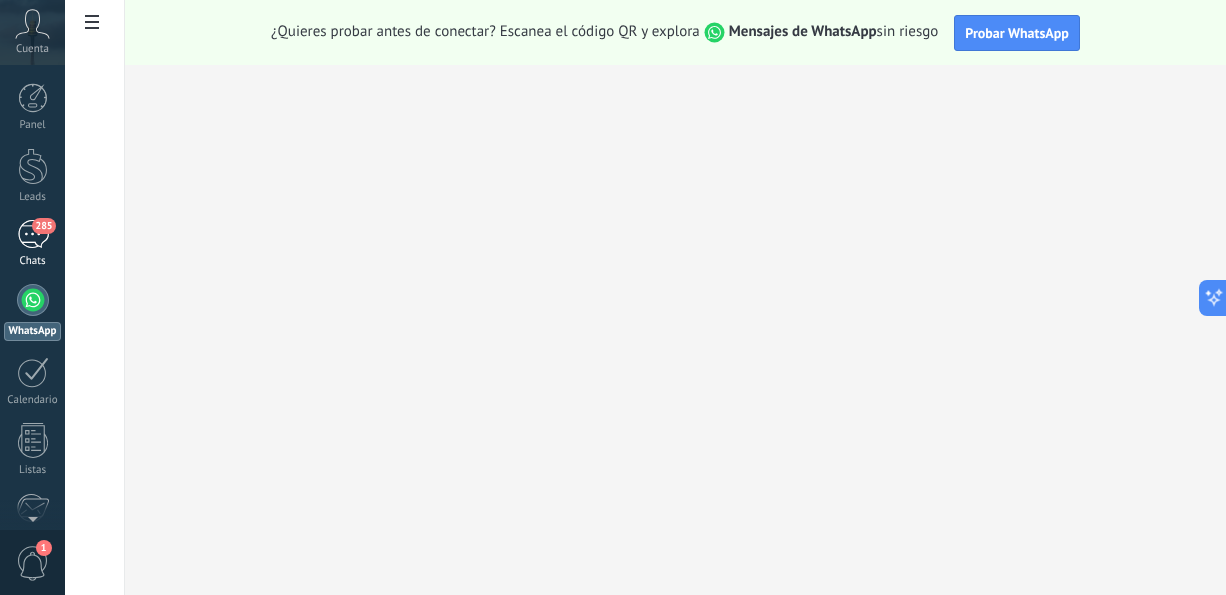 click on "285" at bounding box center (33, 234) 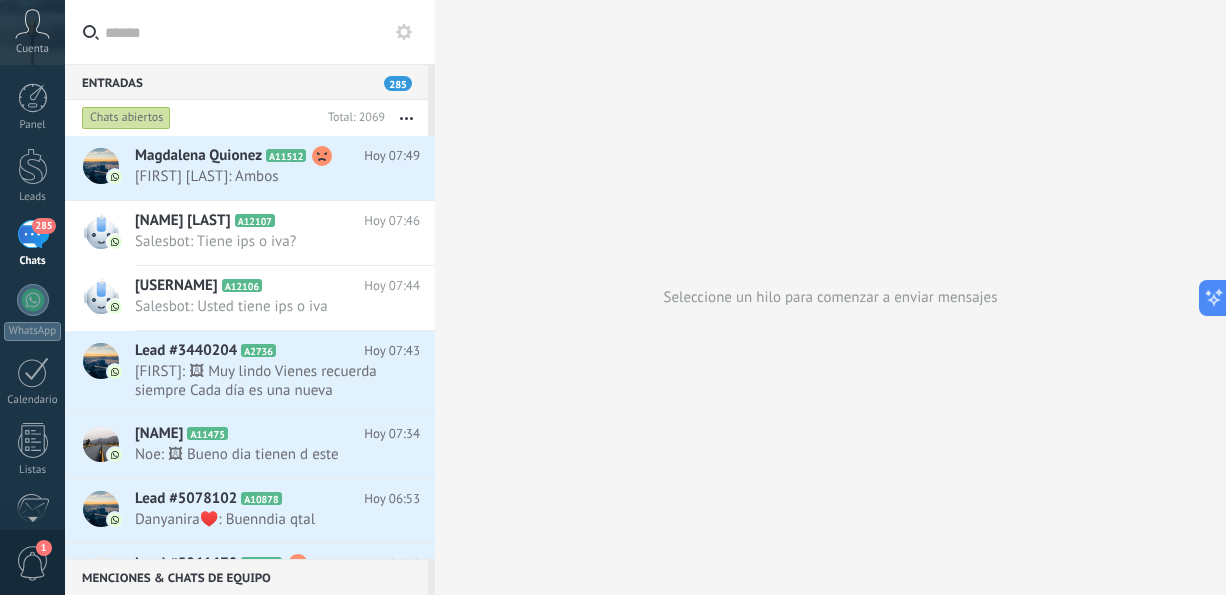 click on "Entradas 285" at bounding box center [246, 82] 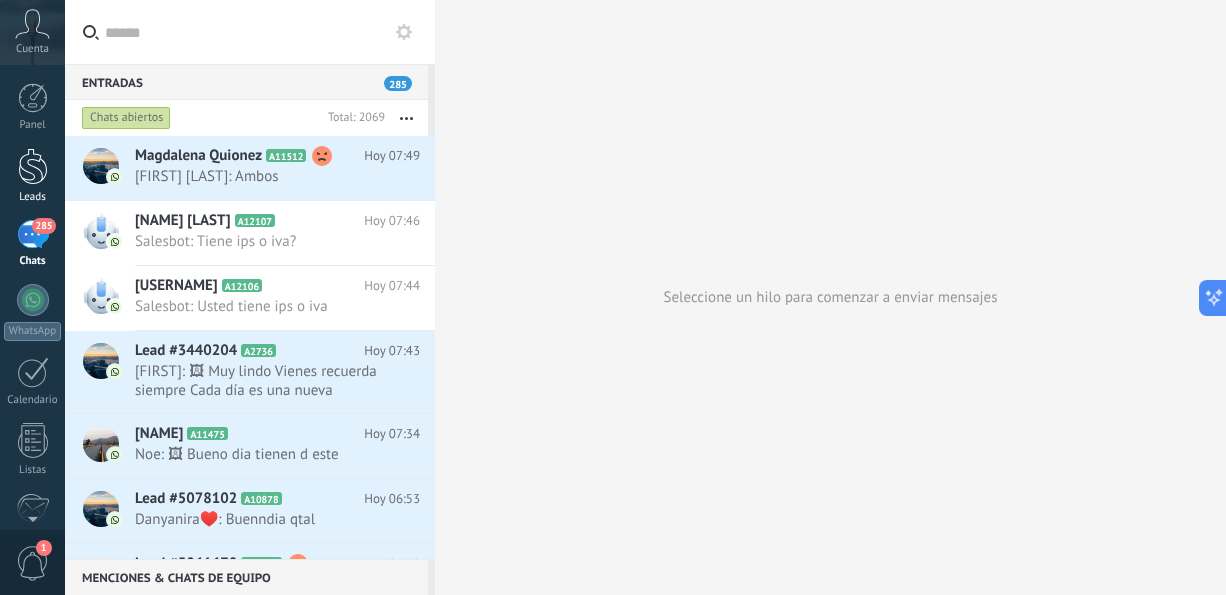 click at bounding box center [33, 166] 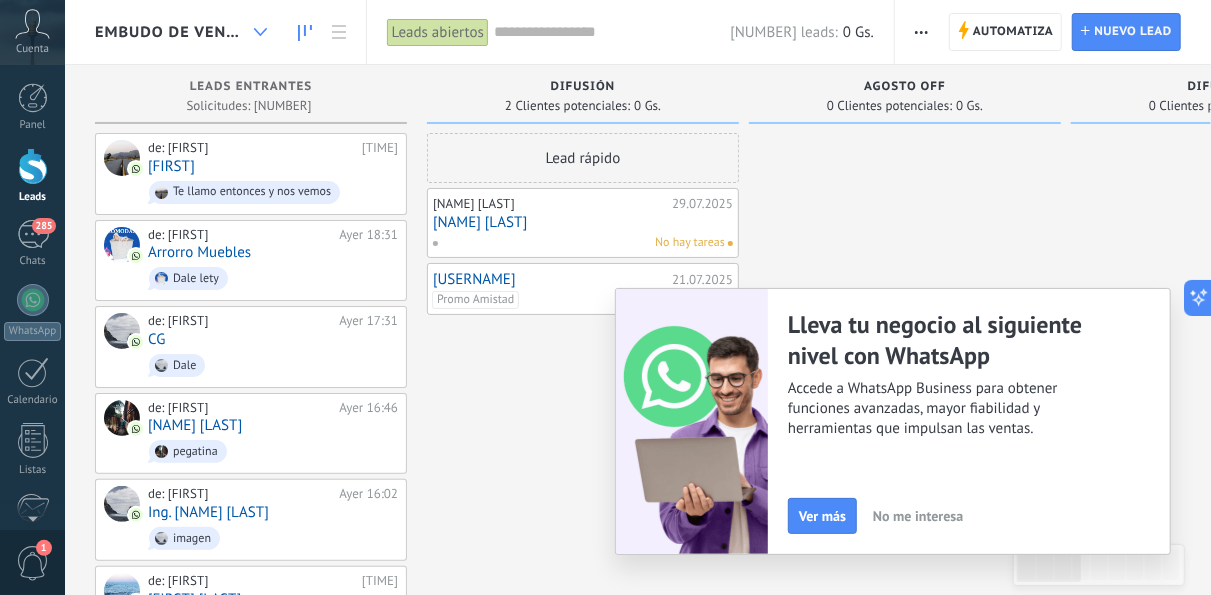 click 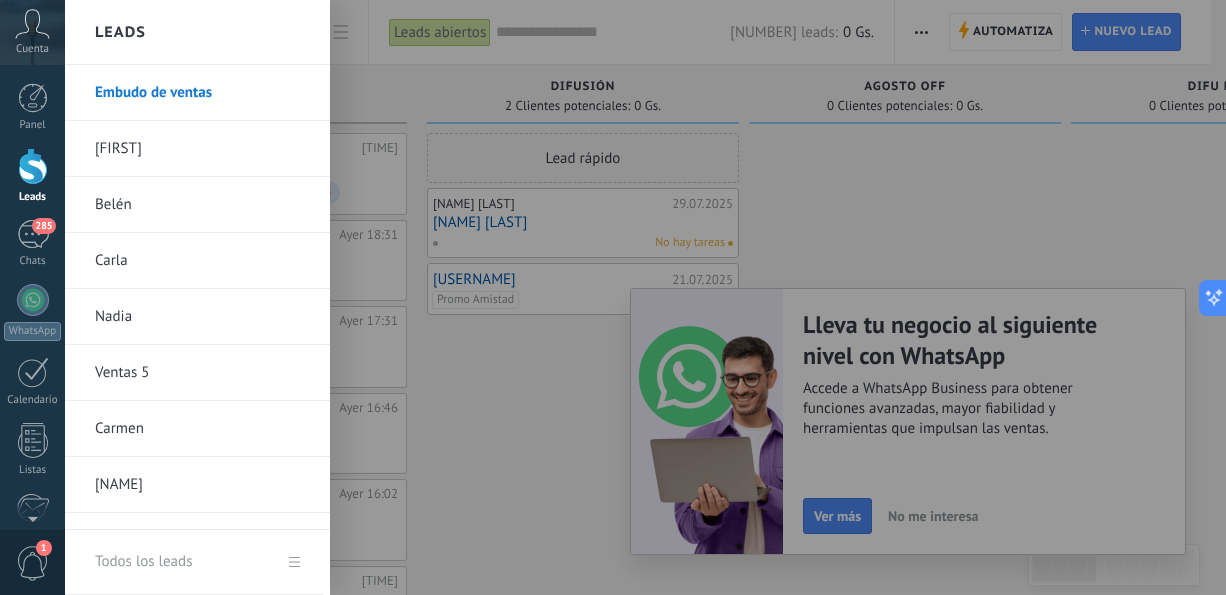 click on "[FIRST]" at bounding box center (202, 149) 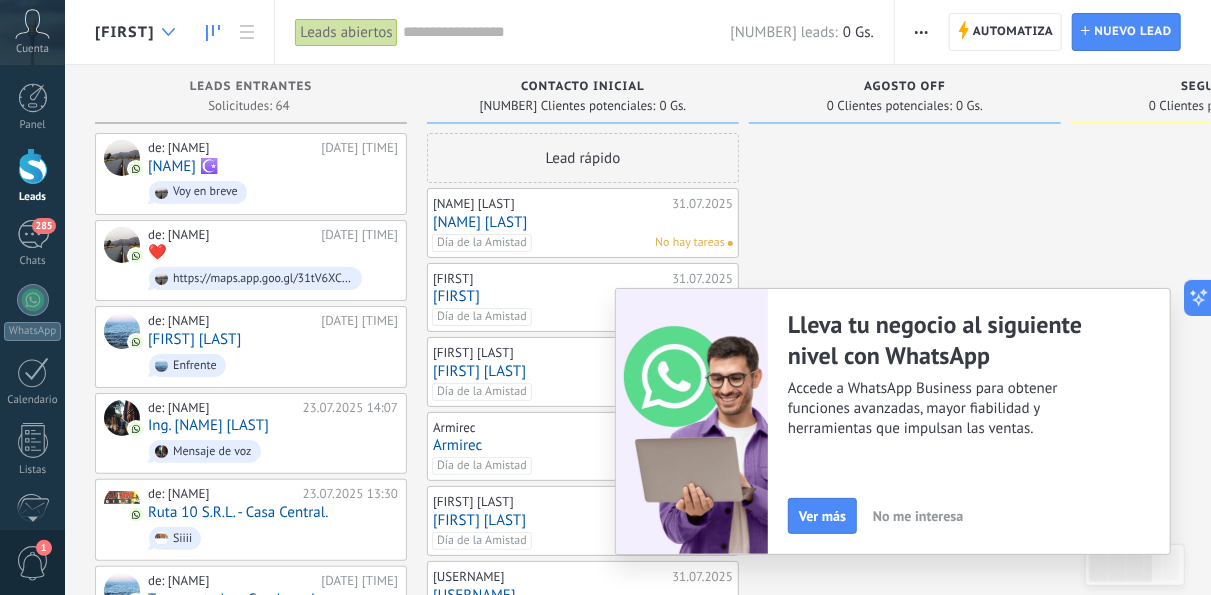 click 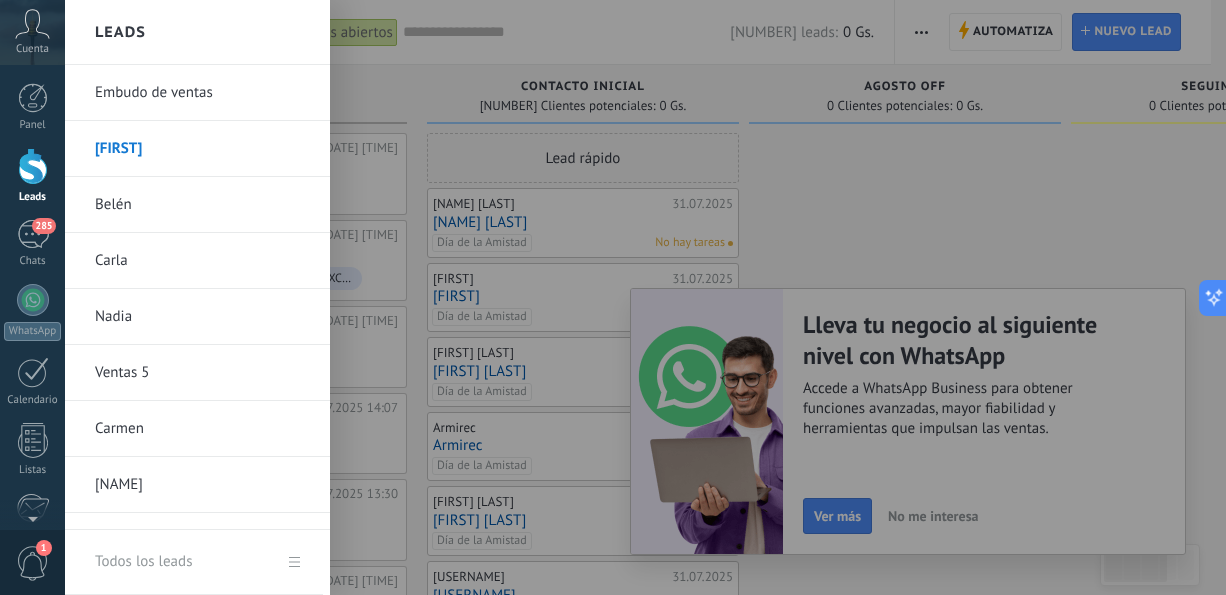 click on "Belén" at bounding box center (202, 205) 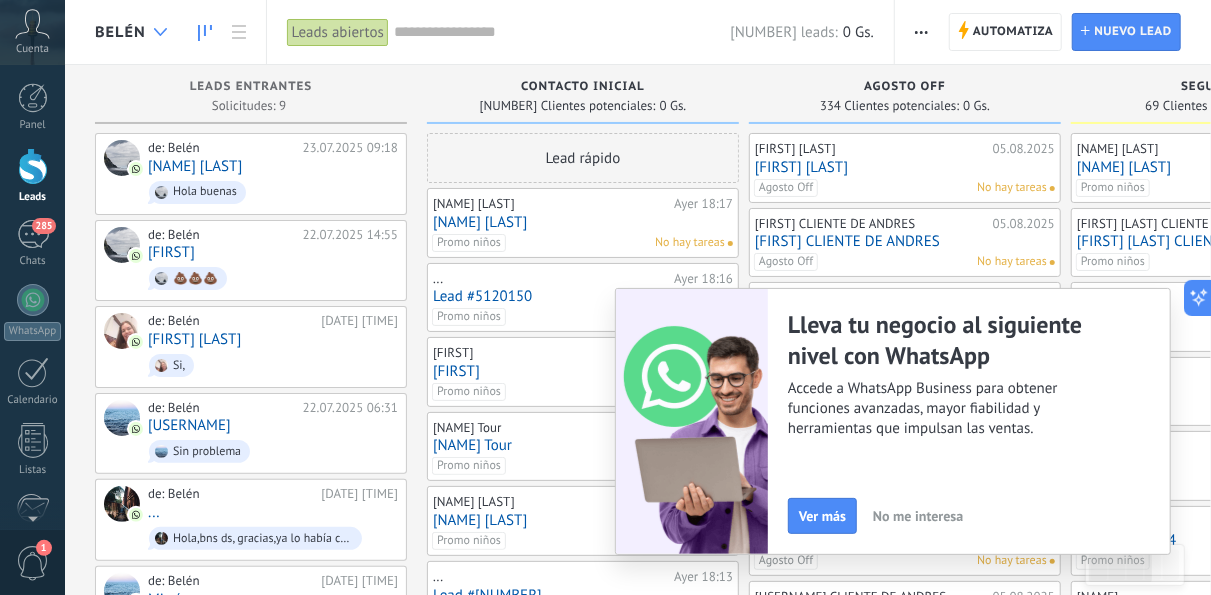 click 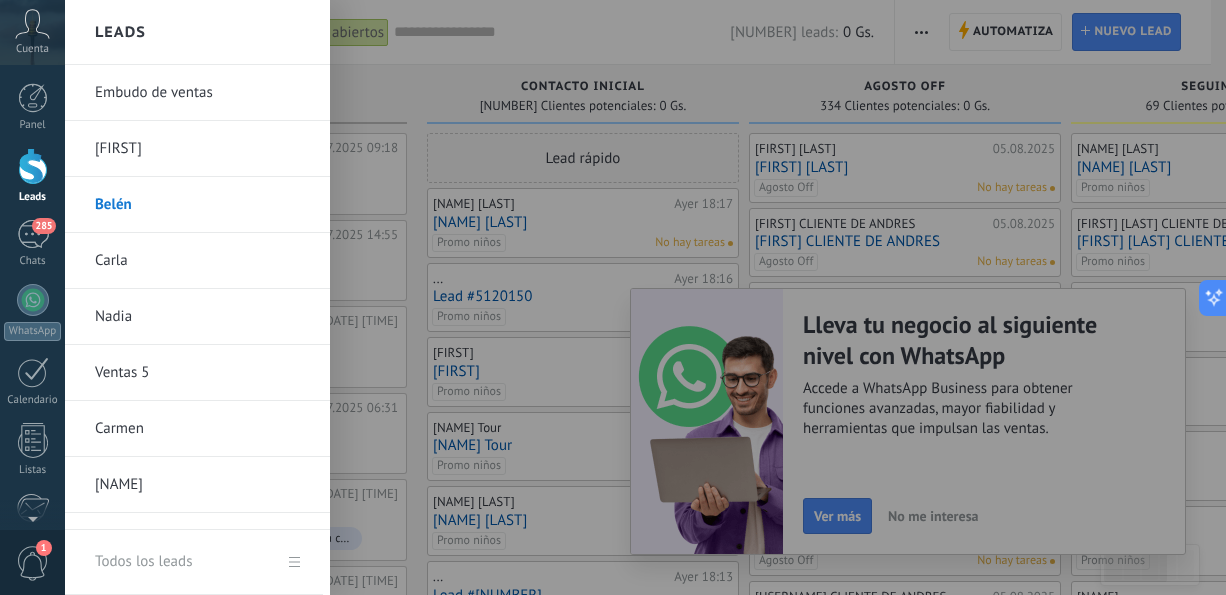 click on "Nadia" at bounding box center (202, 317) 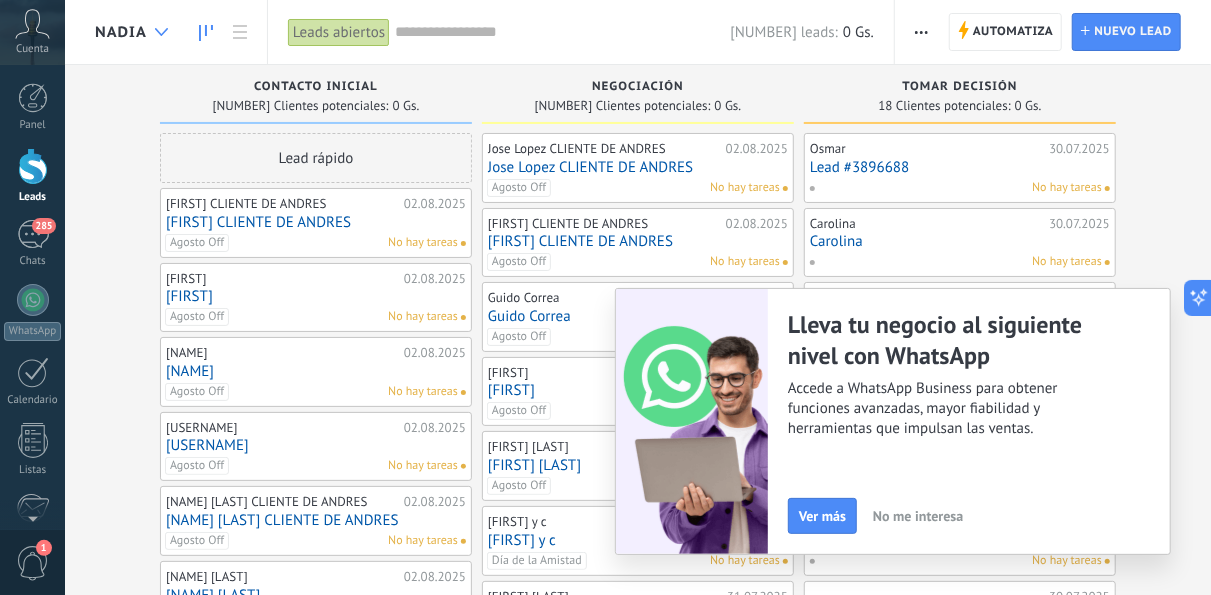 click at bounding box center (161, 32) 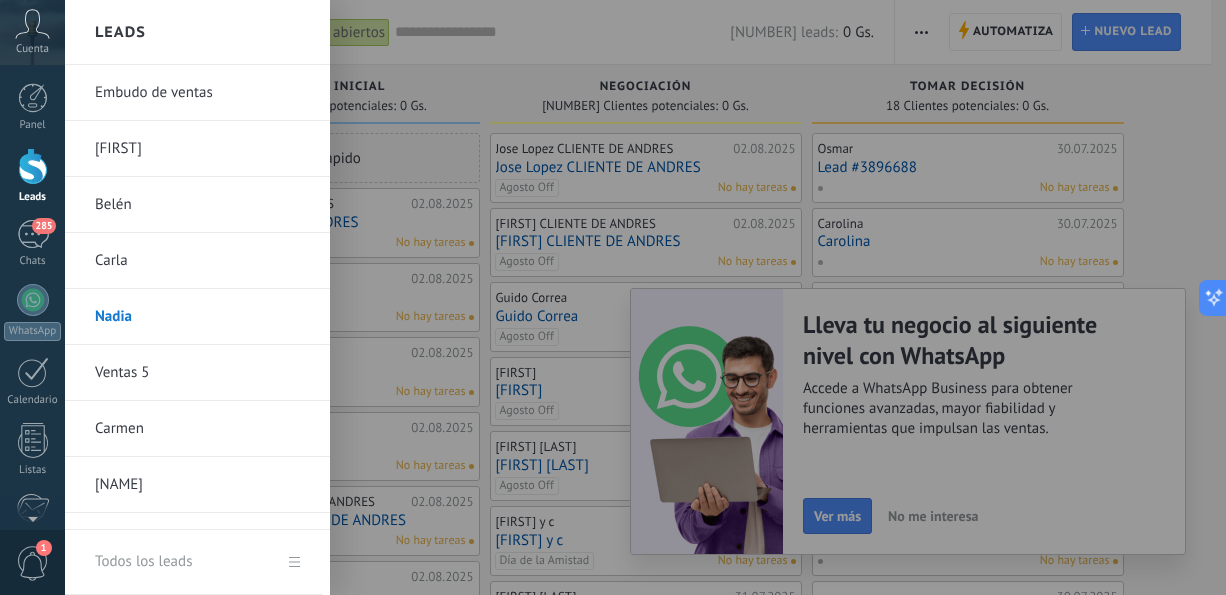 click on "[NAME]" at bounding box center (202, 485) 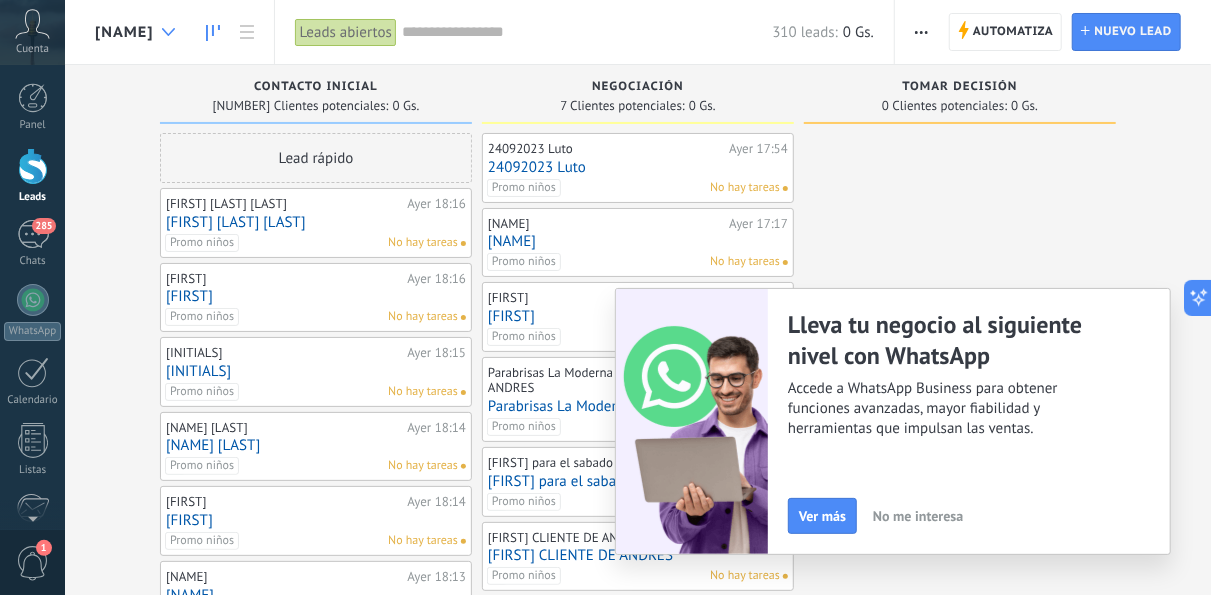 click 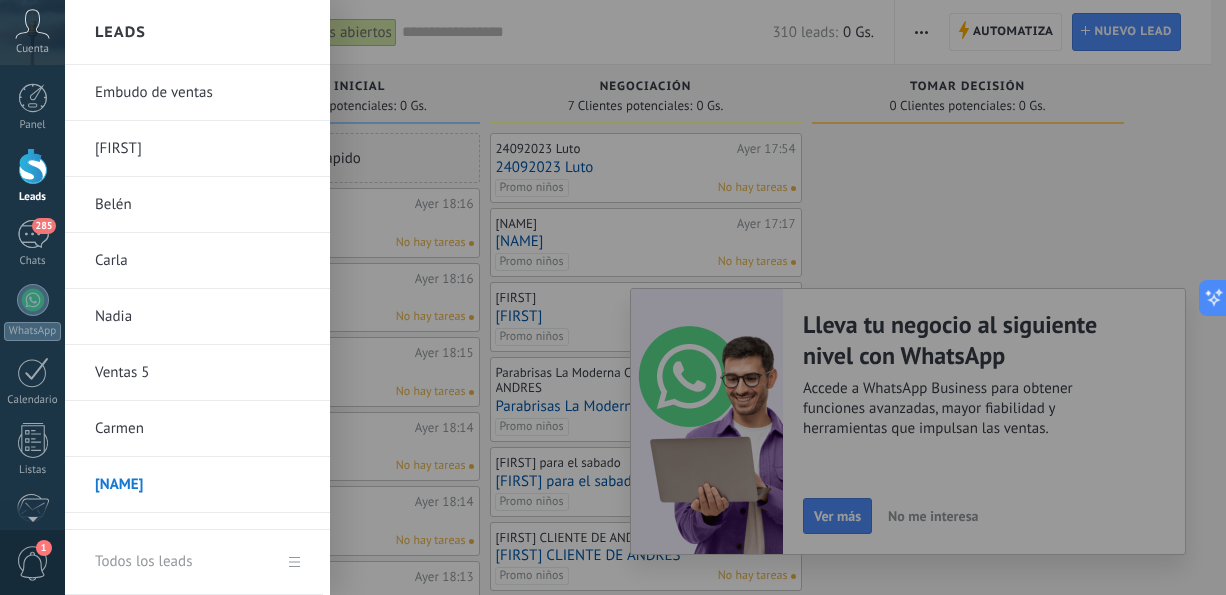 scroll, scrollTop: 36, scrollLeft: 0, axis: vertical 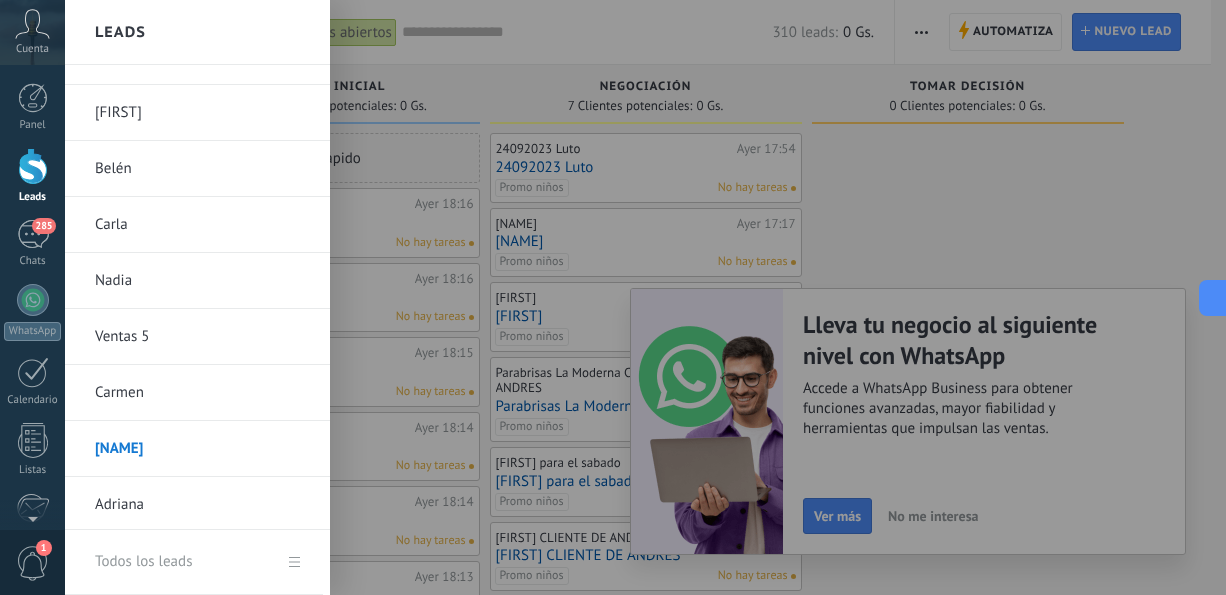 click on "Adriana" at bounding box center [202, 505] 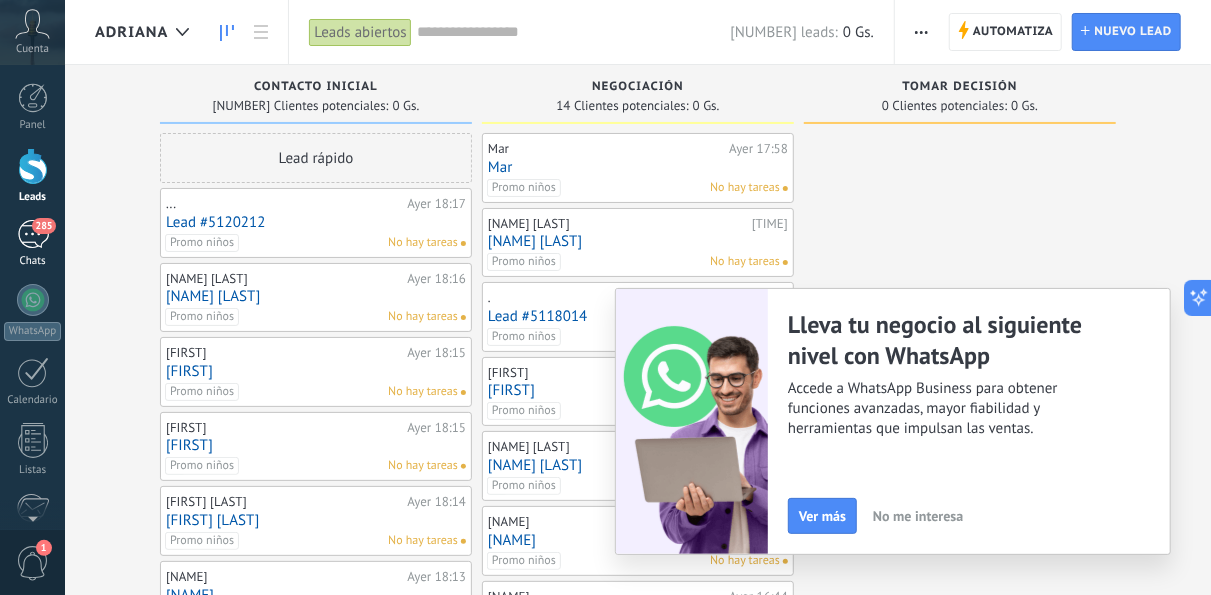 click on "285" at bounding box center [33, 234] 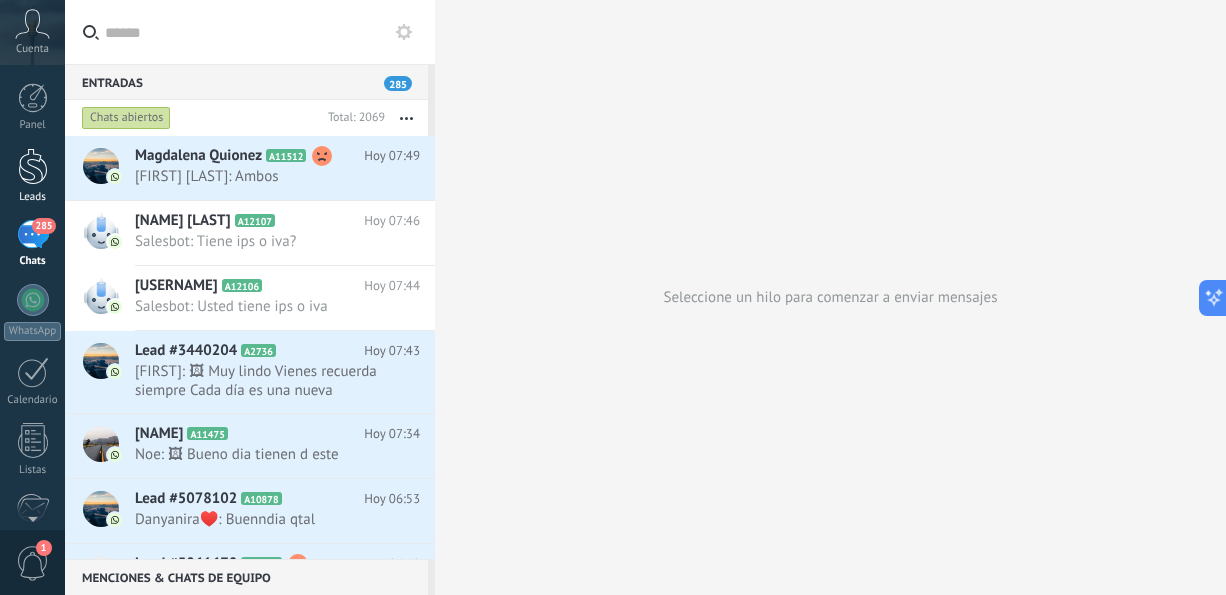 click at bounding box center [33, 166] 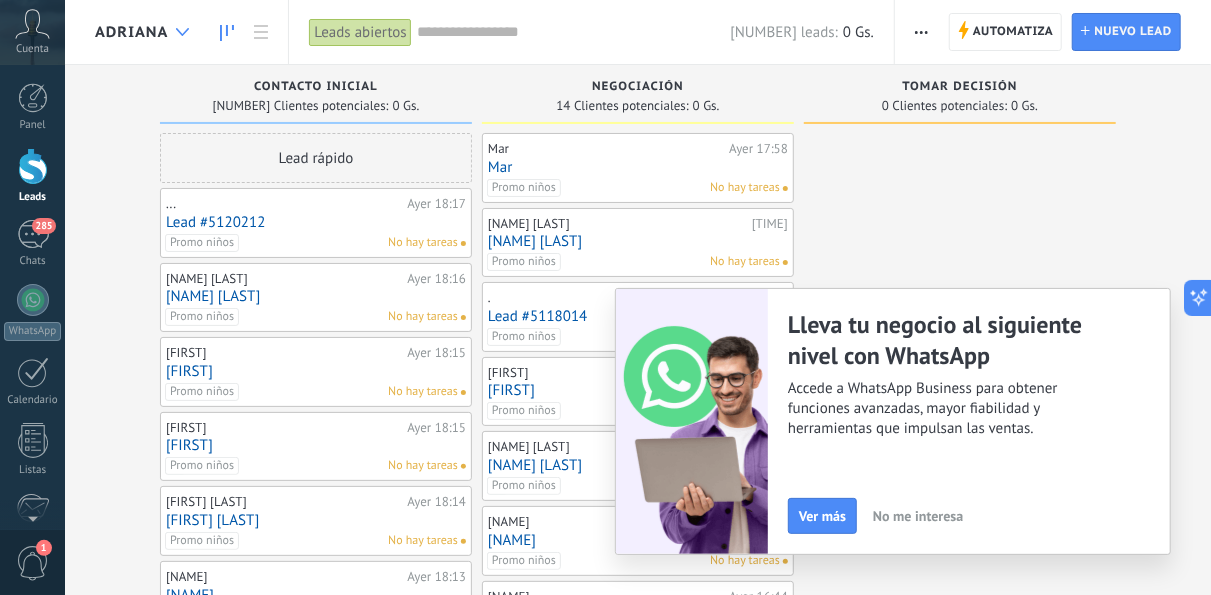click 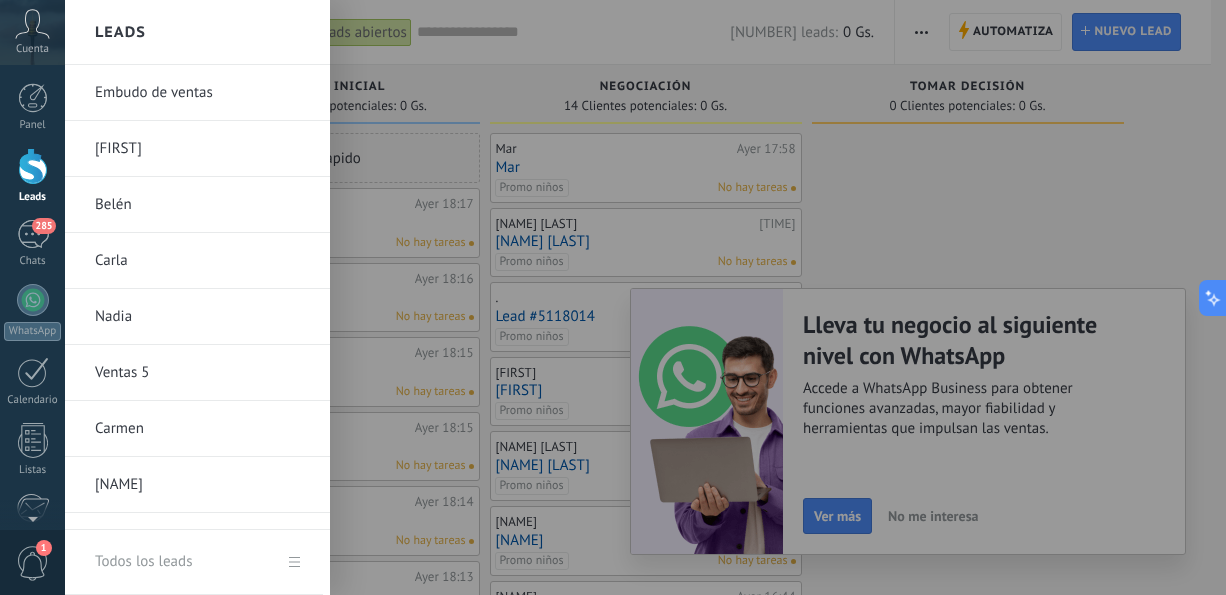 scroll, scrollTop: 90, scrollLeft: 0, axis: vertical 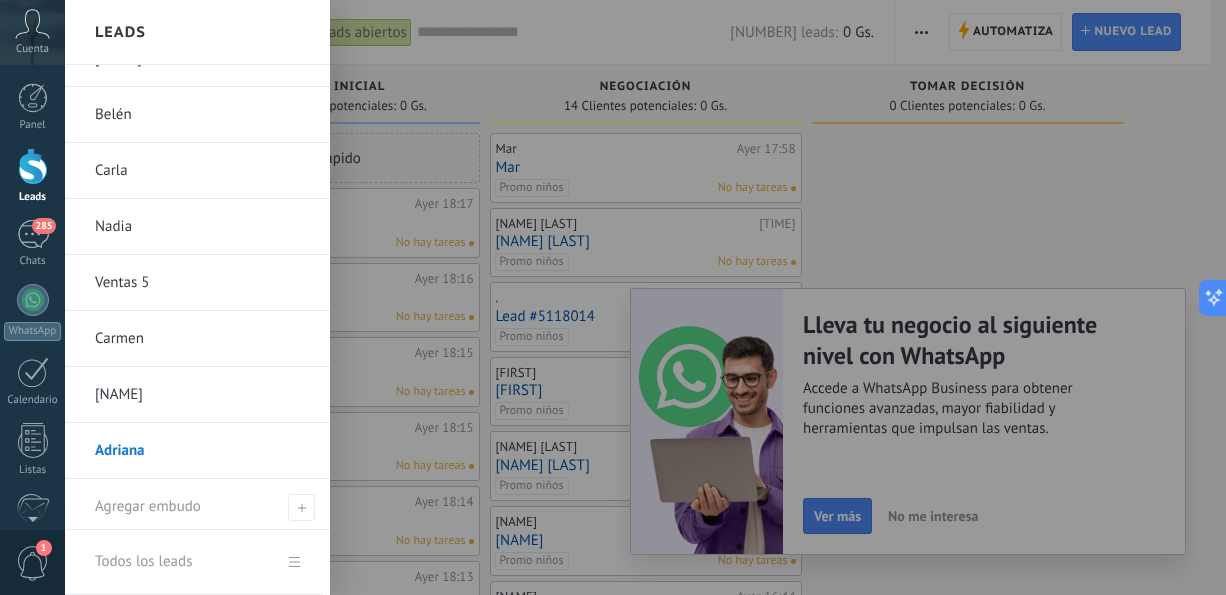 click on "Belén" at bounding box center (202, 115) 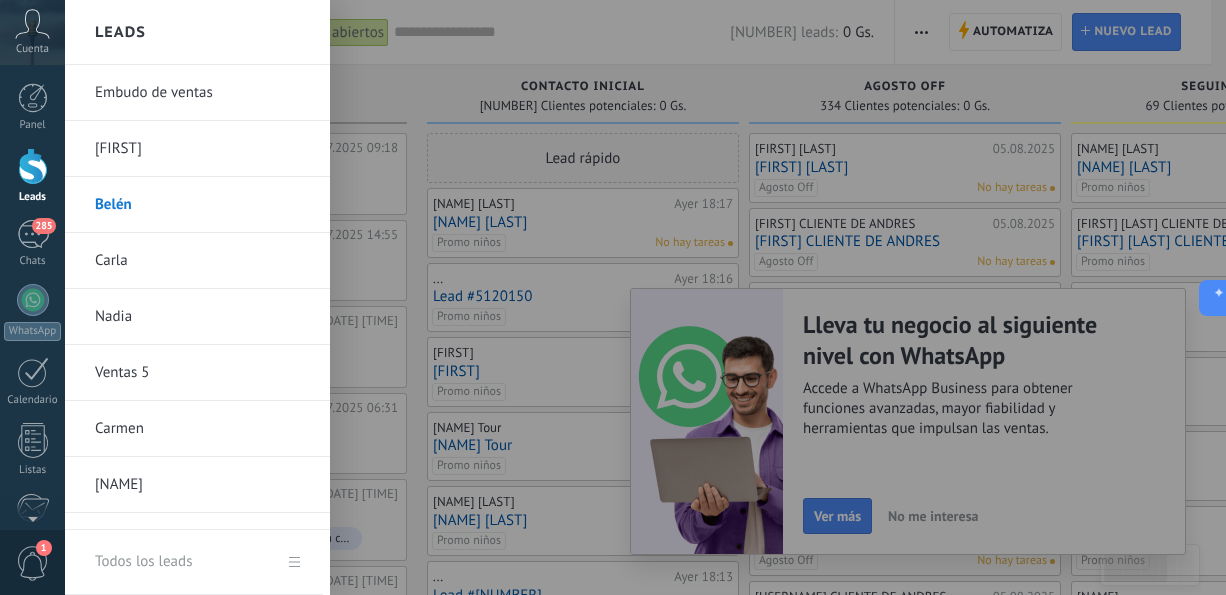 click on "Embudo de ventas" at bounding box center [202, 93] 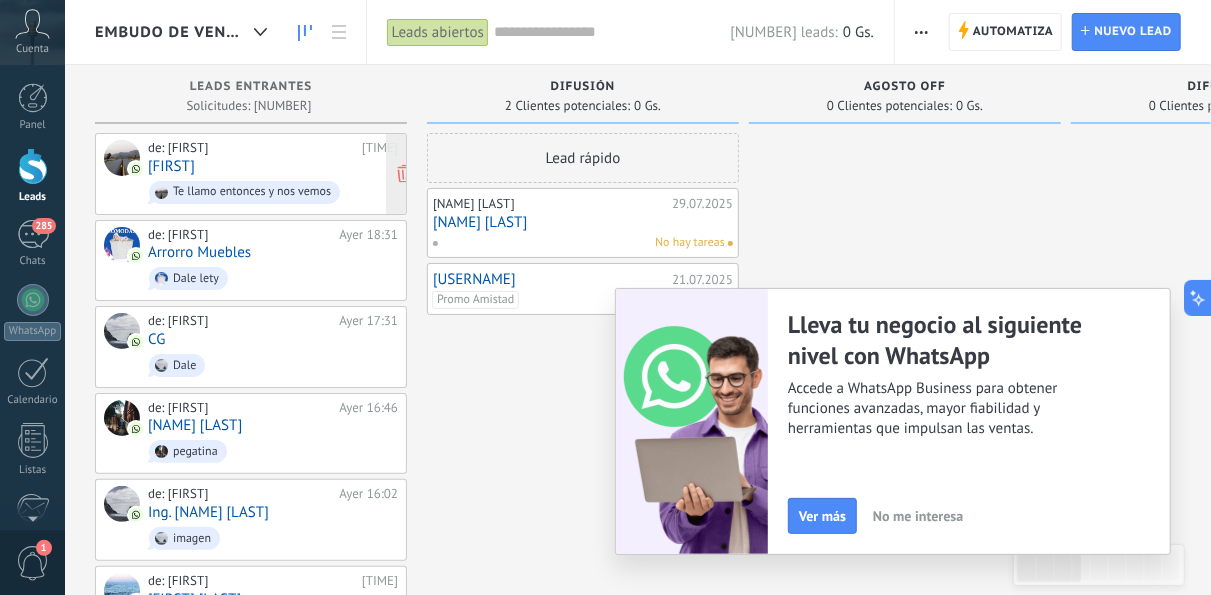 click on "de: [FIRST]" at bounding box center [251, 148] 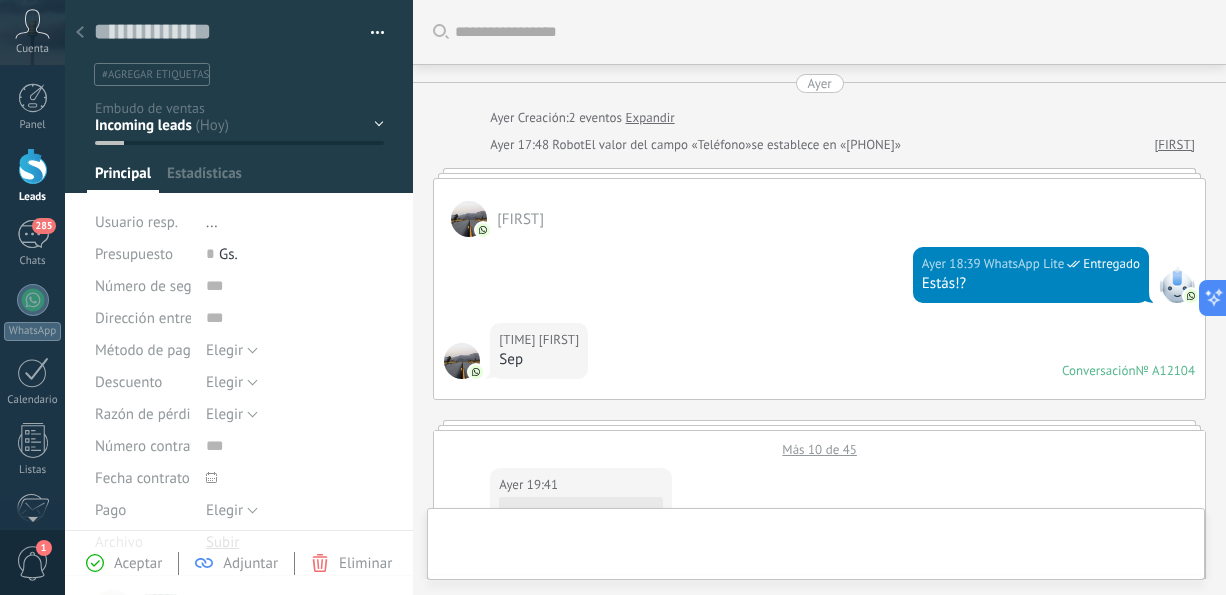 scroll, scrollTop: 30, scrollLeft: 0, axis: vertical 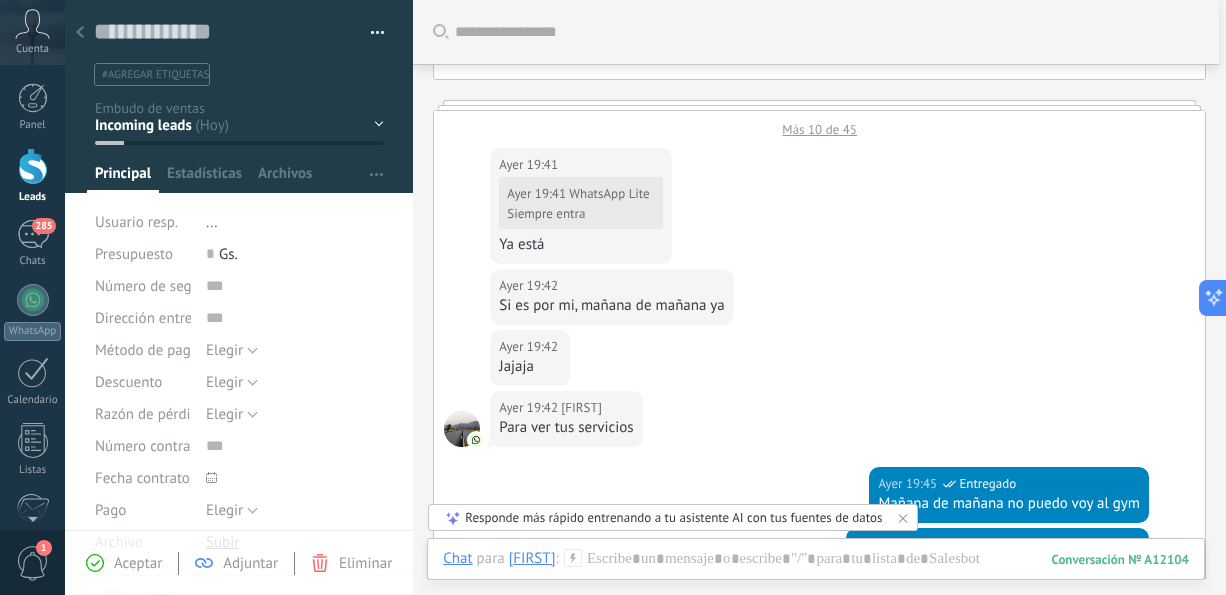 click on "WhatsApp Lite" at bounding box center (609, 193) 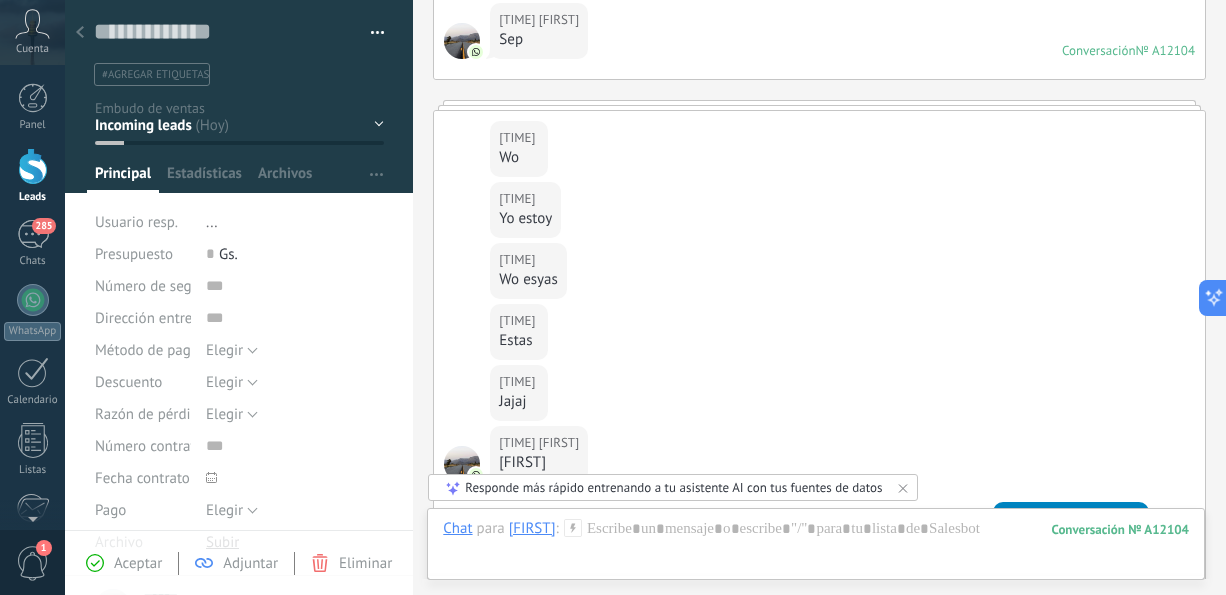 scroll, scrollTop: 3391, scrollLeft: 0, axis: vertical 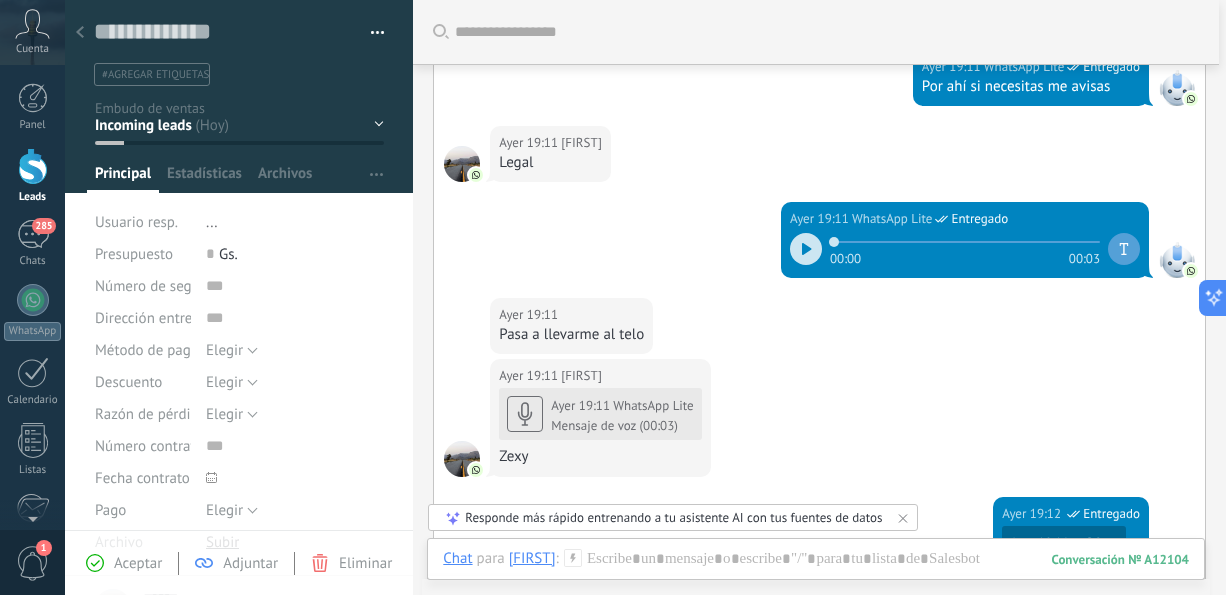 click 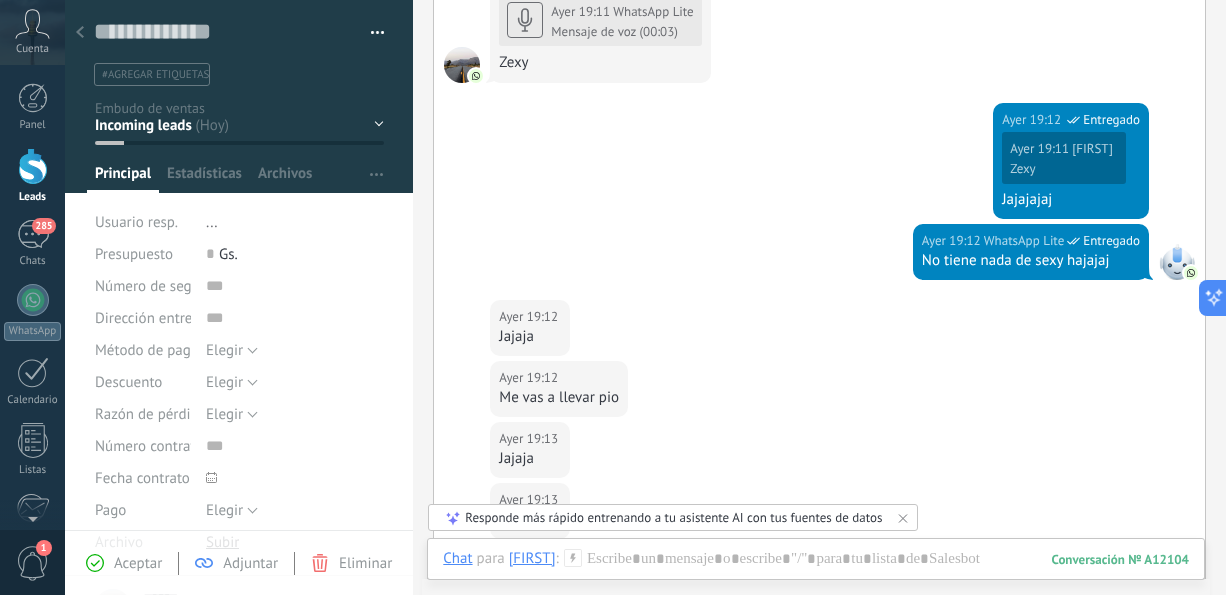 scroll, scrollTop: 2242, scrollLeft: 0, axis: vertical 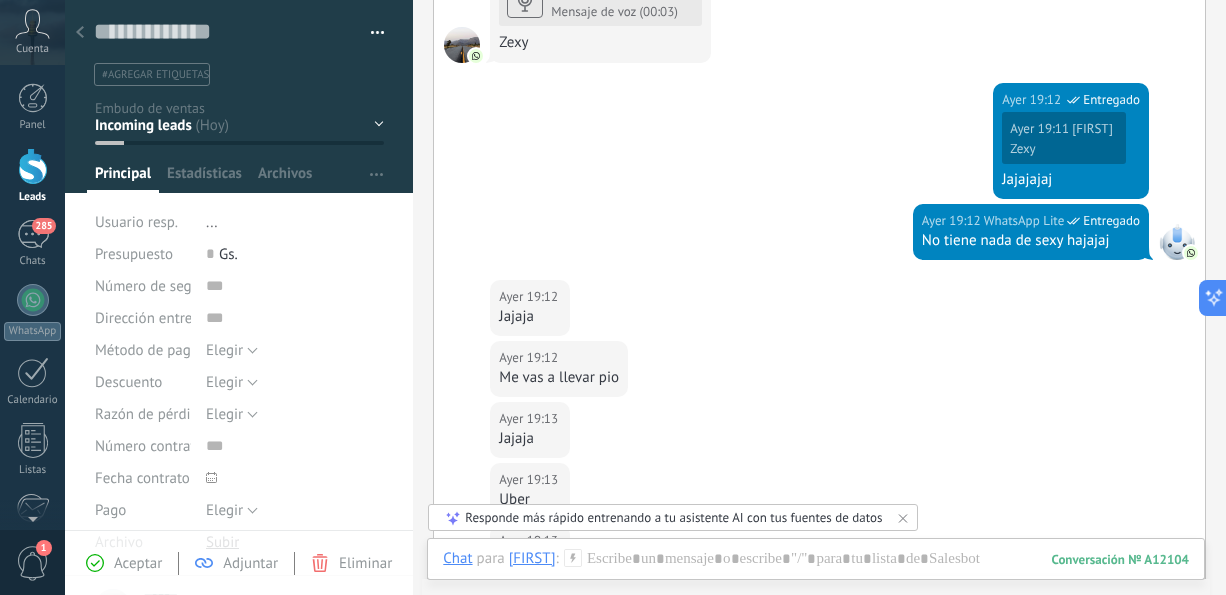 drag, startPoint x: 1225, startPoint y: 271, endPoint x: 1226, endPoint y: 309, distance: 38.013157 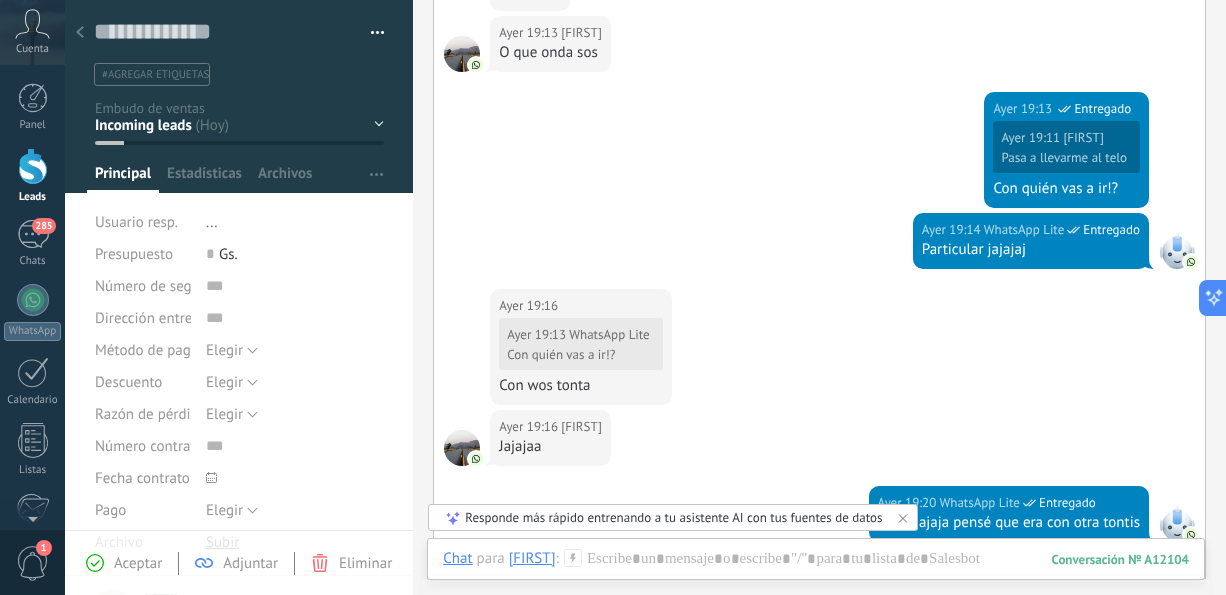 scroll, scrollTop: 2824, scrollLeft: 0, axis: vertical 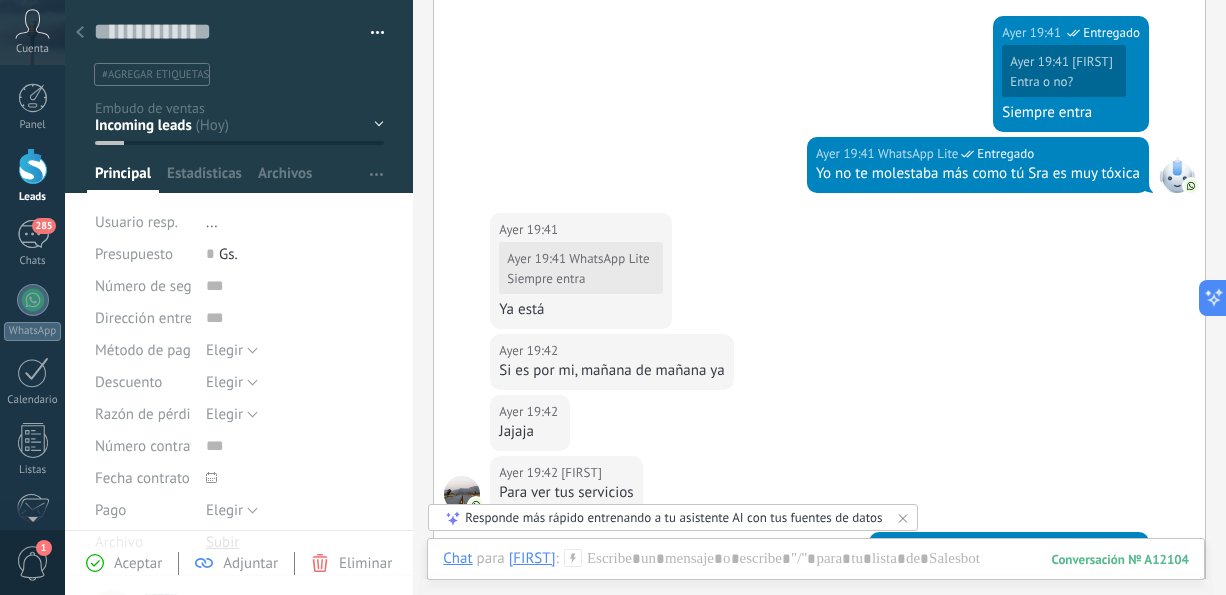 drag, startPoint x: 1225, startPoint y: 390, endPoint x: 1224, endPoint y: 414, distance: 24.020824 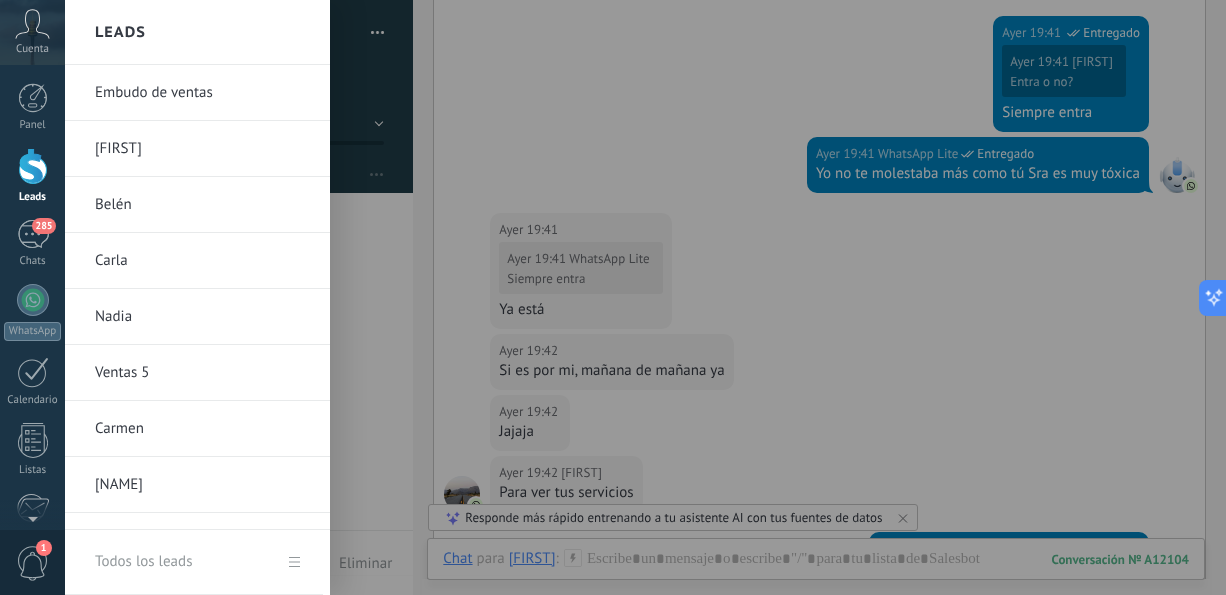 click at bounding box center (33, 166) 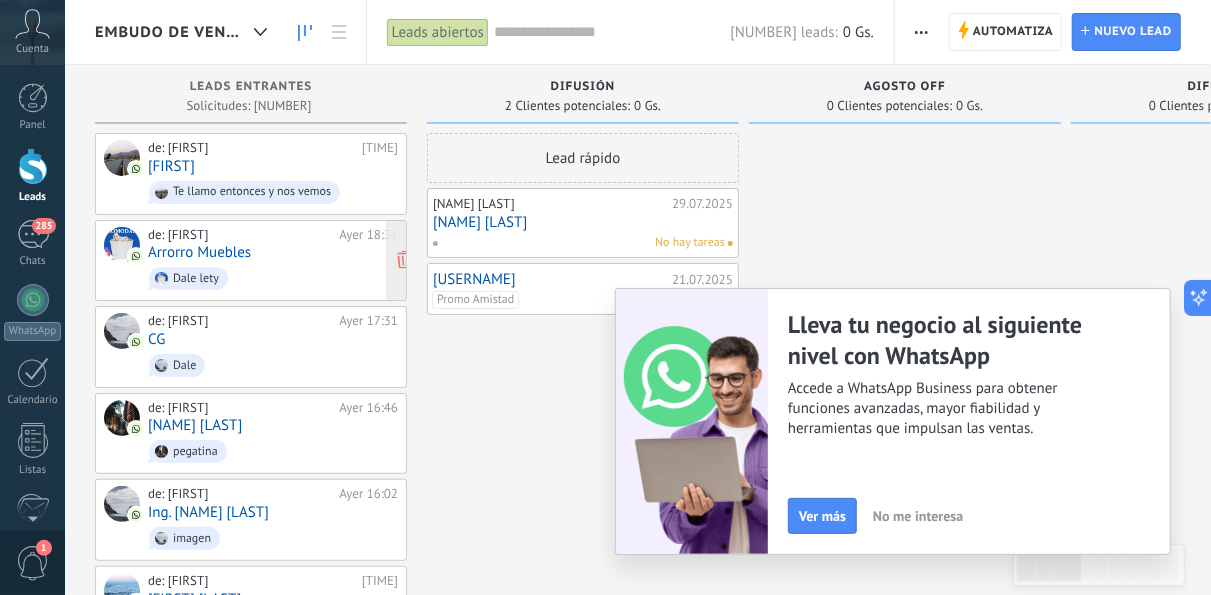 click on "Dale lety" at bounding box center (273, 278) 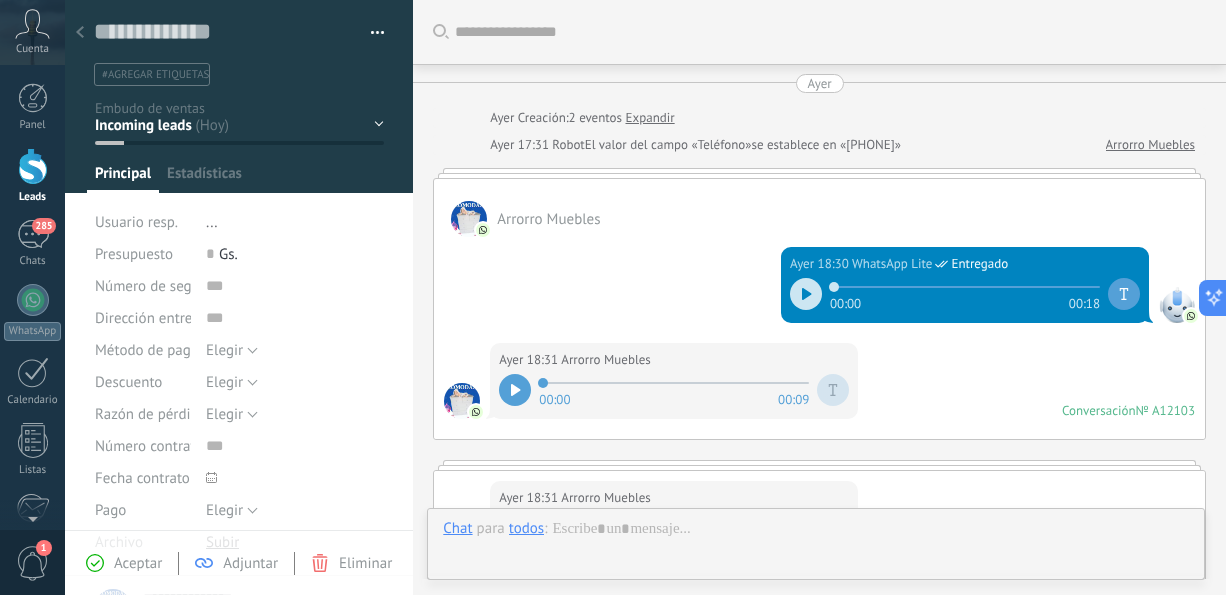 scroll, scrollTop: 944, scrollLeft: 0, axis: vertical 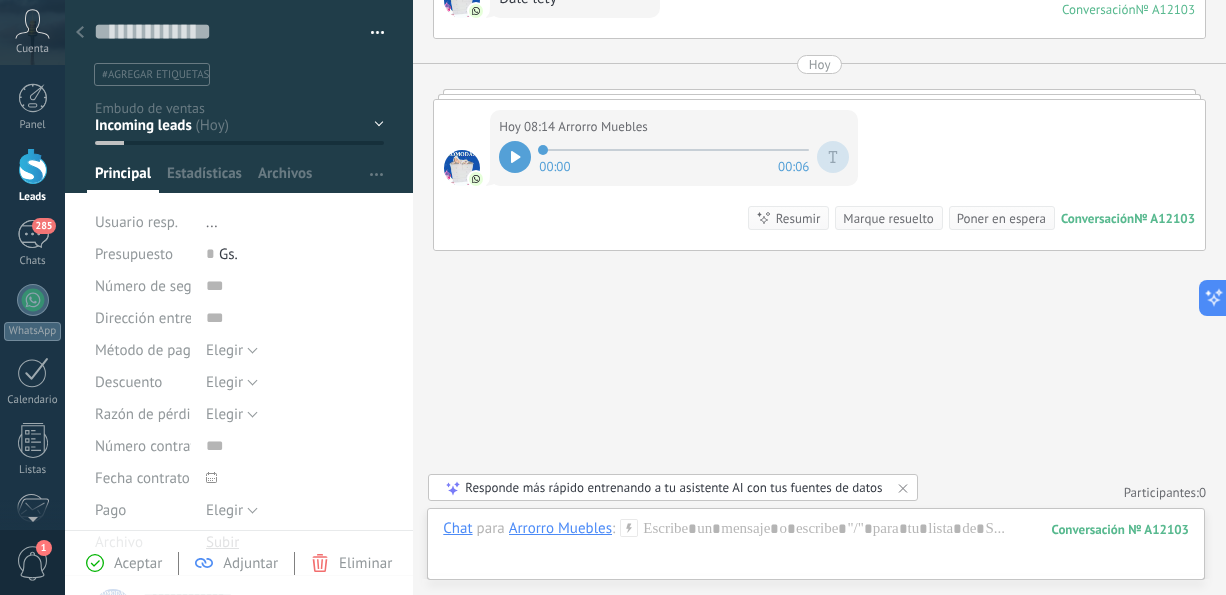click at bounding box center (515, 157) 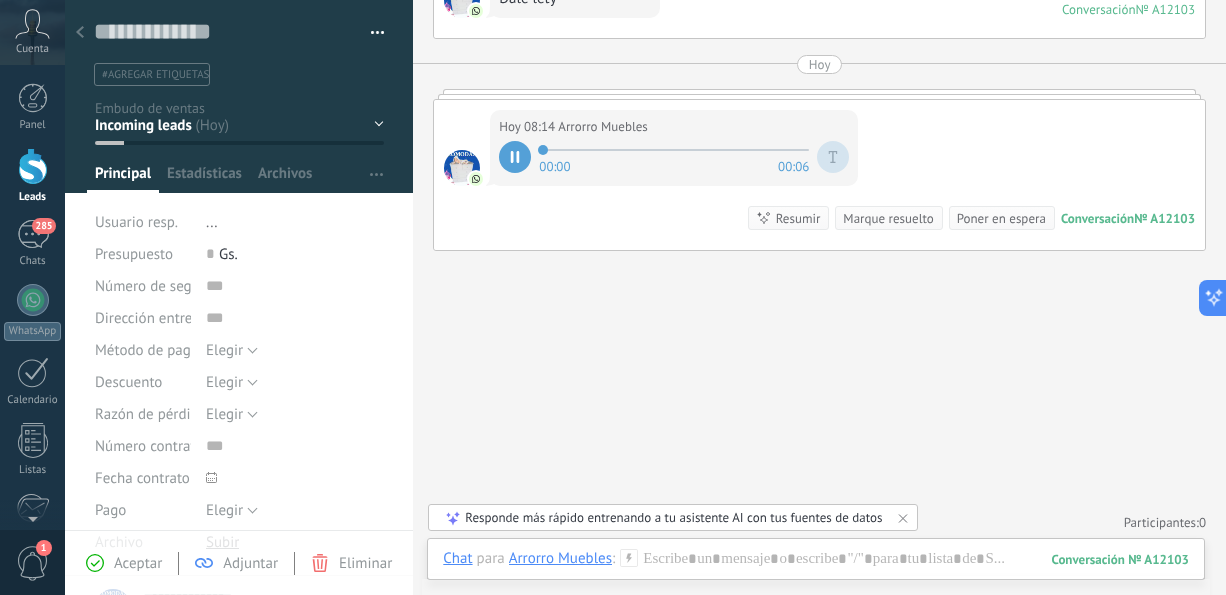 scroll, scrollTop: 423, scrollLeft: 0, axis: vertical 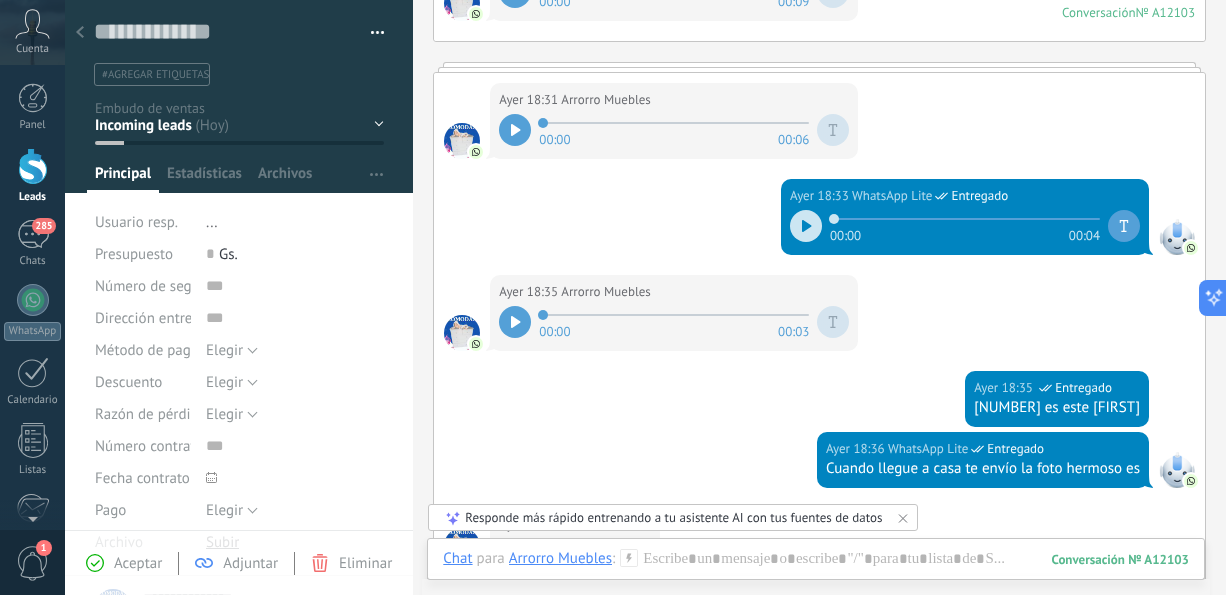 click at bounding box center (806, 226) 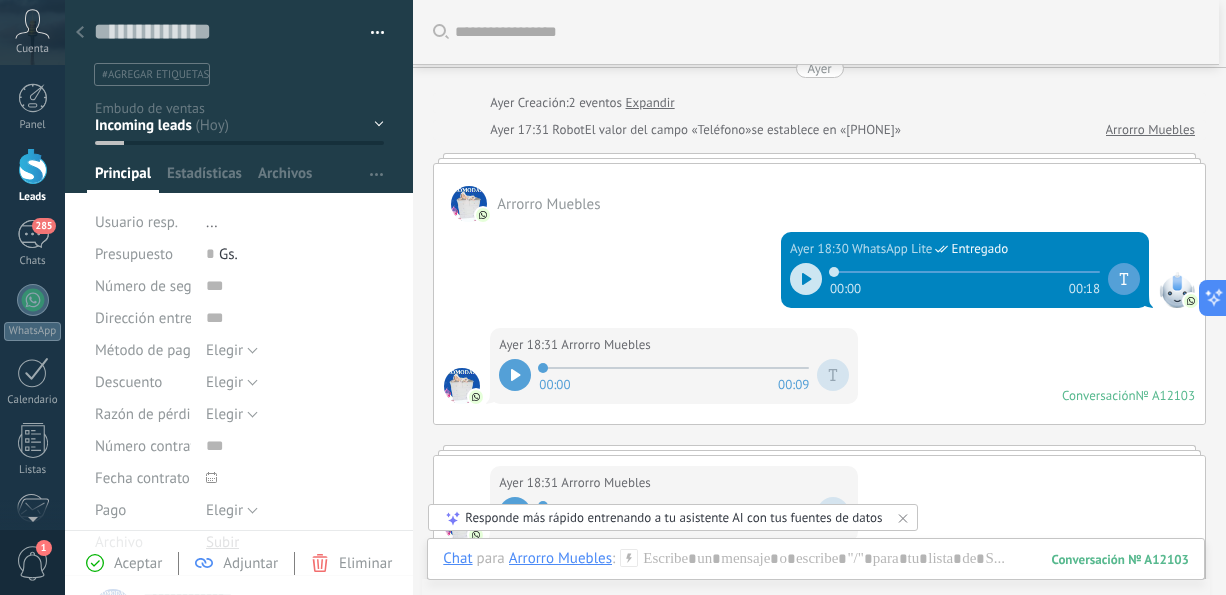 scroll, scrollTop: 12, scrollLeft: 0, axis: vertical 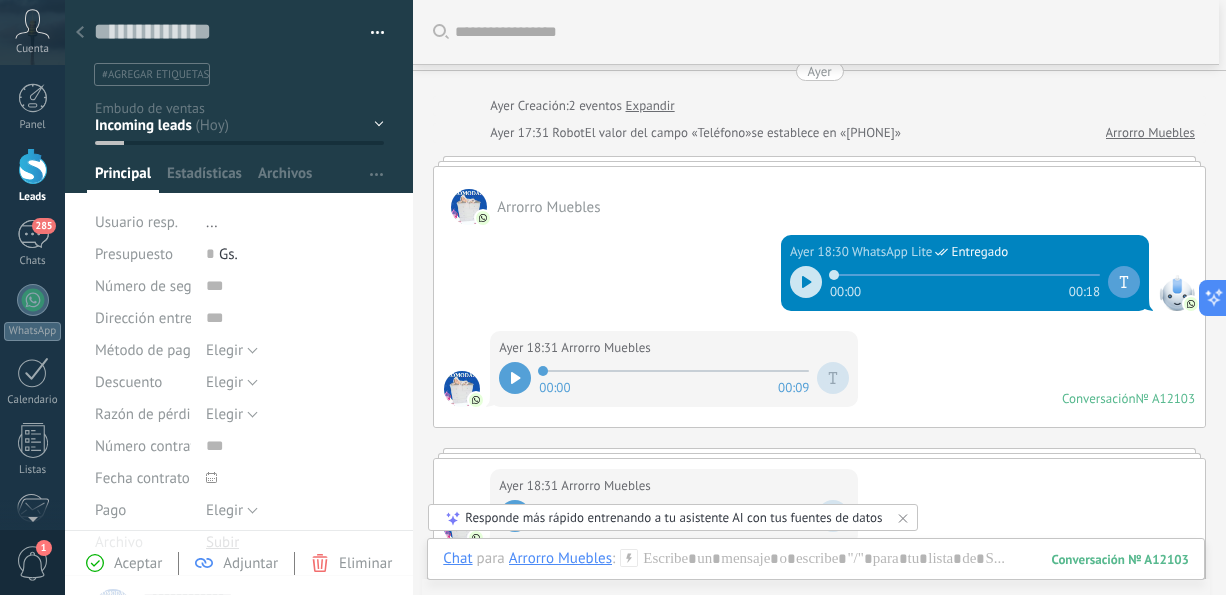 click 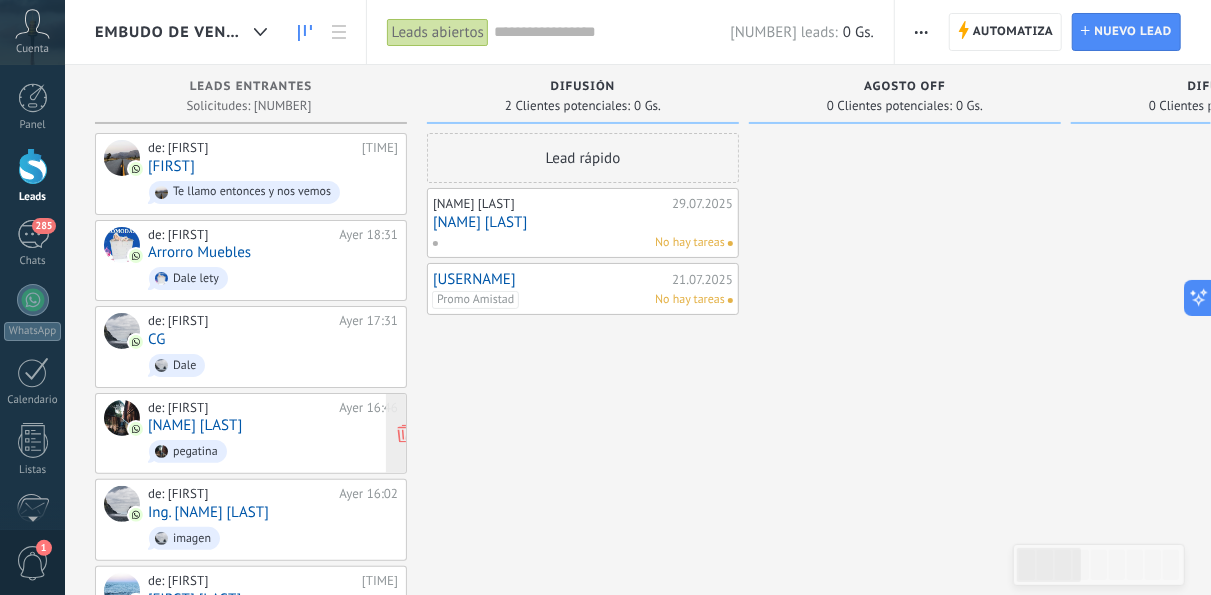 click on "pegatina" at bounding box center [273, 451] 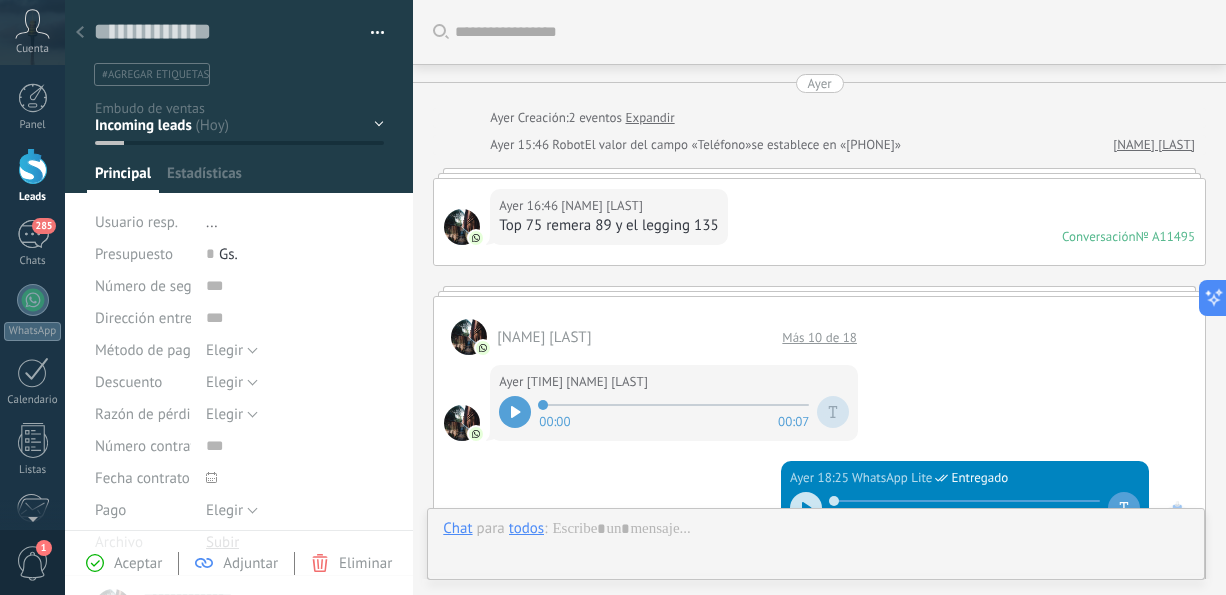 scroll, scrollTop: 30, scrollLeft: 0, axis: vertical 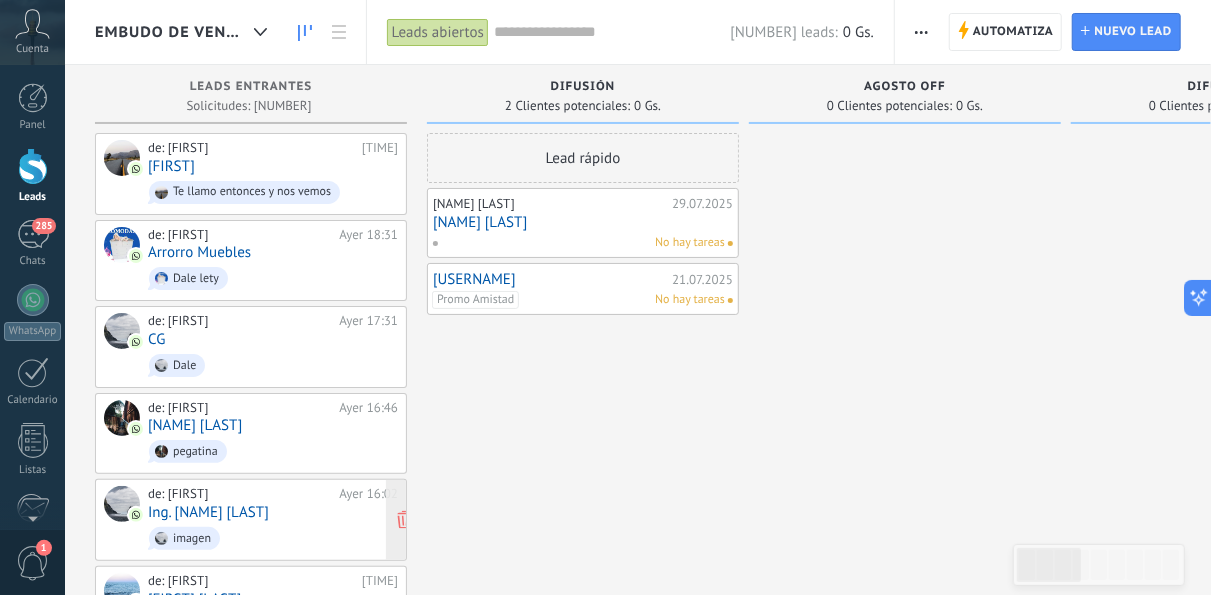 click on "imagen" at bounding box center (273, 538) 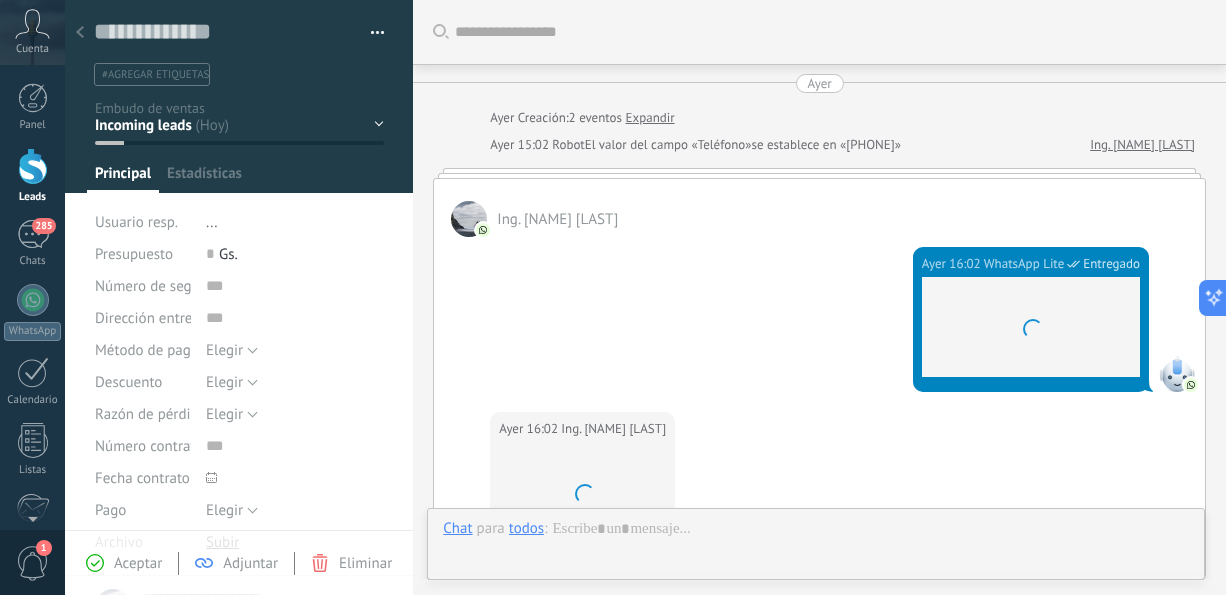 scroll, scrollTop: 30, scrollLeft: 0, axis: vertical 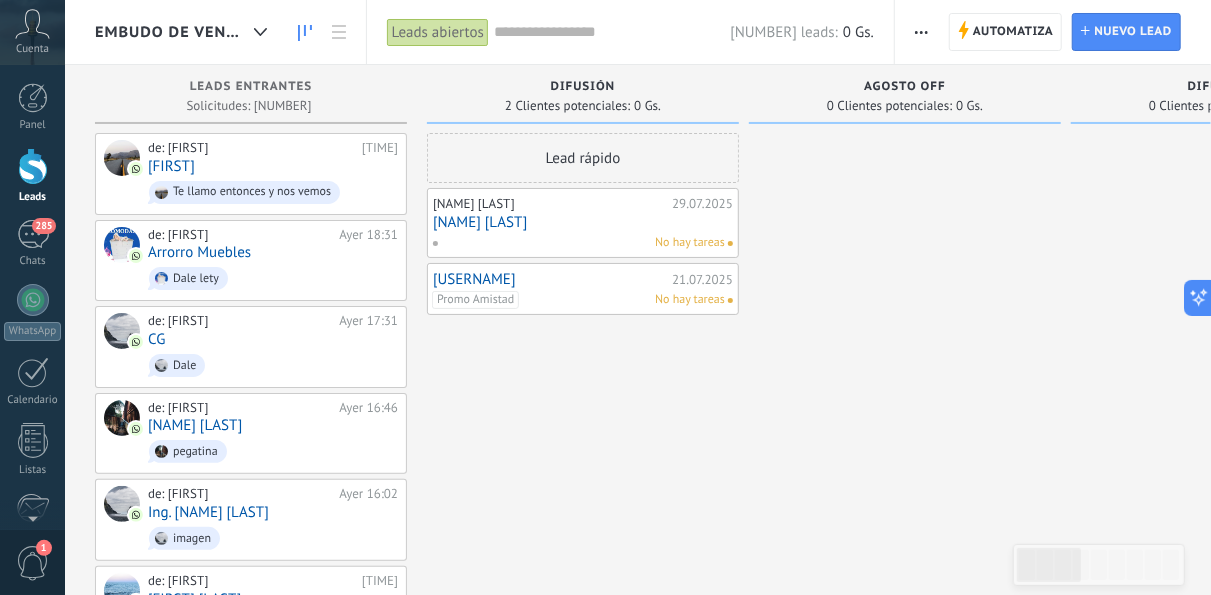 click on "Leads Entrantes Solicitudes: 147 0 0 0 147 0 0 0 147 de: [FIRST] [TIME] [FIRST] Te llamo entonces y nos vemos de: [FIRST] [TIME] Arrorro Muebles Dale lety de: [FIRST] [TIME] CG Dale de: [FIRST] [TIME] MARIELA ESCOBAR pegatina de: [FIRST] [TIME] Ing. [FIRST] [LAST] imagen de: [FIRST] [TIME] [FIRST] [LAST] Mensaje de voz de: [FIRST] [TIME] ariiii gracias madreee de: [FIRST] [TIME] ⠀⠀⠀⠀⠀⠀⠀⠀⠀⠀⠀⠀⠀⠀⠀ Si de: [FIRST] [TIME] Hugojara Te amo de: [FIRST] [TIME] [FIRST]‍♥️ Buenndia qtal de: [FIRST] [TIME] Mili Zorrilla Dale hija de: [FIRST] [TIME] CG Buen día Lety de: [FIRST] [TIME] Alexis [LAST] Diaz Tengo imforcon de: [FIRST] [TIME] [PHONE] Recibiste un mensaje multimedia (id del mensaje: 46BEABCA6530C6203475D9265EB43213). Espera a que se cargue o se visualice en tu aplicación móvil WhatsApp conectada. de: [FIRST] [TIME] [FIRST] [LAST] Bueno de: [FIRST] [TIME] Josechi [LAST] usted cuenta con ips o ivas ? de: [FIRST] [TIME] [FIRST] Mensaje de voz" at bounding box center [261, 962] 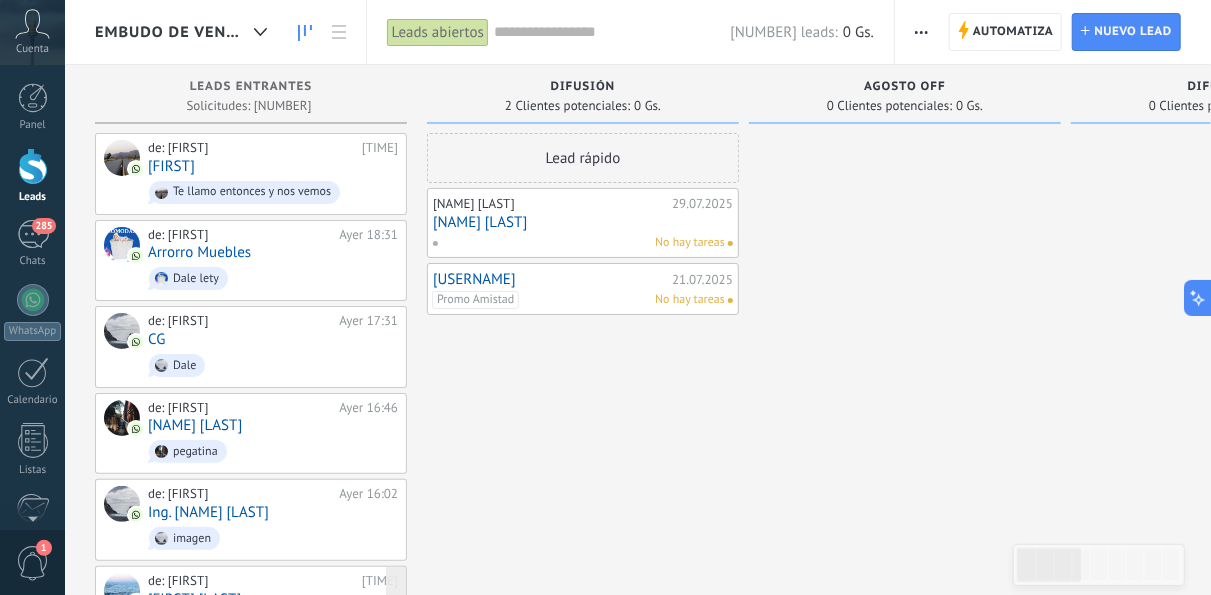 click on "de: [FIRST] [TIME] [FIRST] [LAST] Mensaje de voz" at bounding box center (273, 607) 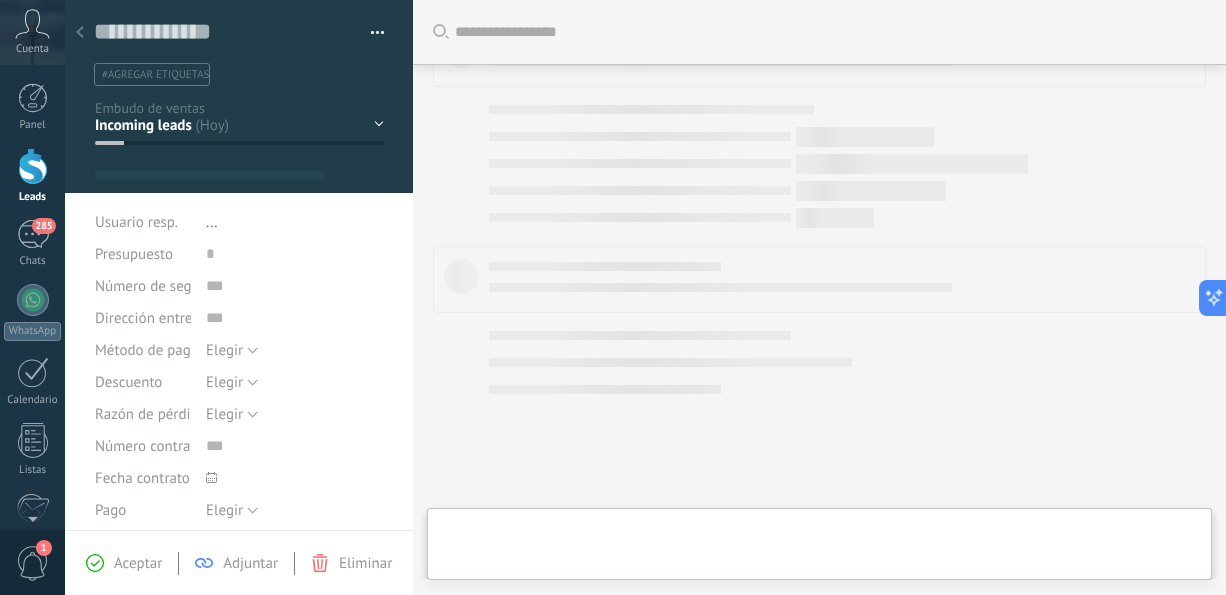 scroll, scrollTop: 1246, scrollLeft: 0, axis: vertical 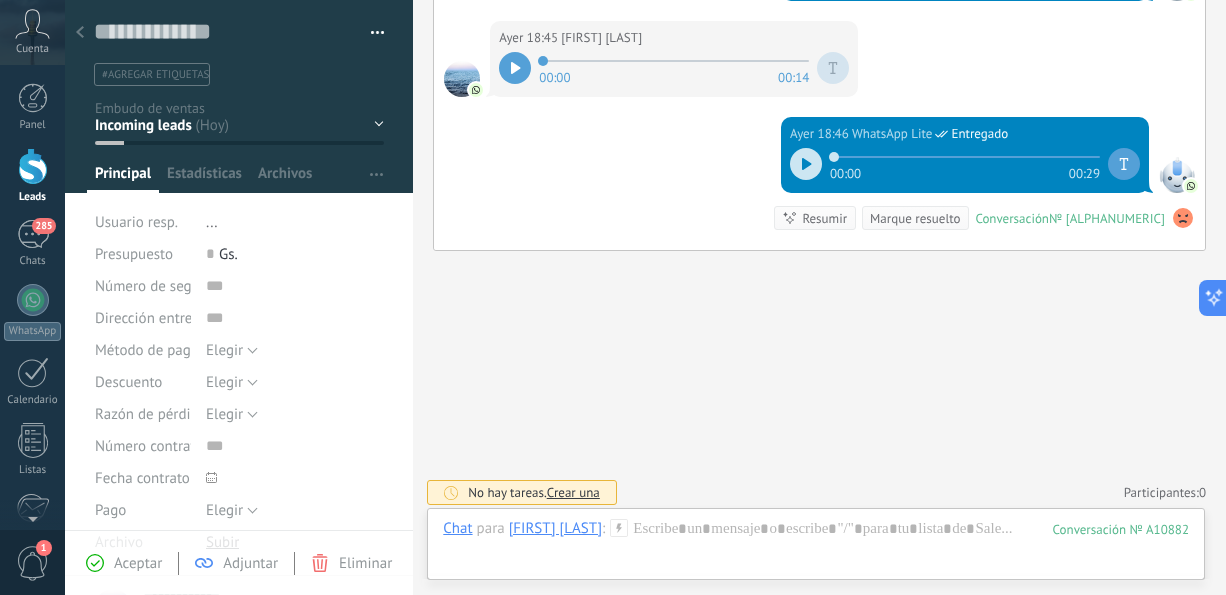 click 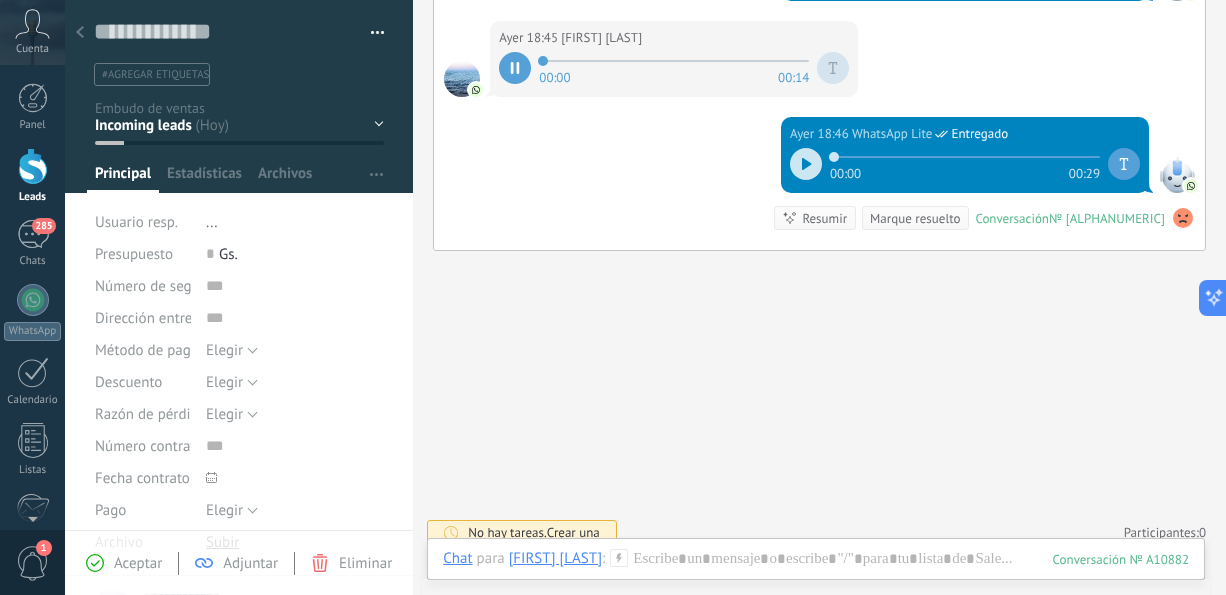 scroll, scrollTop: 725, scrollLeft: 0, axis: vertical 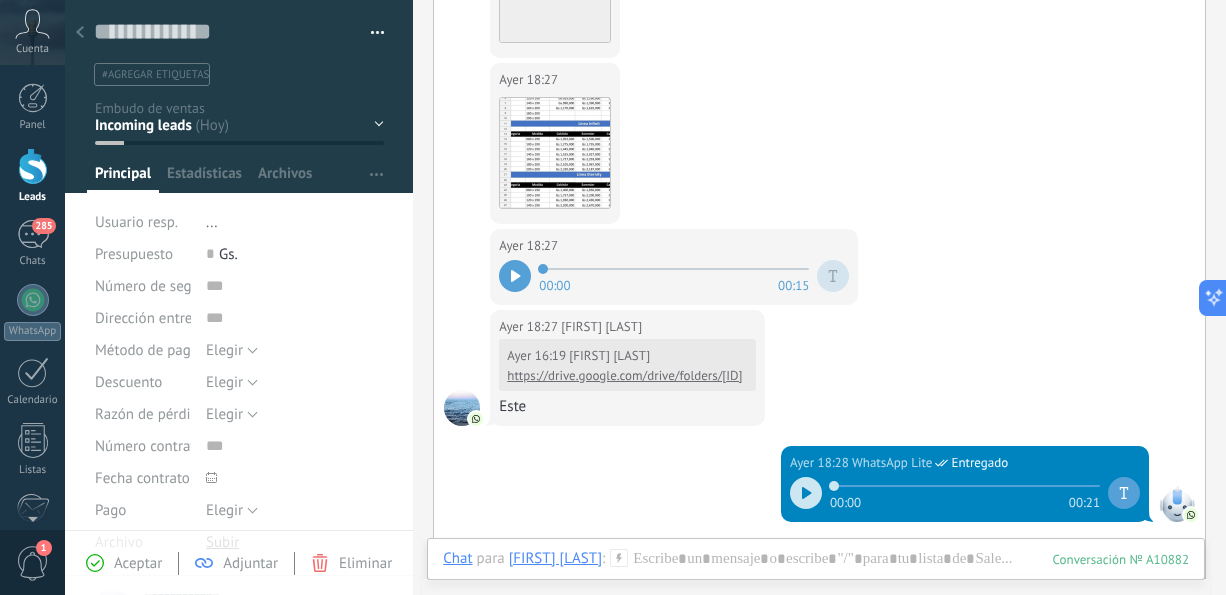 click at bounding box center (806, 493) 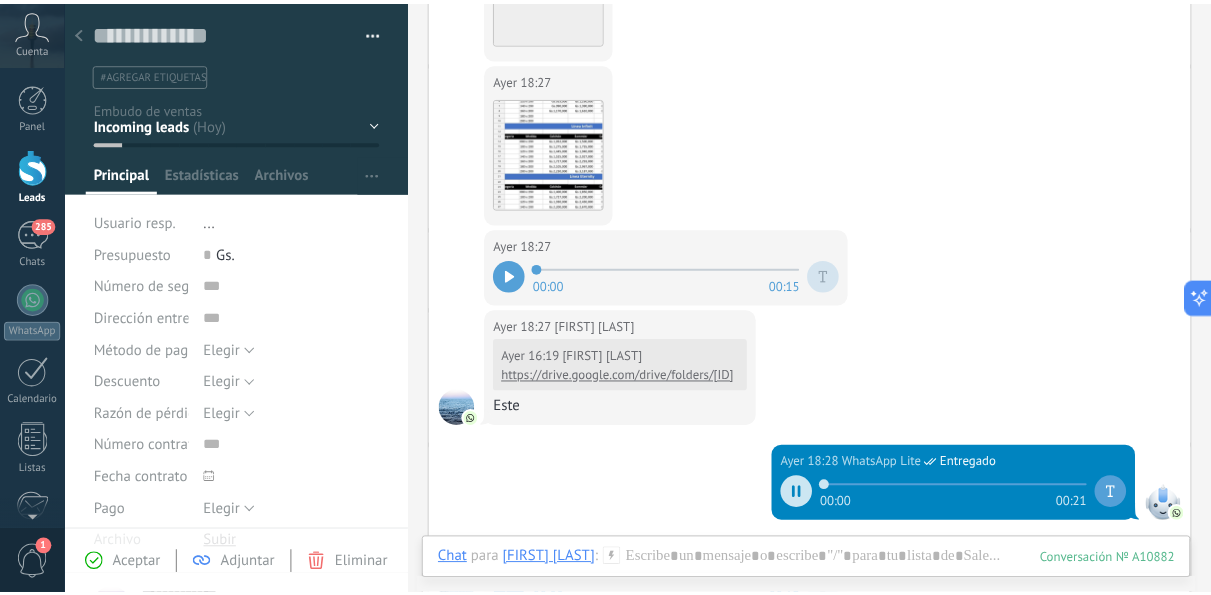 scroll, scrollTop: 1246, scrollLeft: 0, axis: vertical 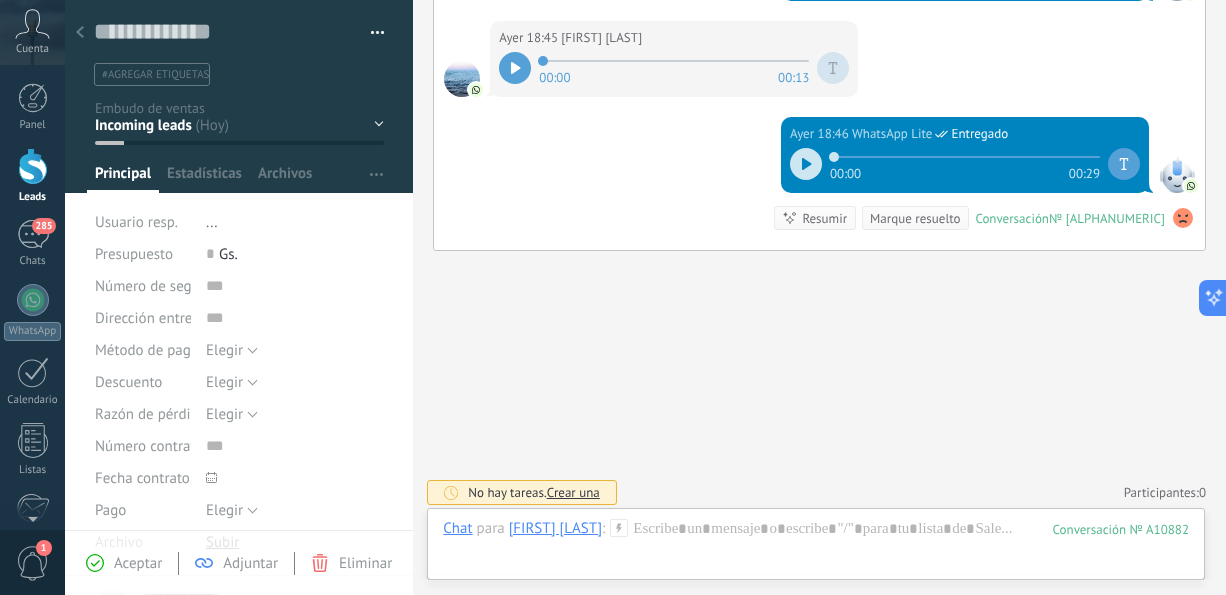 click at bounding box center (806, 164) 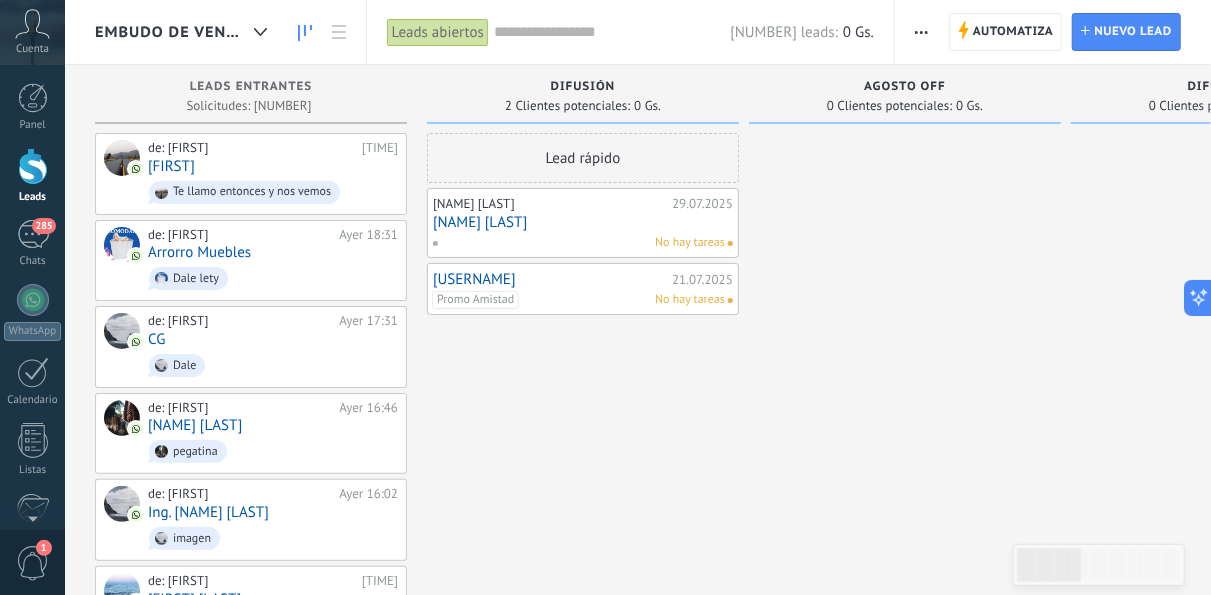 click on "Leads Entrantes Solicitudes: 147 0 0 0 147 0 0 0 147 de: [FIRST] [TIME] [FIRST] Te llamo entonces y nos vemos de: [FIRST] [TIME] Arrorro Muebles Dale lety de: [FIRST] [TIME] CG Dale de: [FIRST] [TIME] MARIELA ESCOBAR pegatina de: [FIRST] [TIME] Ing. [FIRST] [LAST] imagen de: [FIRST] [TIME] [FIRST] [LAST] Mensaje de voz de: [FIRST] [TIME] ariiii gracias madreee de: [FIRST] [TIME] ⠀⠀⠀⠀⠀⠀⠀⠀⠀⠀⠀⠀⠀⠀⠀ Si de: [FIRST] [TIME] Hugojara Te amo de: [FIRST] [TIME] [FIRST]‍♥️ Buenndia qtal de: [FIRST] [TIME] Mili Zorrilla Dale hija de: [FIRST] [TIME] CG Buen día Lety de: [FIRST] [TIME] Alexis [LAST] Diaz Tengo imforcon de: [FIRST] [TIME] [PHONE] Recibiste un mensaje multimedia (id del mensaje: 46BEABCA6530C6203475D9265EB43213). Espera a que se cargue o se visualice en tu aplicación móvil WhatsApp conectada. de: [FIRST] [TIME] [FIRST] [LAST] Bueno de: [FIRST] [TIME] Josechi [LAST] usted cuenta con ips o ivas ? de: [FIRST] [TIME] [FIRST] Mensaje de voz" at bounding box center [261, 962] 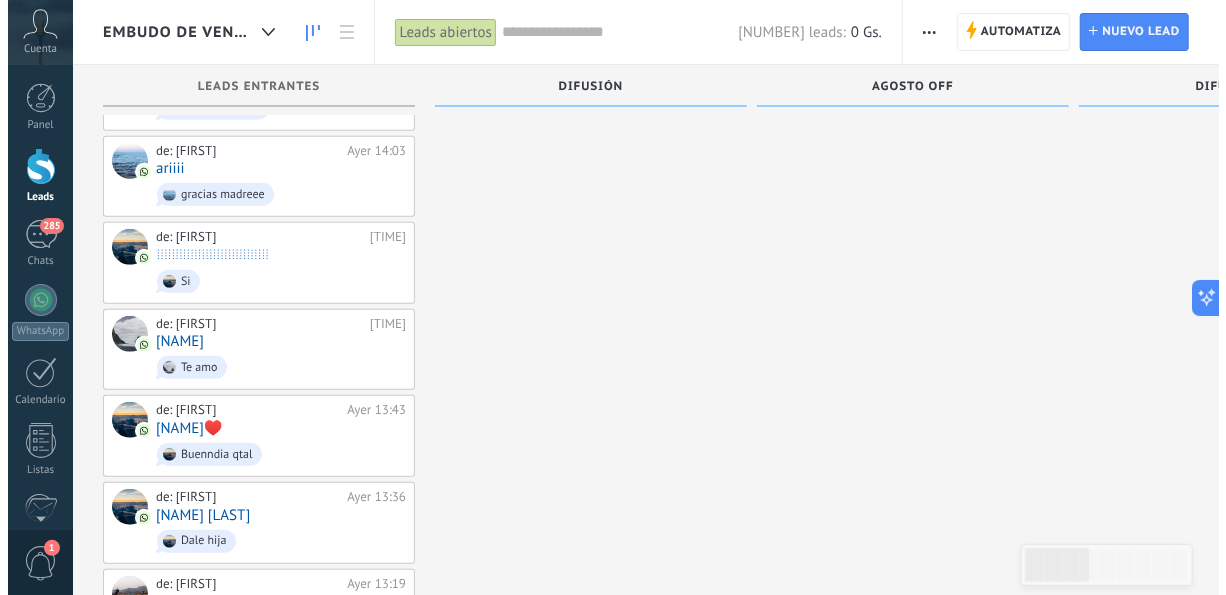 scroll, scrollTop: 520, scrollLeft: 0, axis: vertical 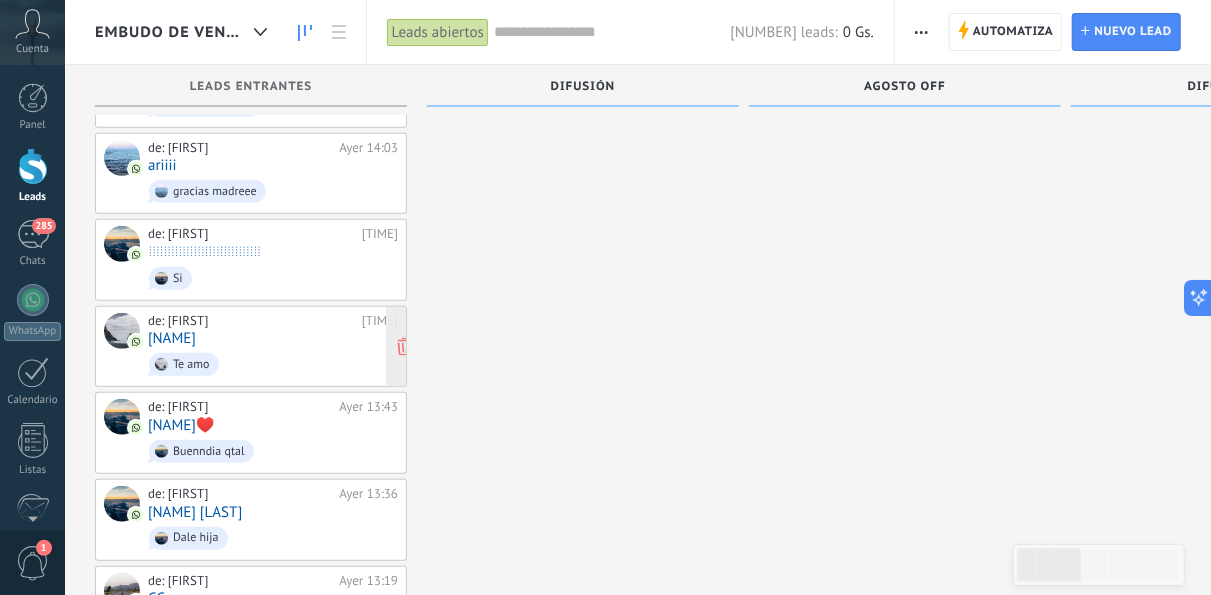 click on "de: [FIRST] Ayer [TIME] [FIRST] Te amo" at bounding box center [273, 347] 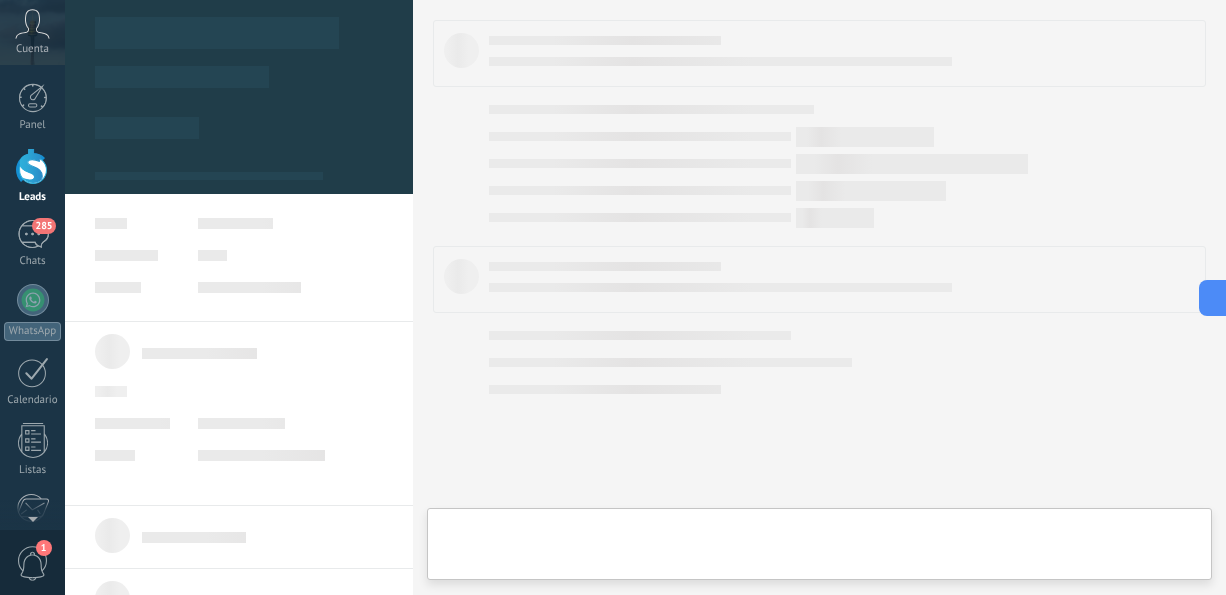 scroll, scrollTop: 0, scrollLeft: 0, axis: both 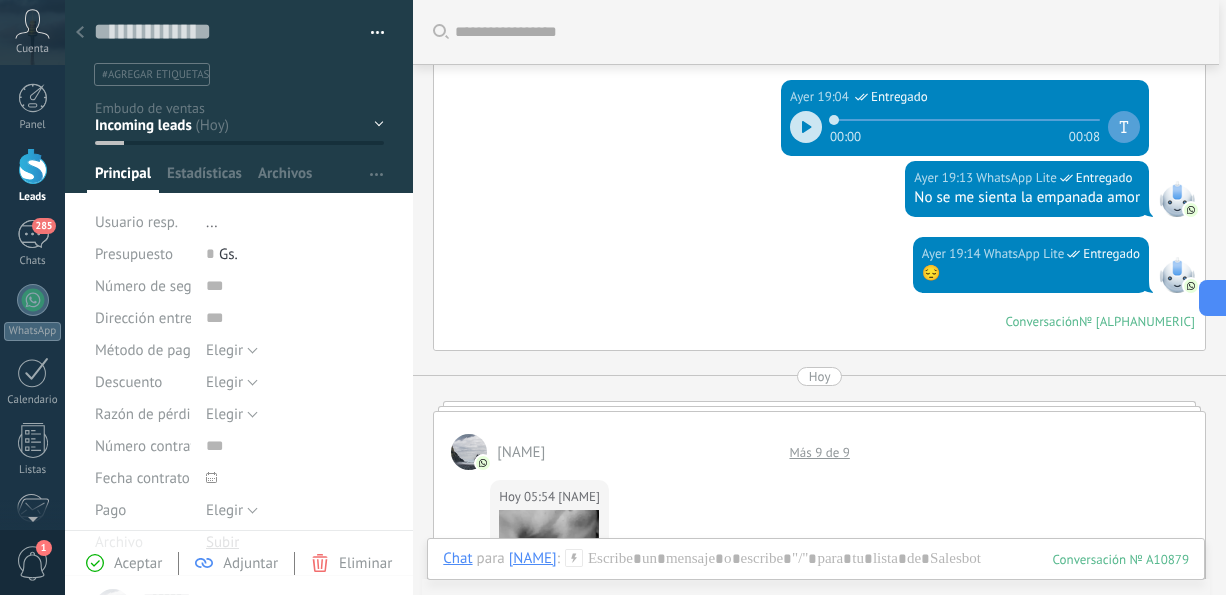 click at bounding box center (806, 127) 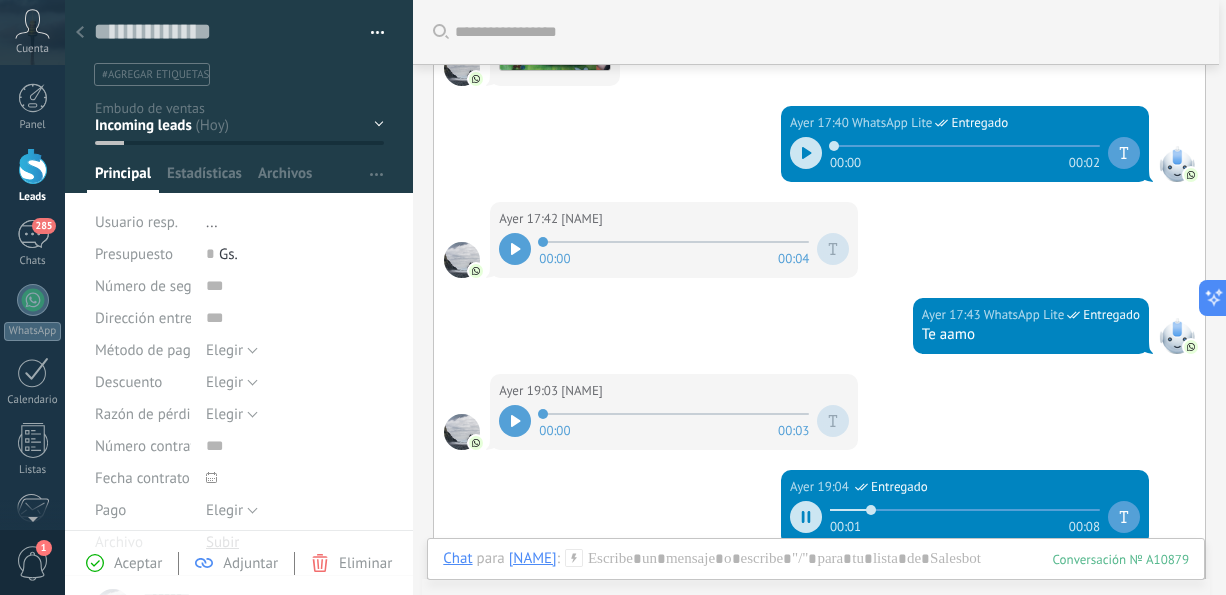 scroll, scrollTop: 786, scrollLeft: 0, axis: vertical 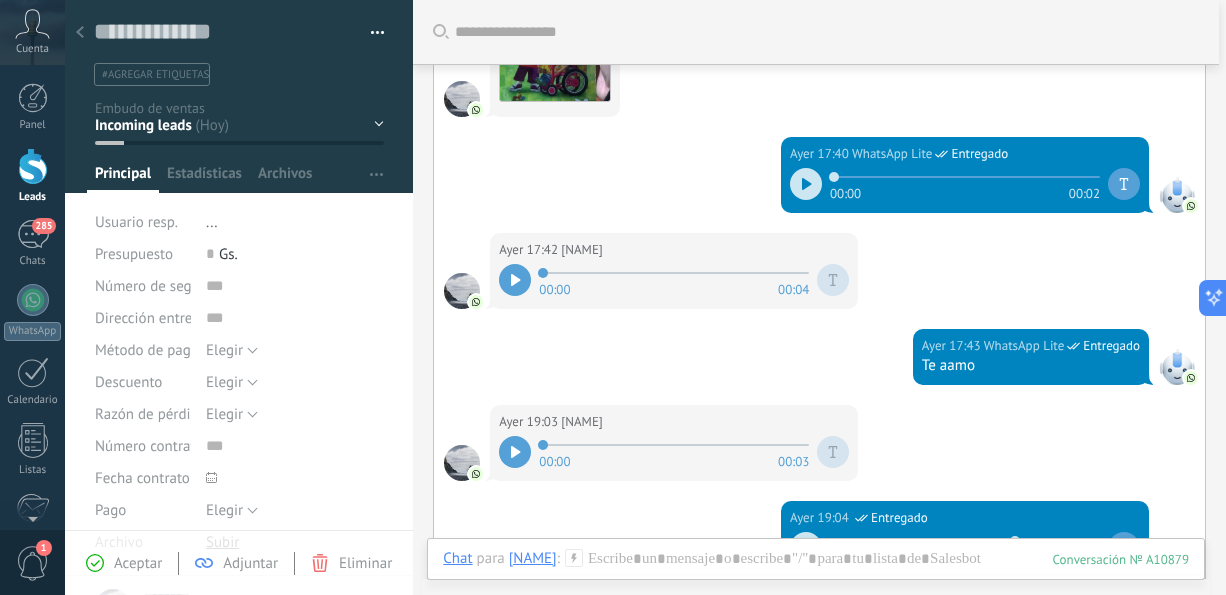click 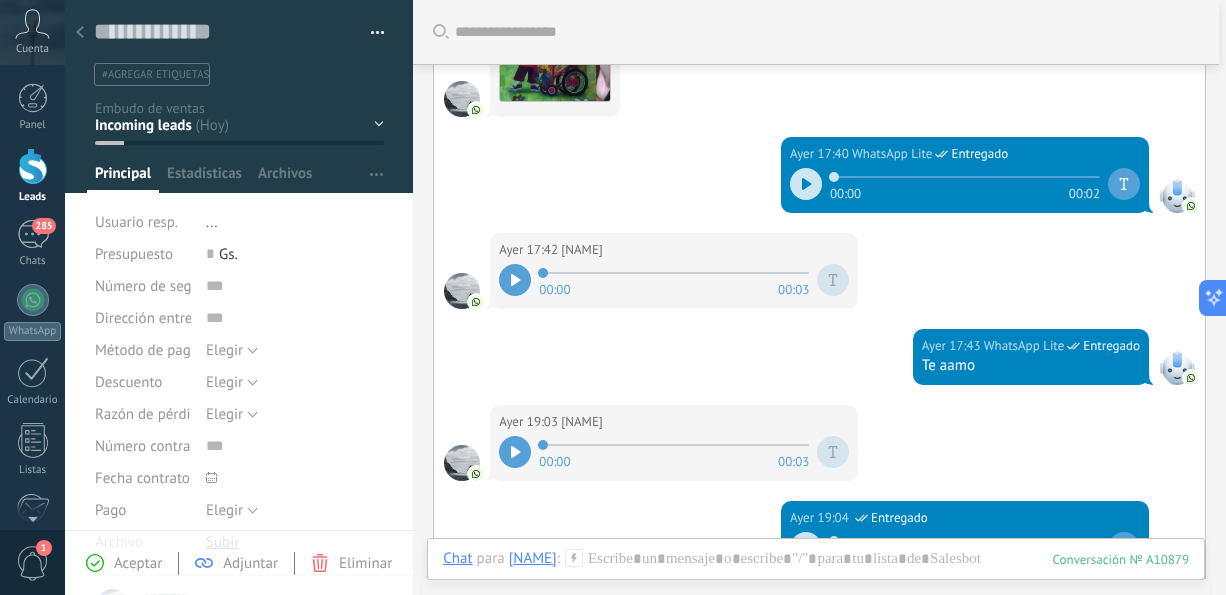 click at bounding box center (515, 452) 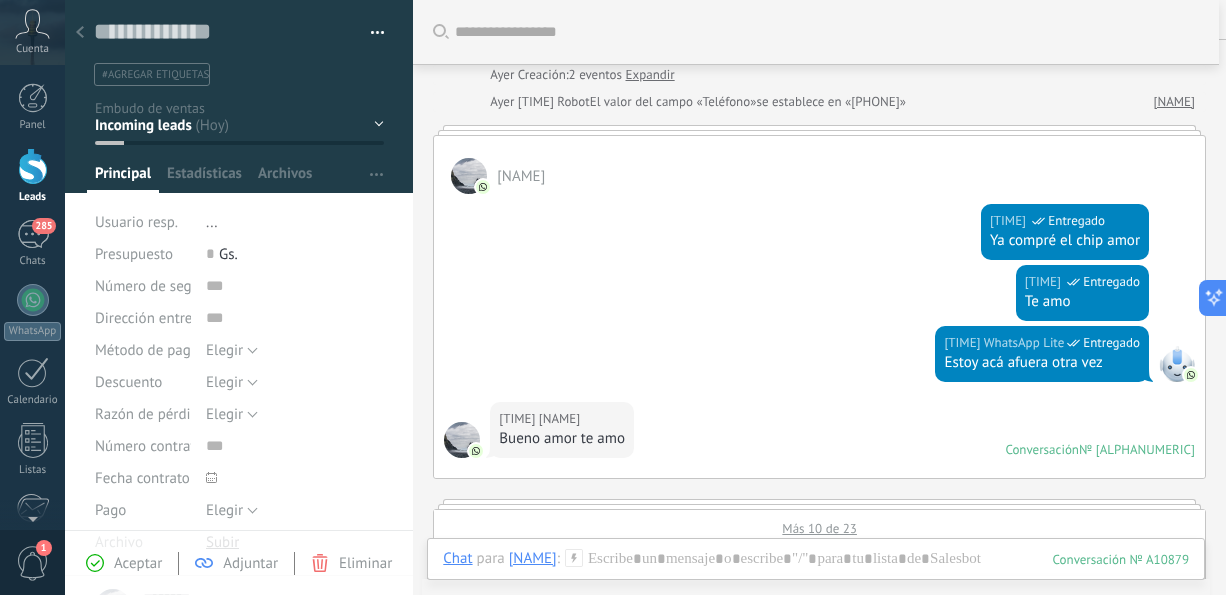 scroll, scrollTop: 13, scrollLeft: 0, axis: vertical 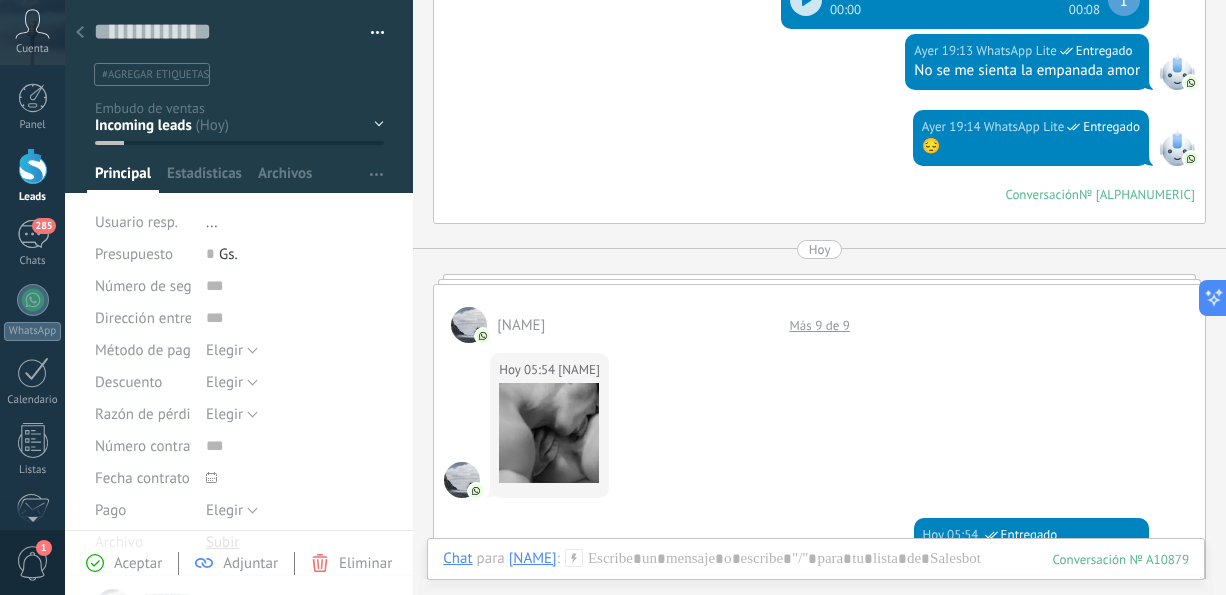 click at bounding box center (549, 433) 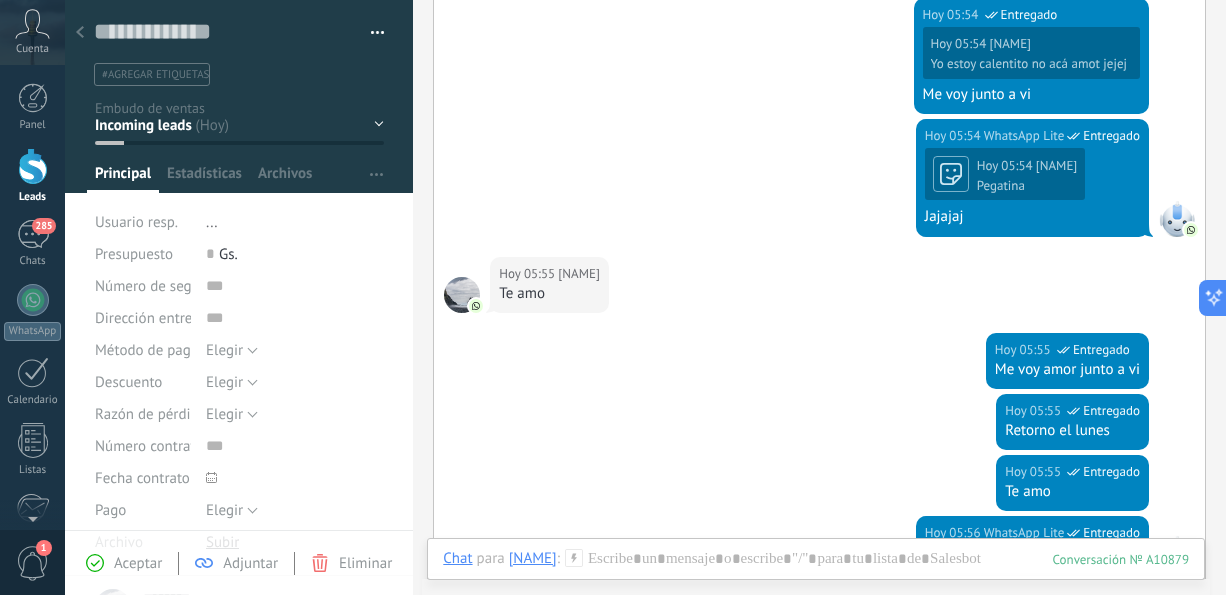 click 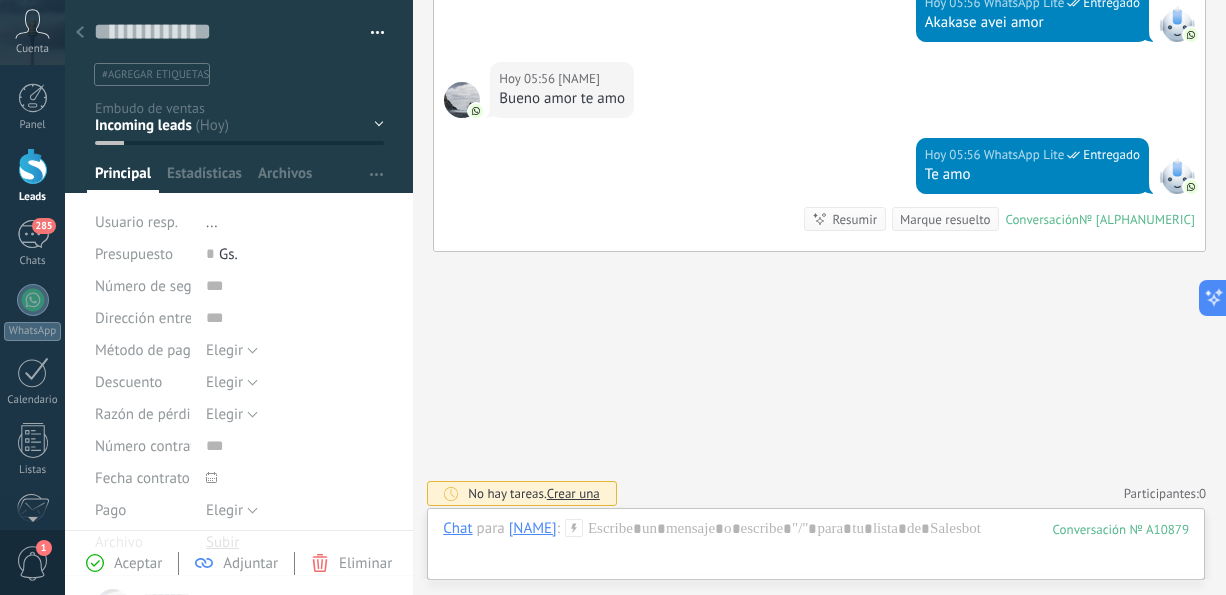 scroll, scrollTop: 1462, scrollLeft: 0, axis: vertical 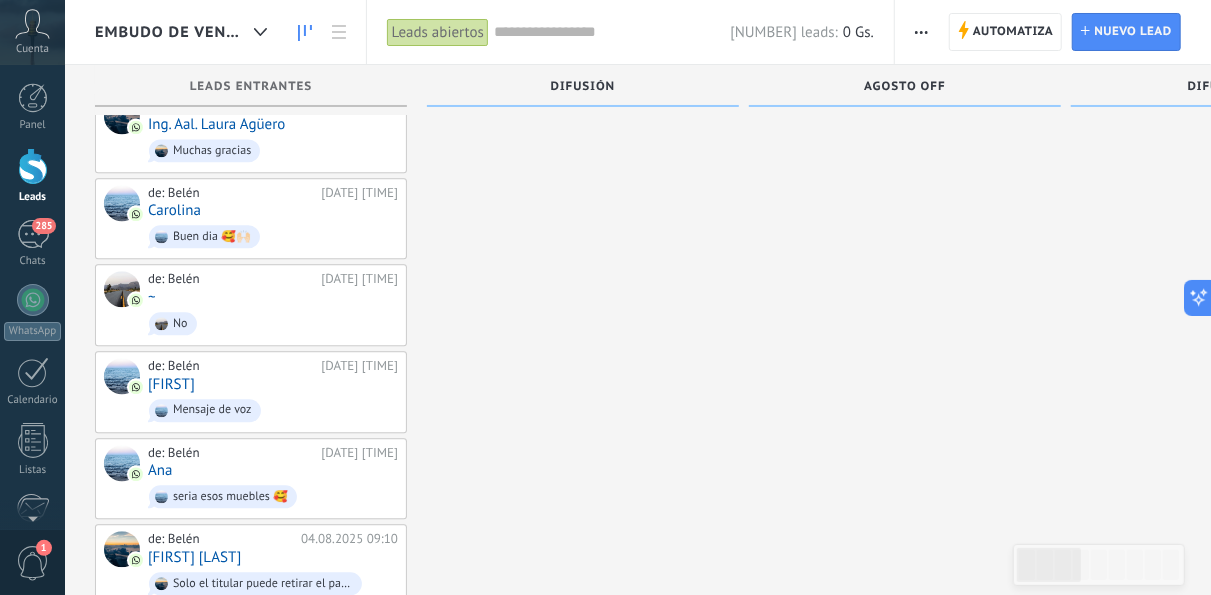 click on "1" at bounding box center [33, 563] 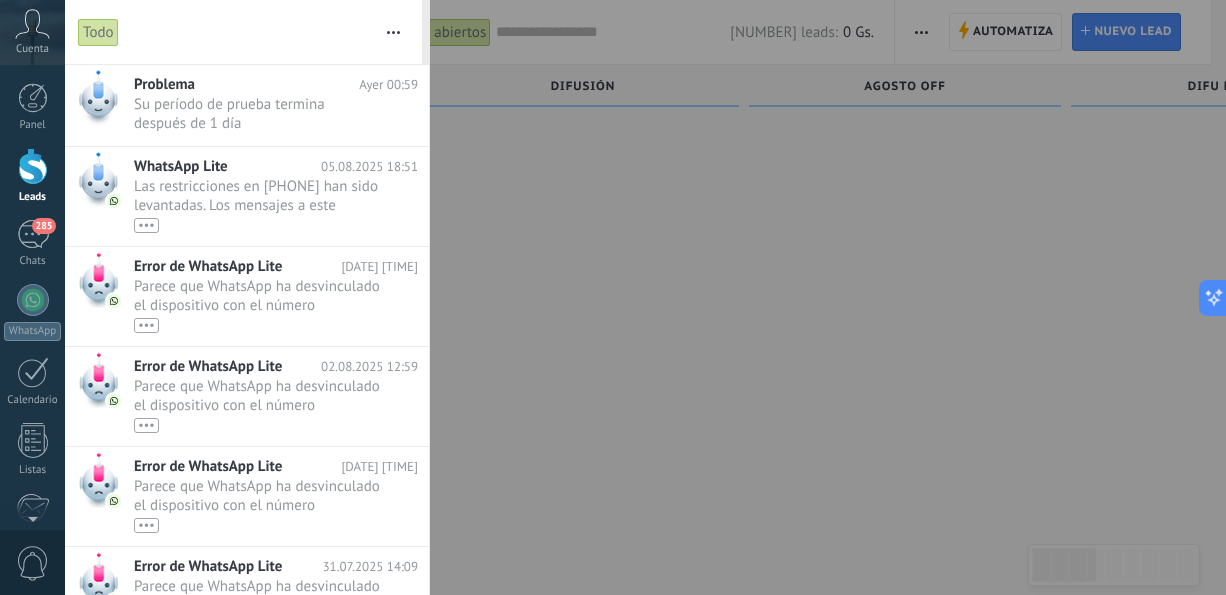 click on "0" at bounding box center [33, 563] 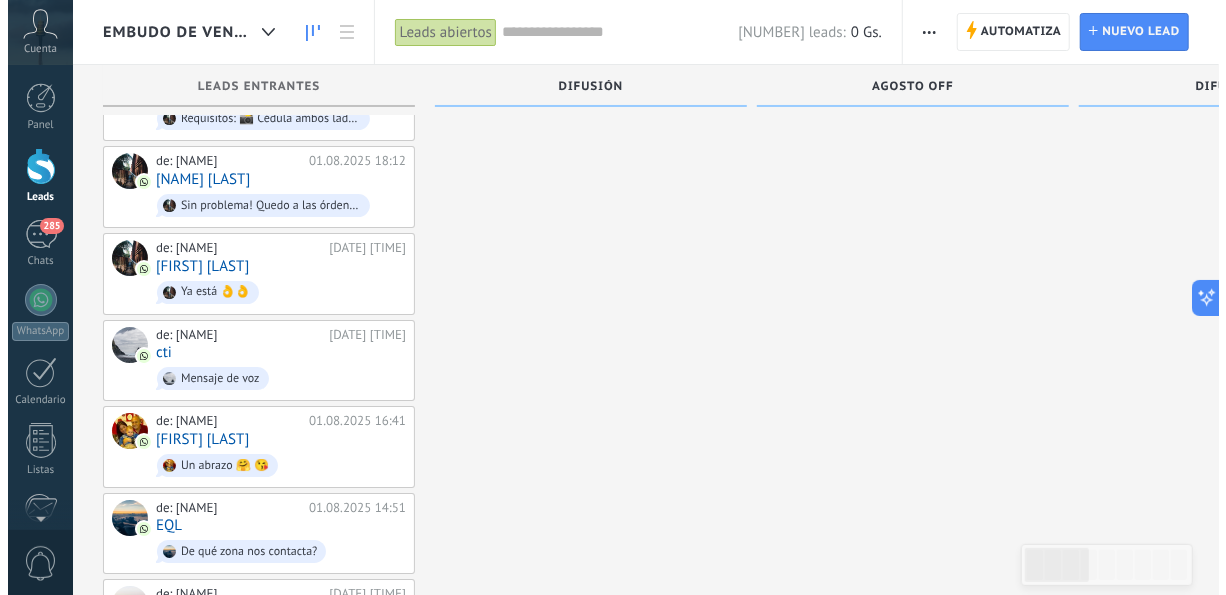 scroll, scrollTop: 3120, scrollLeft: 0, axis: vertical 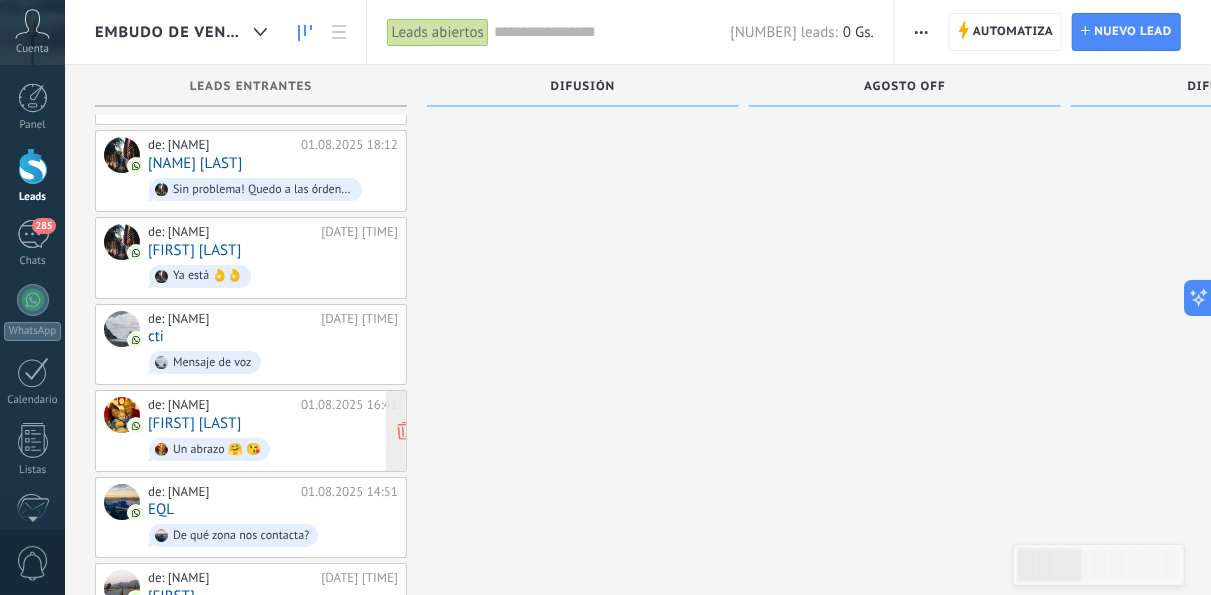 click on "de: [NAME] [DATE] [TIME] [NAME] Un abrazo 🤗 😘" at bounding box center [273, 431] 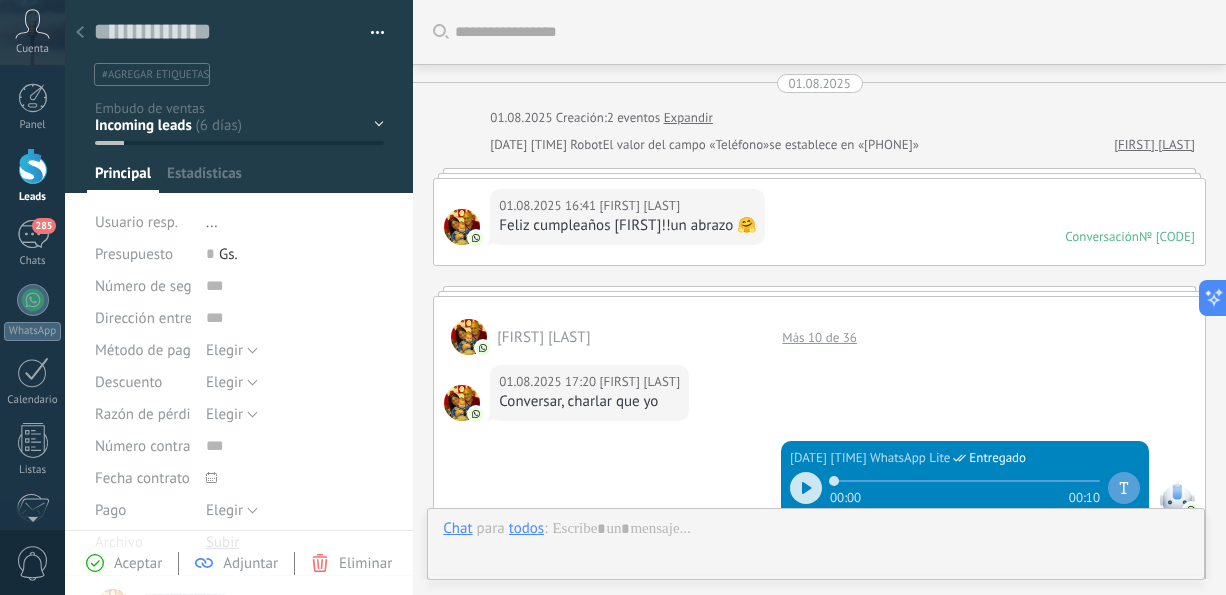 scroll, scrollTop: 0, scrollLeft: 0, axis: both 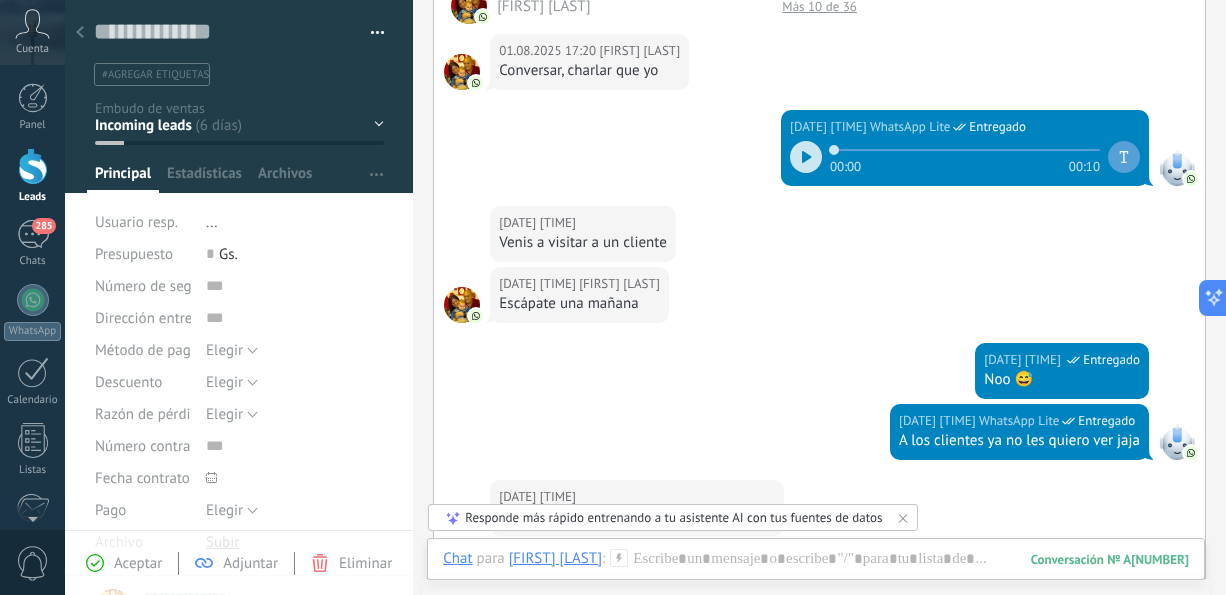 click at bounding box center (806, 157) 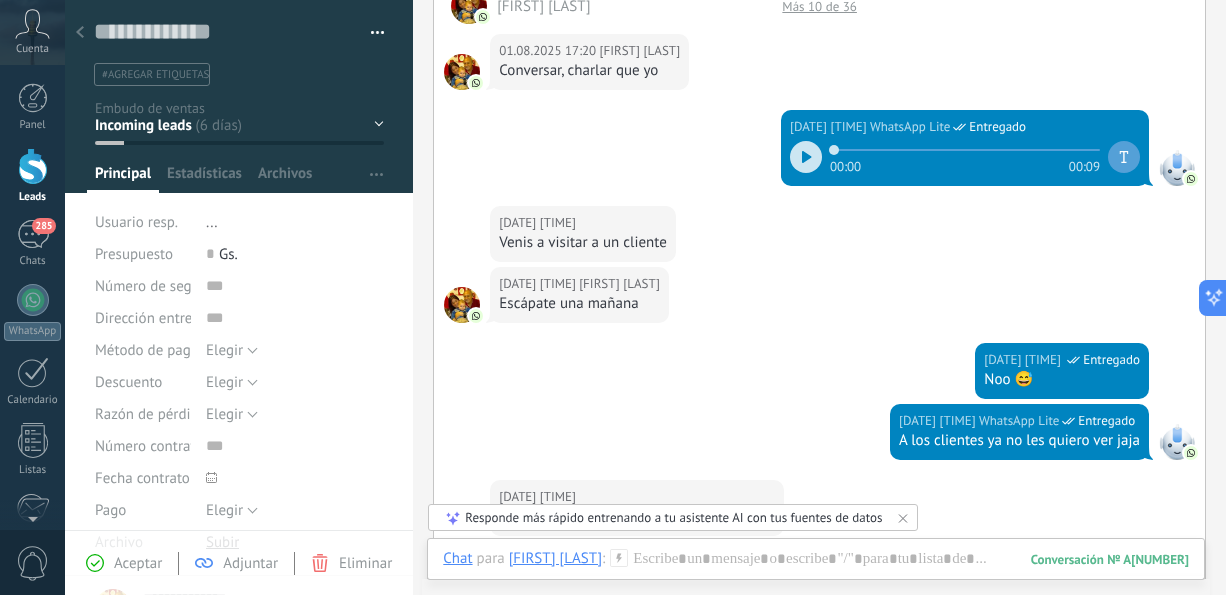 click on "Kommo Copilot Nuevo chat Nuevo chat ¡Hola, soy Kommo Copilot! ¿Necesitas ayuda para configurar Kommo o gestionar tus leads? ¡Solo pregúntame! Resumen del lead Sugerencias de campo Preguntas sin responder El contenido generado por IA puede ser impreciso" at bounding box center [1386, 297] 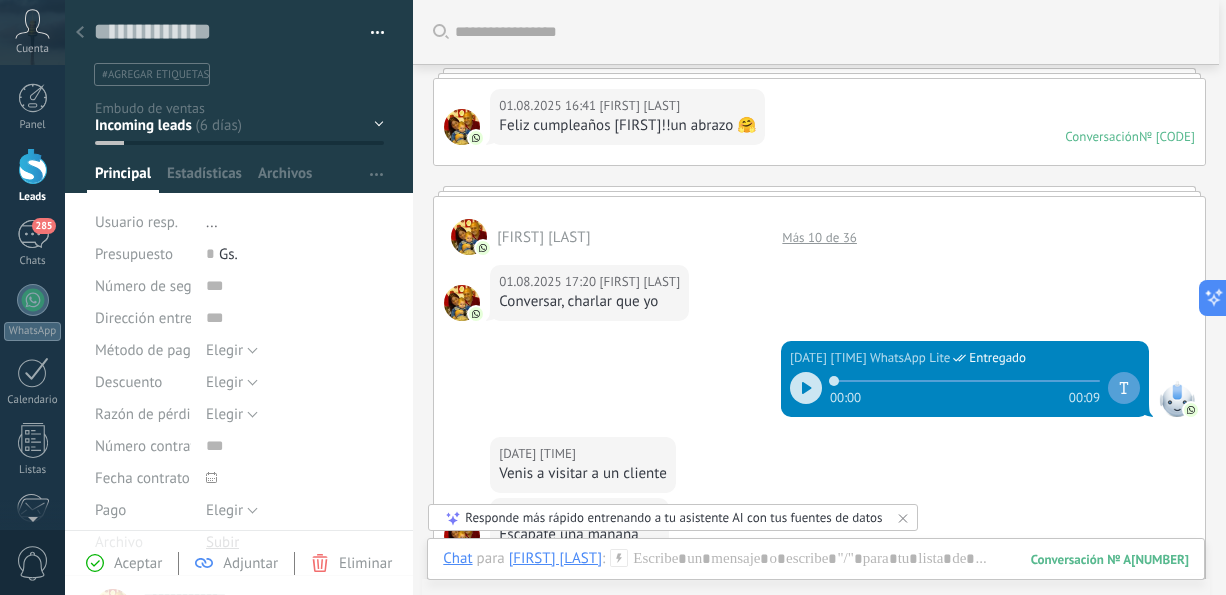 scroll, scrollTop: 79, scrollLeft: 0, axis: vertical 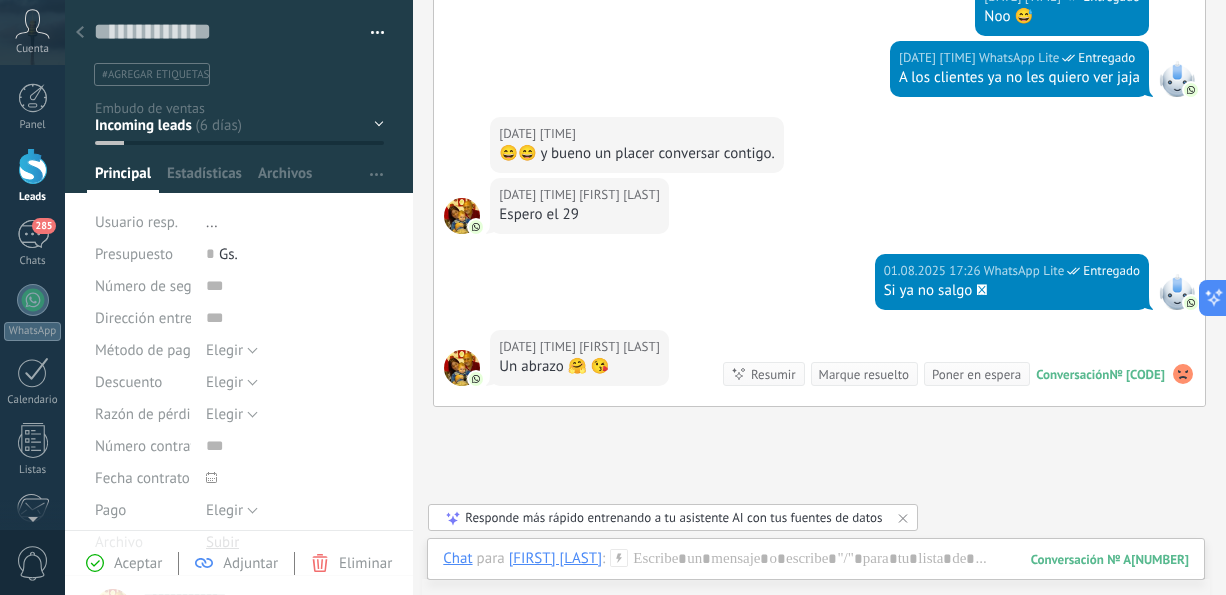 click at bounding box center [462, -467] 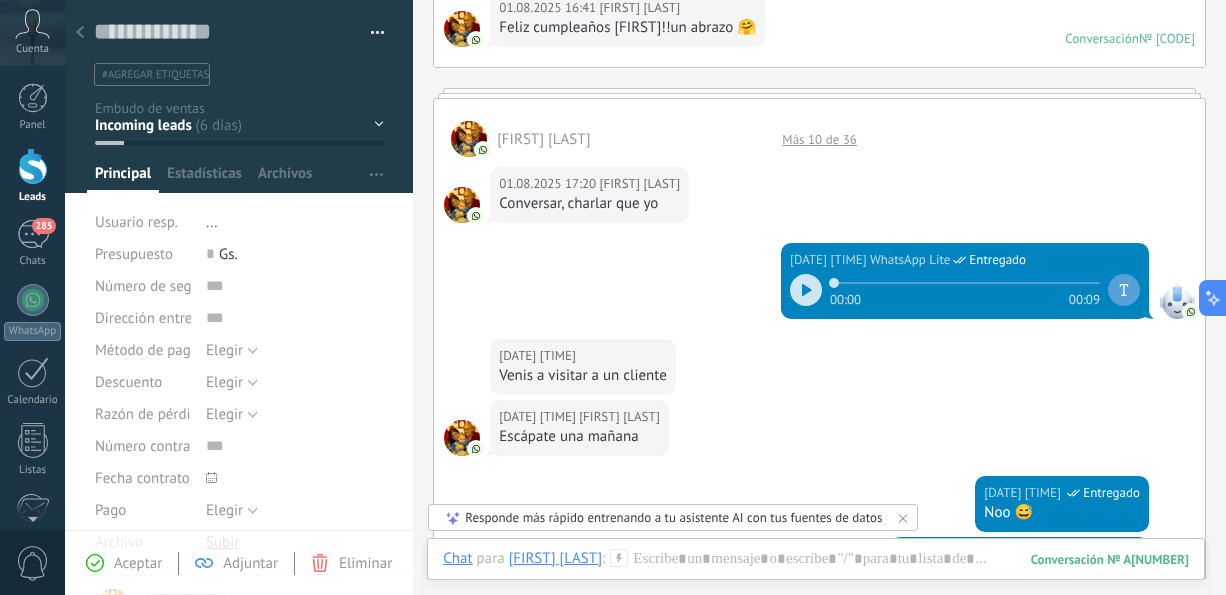 scroll, scrollTop: 110, scrollLeft: 0, axis: vertical 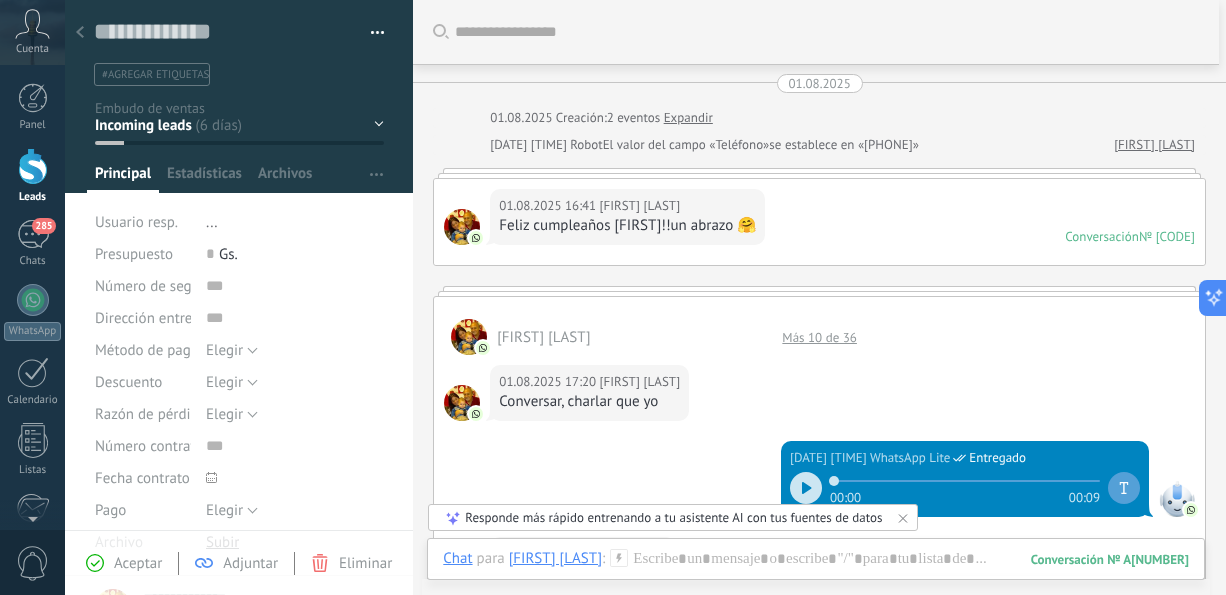 click at bounding box center (462, 227) 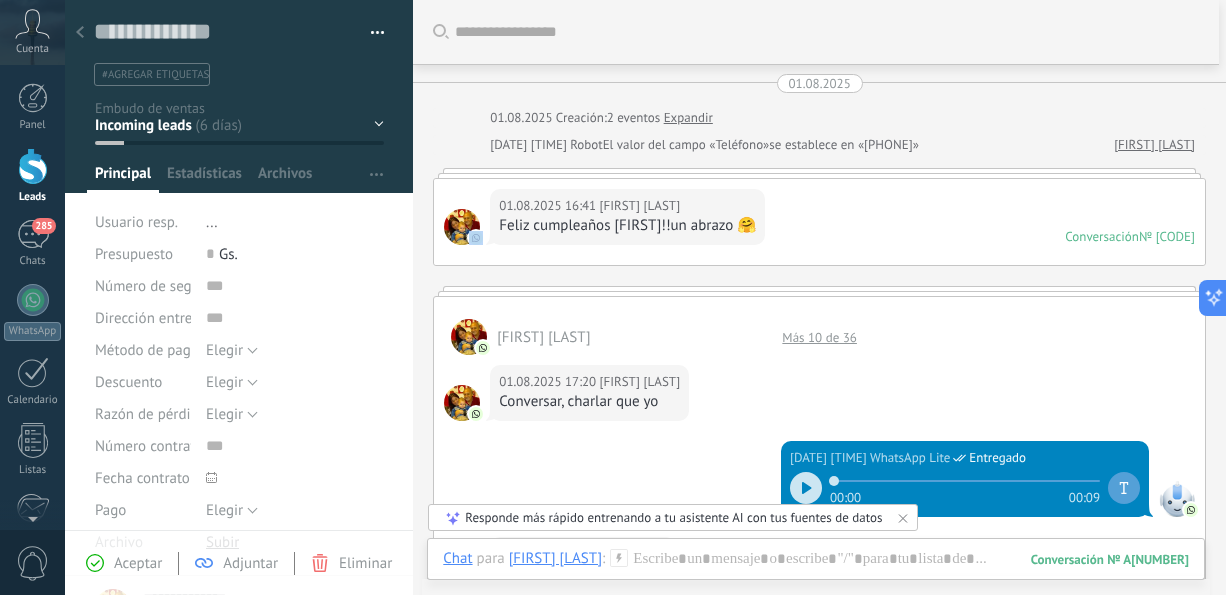 click at bounding box center (462, 227) 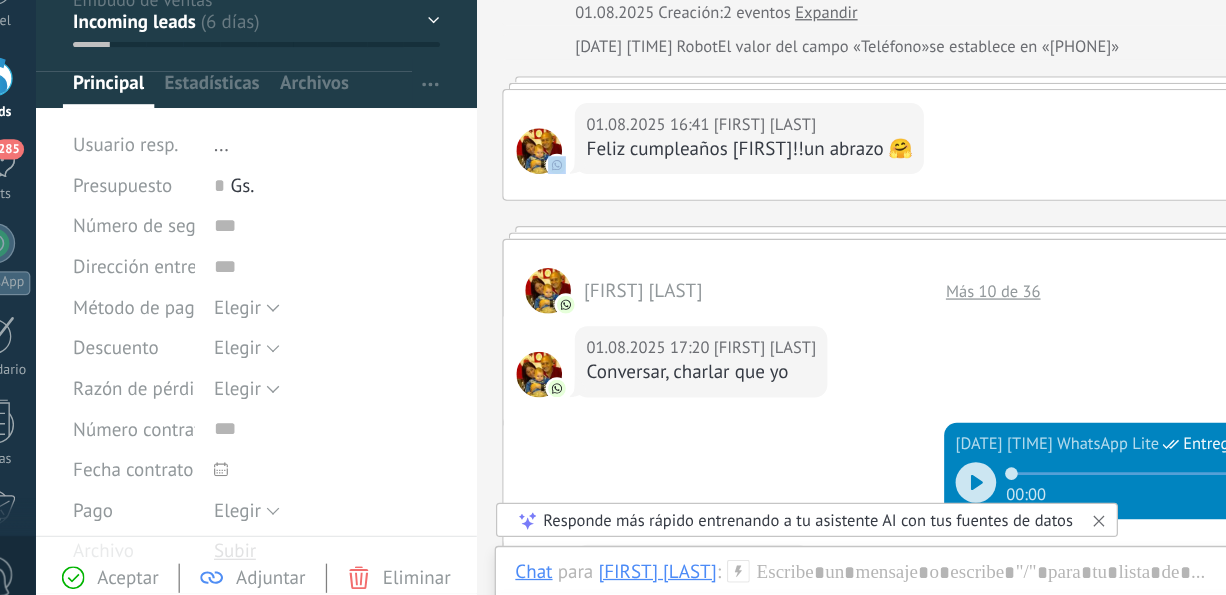 scroll, scrollTop: 0, scrollLeft: 0, axis: both 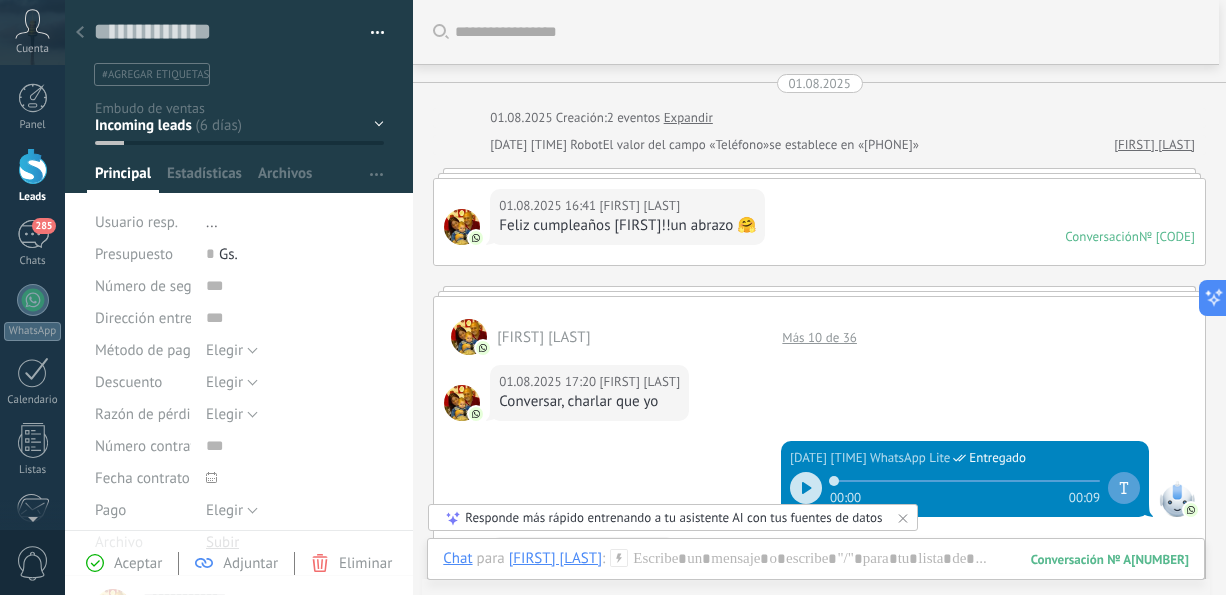 click 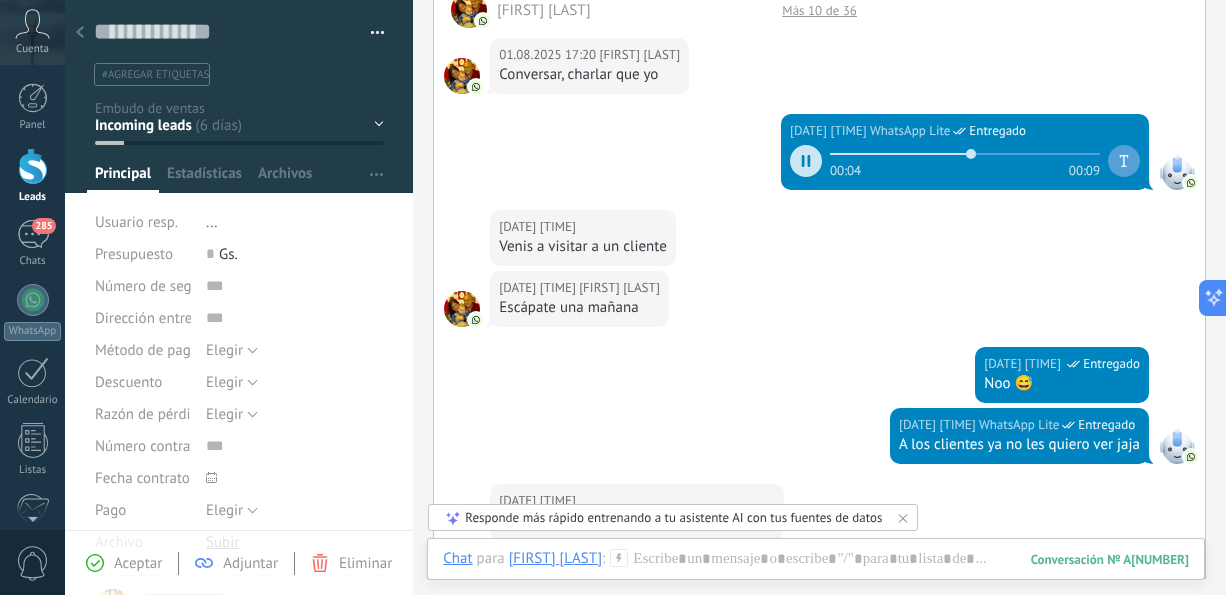 scroll, scrollTop: 330, scrollLeft: 0, axis: vertical 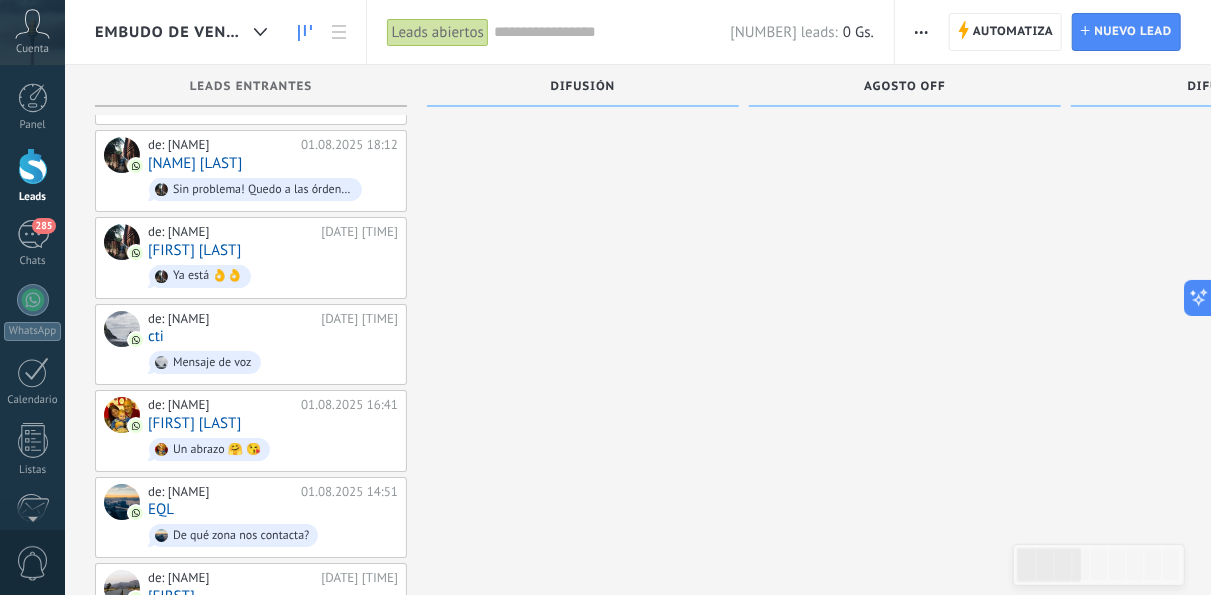 click on "Leads Entrantes Solicitudes: 147 0 0 0 147 0 0 0 147 de: [FIRST] [TIME] [FIRST] Te llamo entonces y nos vemos de: [FIRST] [TIME] Arrorro Muebles Dale lety de: [FIRST] [TIME] CG Dale de: [FIRST] [TIME] MARIELA ESCOBAR pegatina de: [FIRST] [TIME] Ing. [FIRST] [LAST] imagen de: [FIRST] [TIME] [FIRST] [LAST] Mensaje de voz de: [FIRST] [TIME] ariiii gracias madreee de: [FIRST] [TIME] ⠀⠀⠀⠀⠀⠀⠀⠀⠀⠀⠀⠀⠀⠀⠀ Si de: [FIRST] [TIME] Hugojara Te amo de: [FIRST] [TIME] [FIRST]‍♥️ Buenndia qtal de: [FIRST] [TIME] Mili Zorrilla Dale hija de: [FIRST] [TIME] CG Buen día Lety de: [FIRST] [TIME] Alexis [LAST] Diaz Tengo imforcon de: [FIRST] [TIME] [PHONE] Recibiste un mensaje multimedia (id del mensaje: 46BEABCA6530C6203475D9265EB43213). Espera a que se cargue o se visualice en tu aplicación móvil WhatsApp conectada. de: [FIRST] [TIME] [FIRST] [LAST] Bueno de: [FIRST] [TIME] Josechi [LAST] usted cuenta con ips o ivas ? de: [FIRST] [TIME] [FIRST] Mensaje de voz" at bounding box center [261, -859] 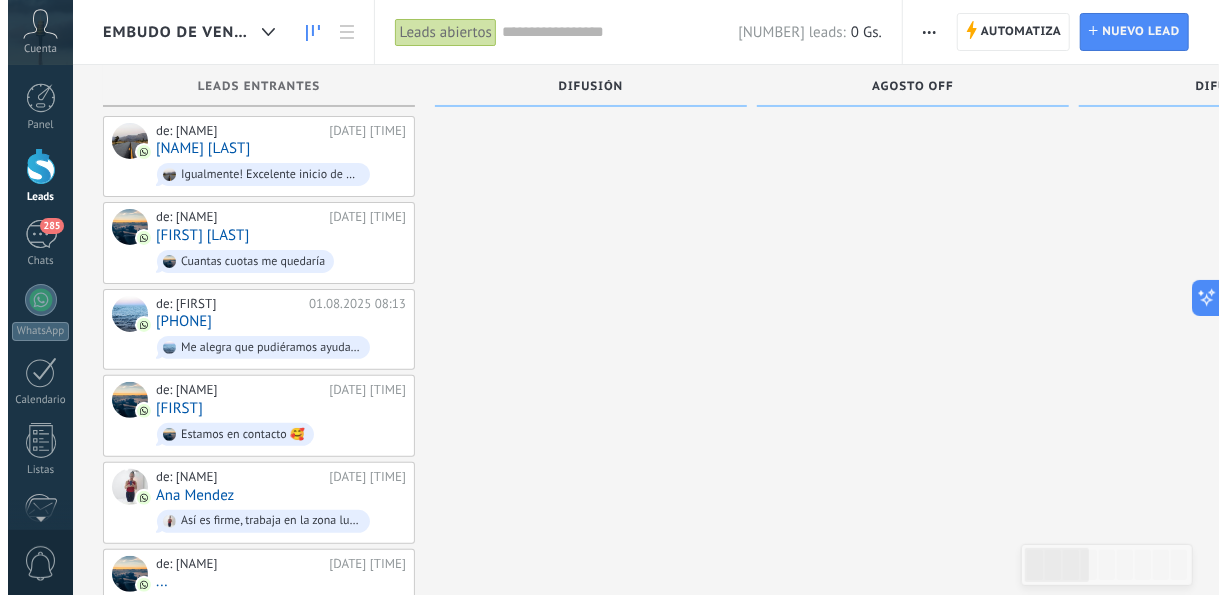 scroll, scrollTop: 3828, scrollLeft: 0, axis: vertical 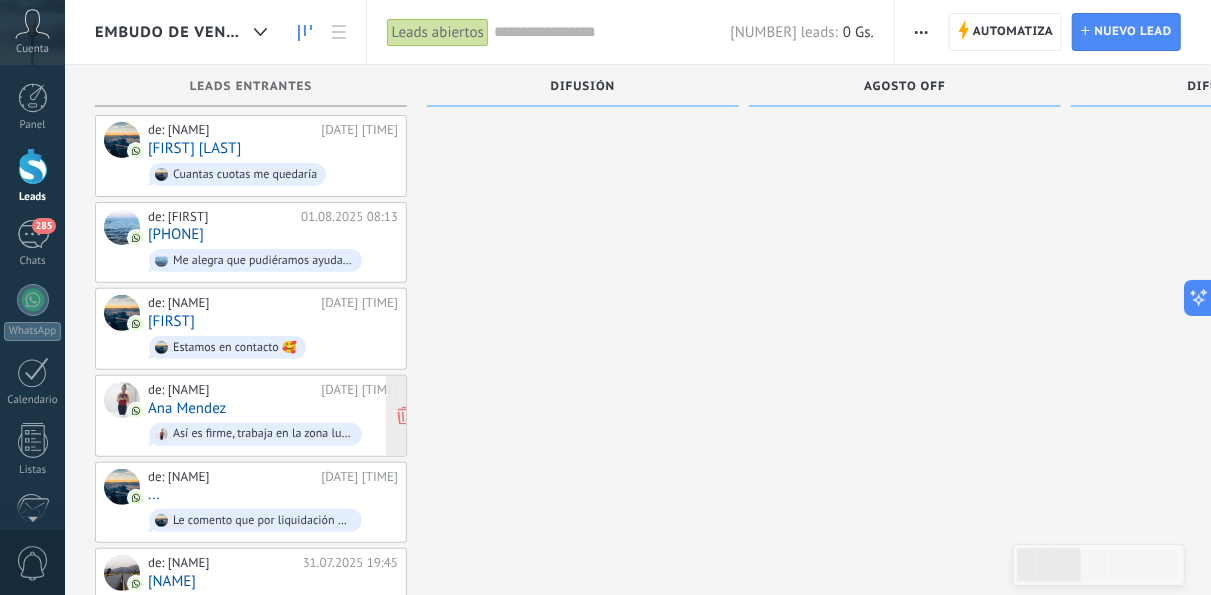 click on "de: [NAME] [DATE] [TIME] [NAME] Así es firme, trabaja en la zona lumbar 👌" at bounding box center (273, 416) 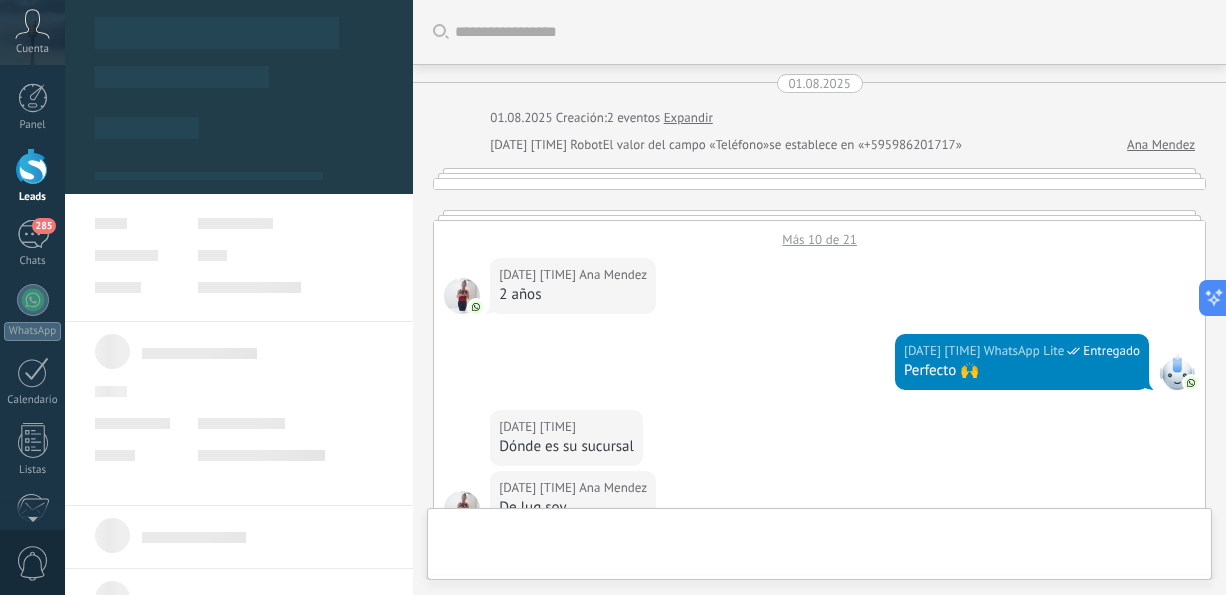 scroll, scrollTop: 0, scrollLeft: 0, axis: both 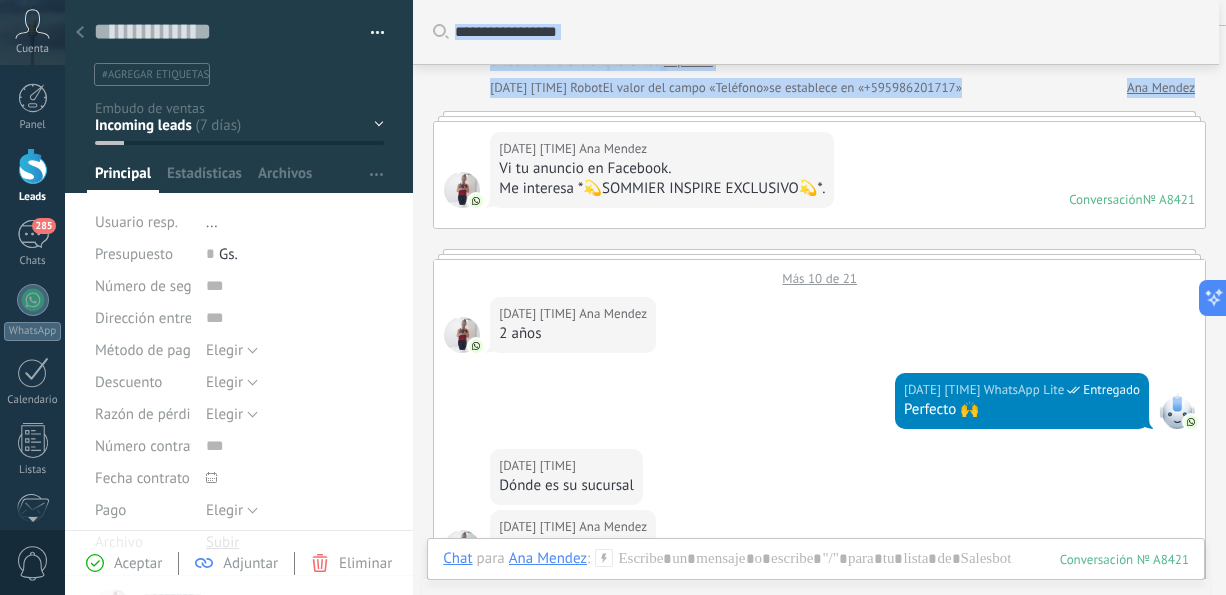 drag, startPoint x: 1225, startPoint y: 386, endPoint x: 1203, endPoint y: 11, distance: 375.64478 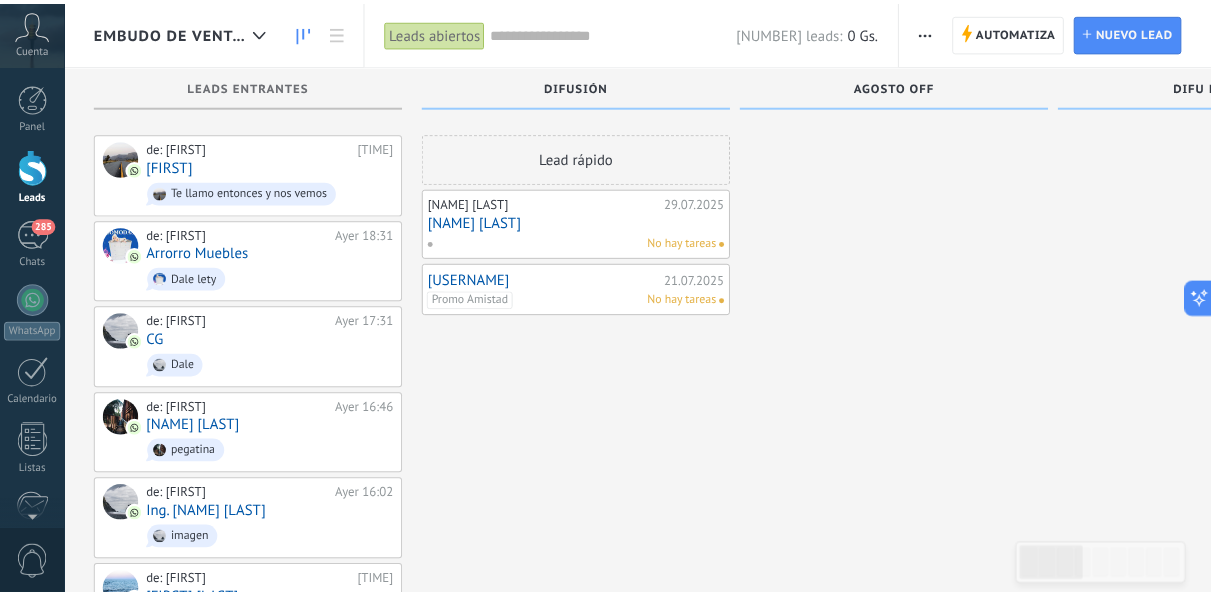 scroll, scrollTop: 3828, scrollLeft: 0, axis: vertical 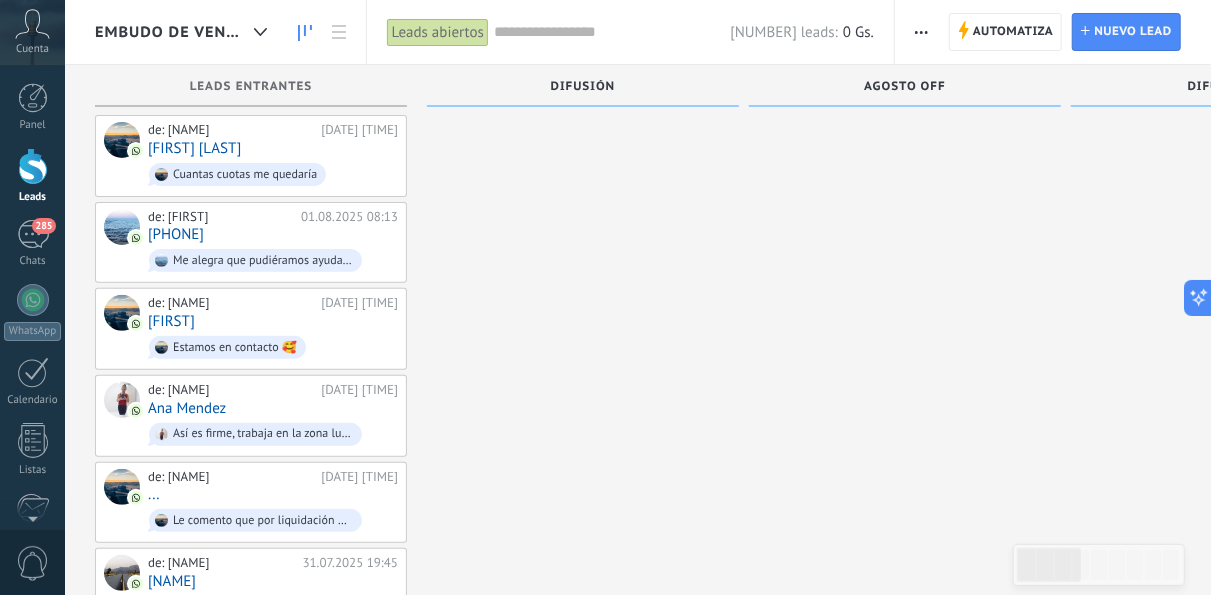 click on "Leads Entrantes Solicitudes: 147 0 0 0 147 0 0 0 147 de: [FIRST] [TIME] [FIRST] Te llamo entonces y nos vemos de: [FIRST] [TIME] Arrorro Muebles Dale lety de: [FIRST] [TIME] CG Dale de: [FIRST] [TIME] MARIELA ESCOBAR pegatina de: [FIRST] [TIME] Ing. [FIRST] [LAST] imagen de: [FIRST] [TIME] [FIRST] [LAST] Mensaje de voz de: [FIRST] [TIME] ariiii gracias madreee de: [FIRST] [TIME] ⠀⠀⠀⠀⠀⠀⠀⠀⠀⠀⠀⠀⠀⠀⠀ Si de: [FIRST] [TIME] Hugojara Te amo de: [FIRST] [TIME] [FIRST]‍♥️ Buenndia qtal de: [FIRST] [TIME] Mili Zorrilla Dale hija de: [FIRST] [TIME] CG Buen día Lety de: [FIRST] [TIME] Alexis [LAST] Diaz Tengo imforcon de: [FIRST] [TIME] [PHONE] Recibiste un mensaje multimedia (id del mensaje: 46BEABCA6530C6203475D9265EB43213). Espera a que se cargue o se visualice en tu aplicación móvil WhatsApp conectada. de: [FIRST] [TIME] [FIRST] [LAST] Bueno de: [FIRST] [TIME] Josechi [LAST] usted cuenta con ips o ivas ? de: [FIRST] [TIME] [FIRST] Mensaje de voz" at bounding box center (261, -1134) 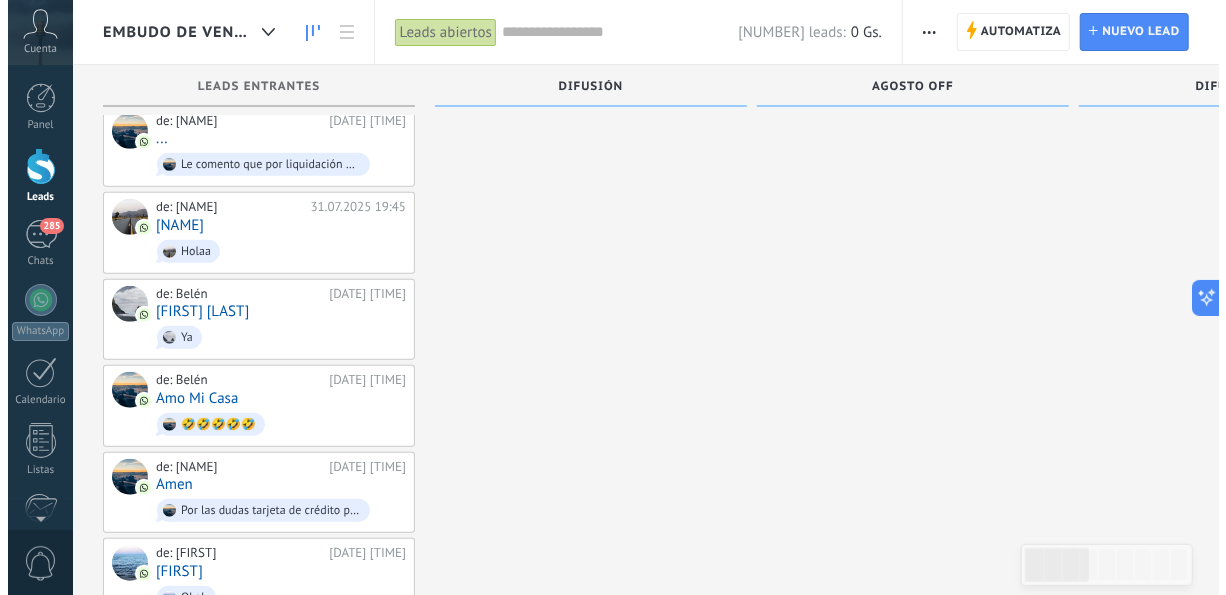 scroll, scrollTop: 4228, scrollLeft: 0, axis: vertical 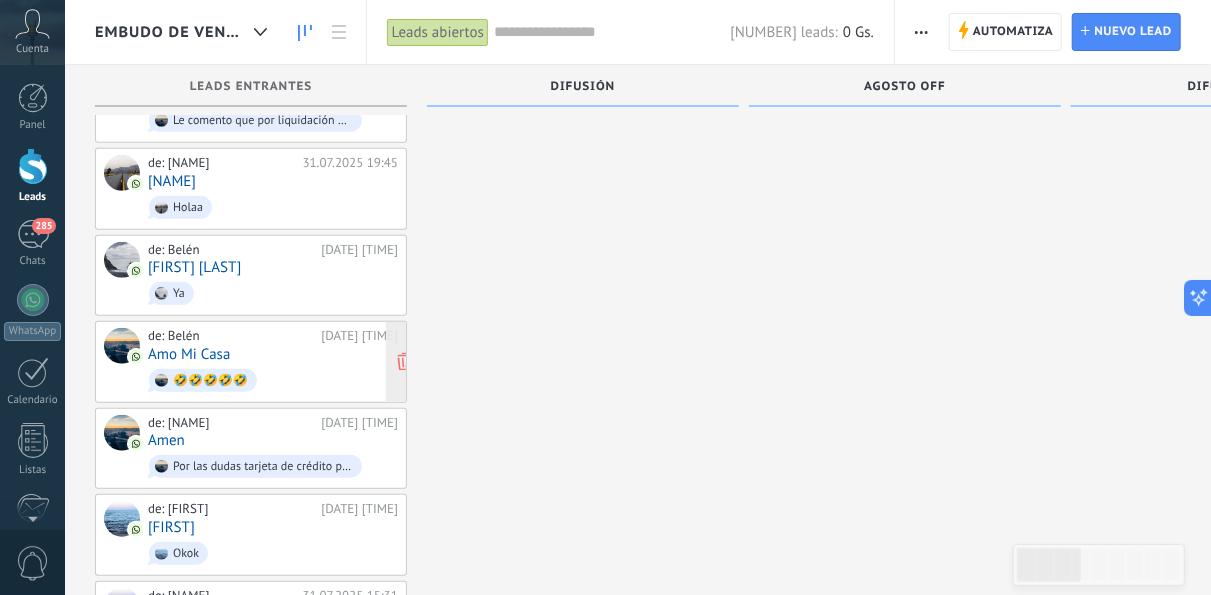 click on "de: Belén 31.07.2025 18:41 Amo Mi Casa 🤣🤣🤣🤣🤣" at bounding box center (273, 362) 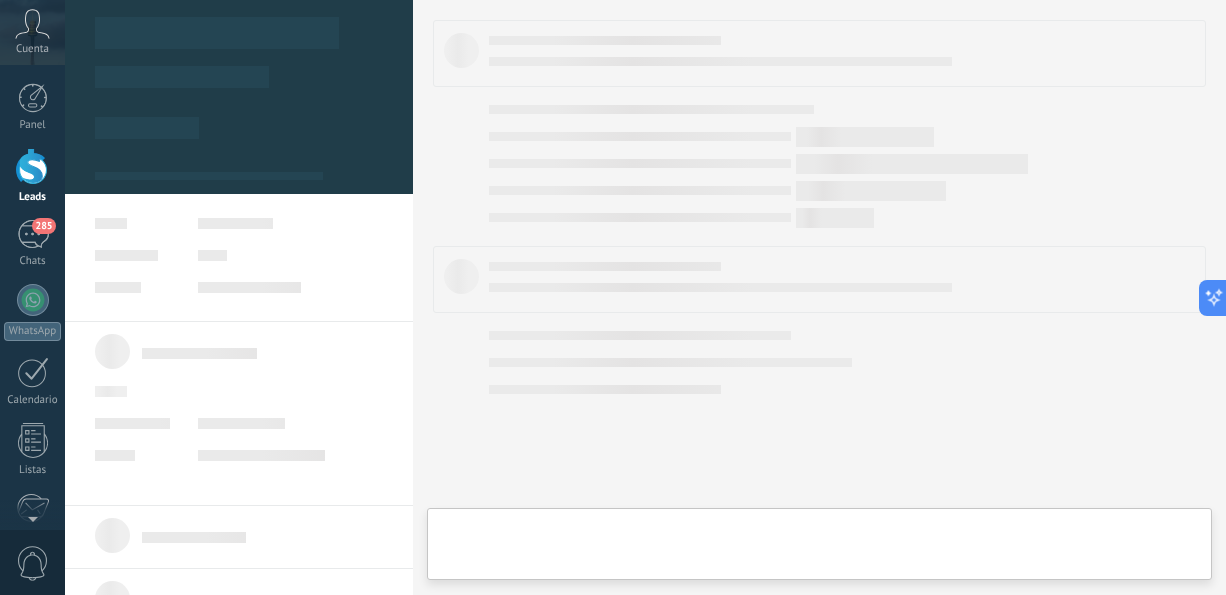 scroll, scrollTop: 0, scrollLeft: 0, axis: both 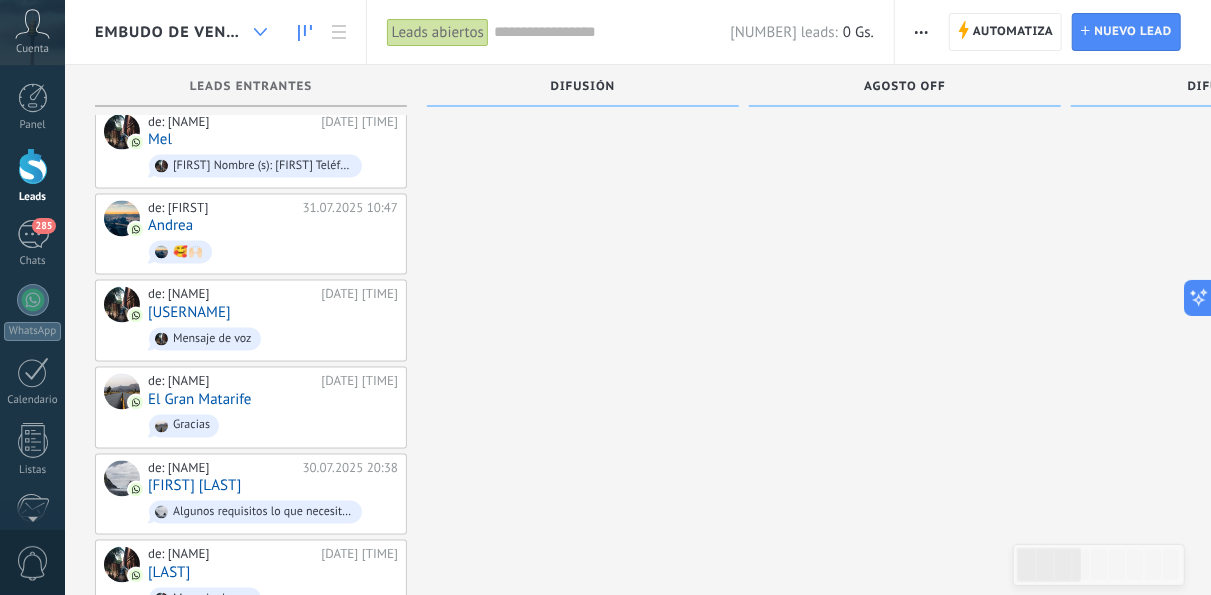 click at bounding box center [260, 32] 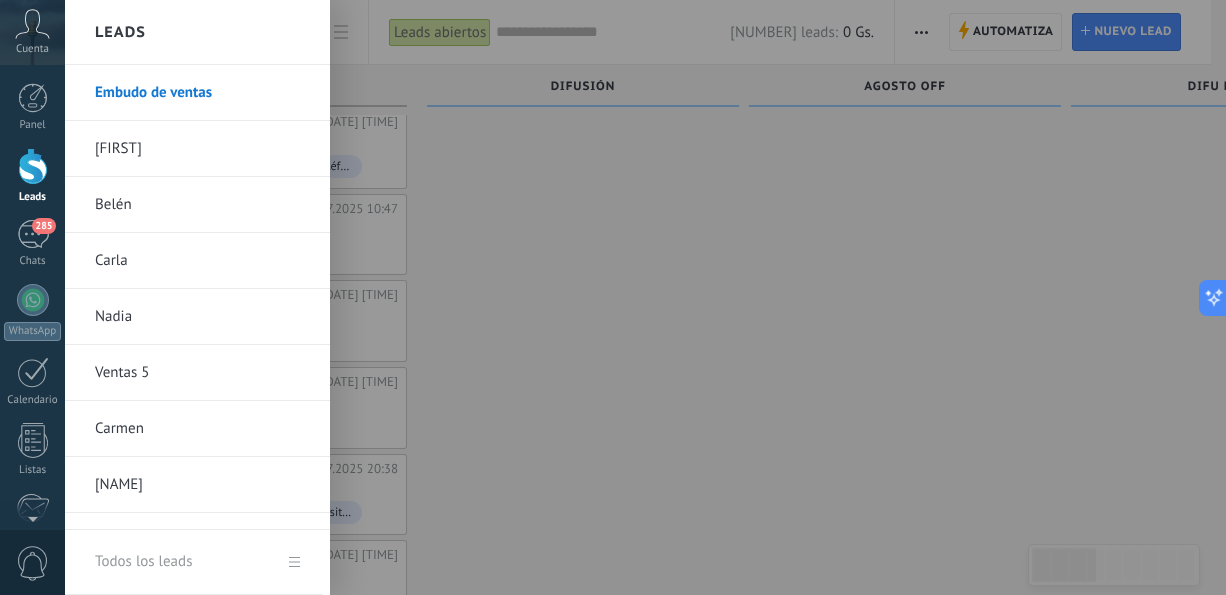 click on "Embudo de ventas" at bounding box center (202, 93) 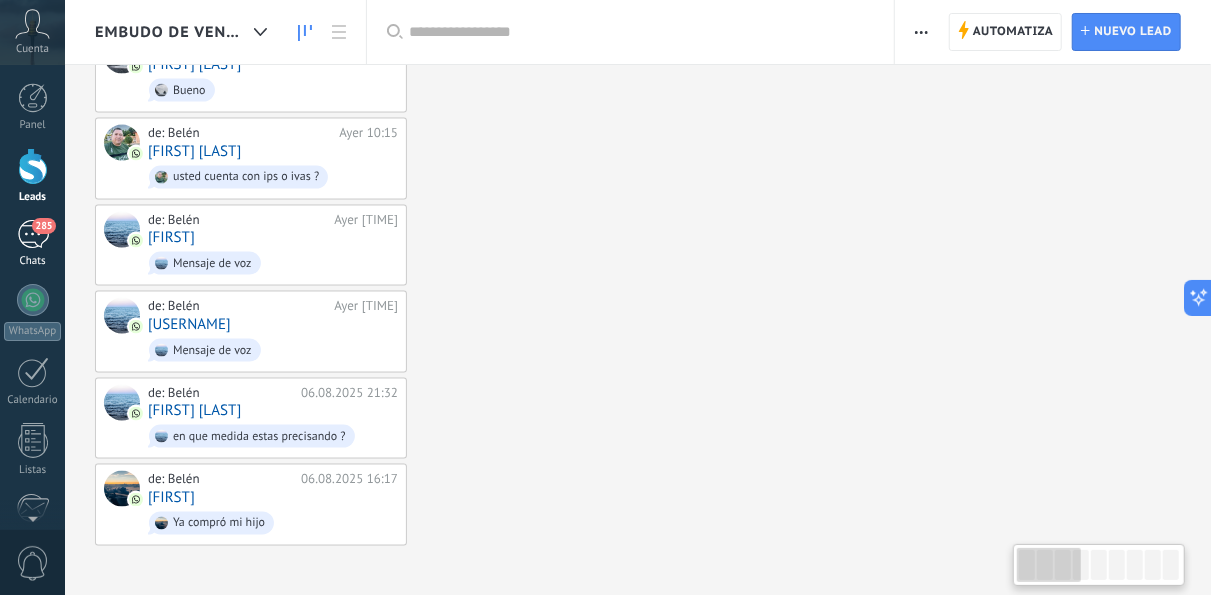 click on "285" at bounding box center (33, 234) 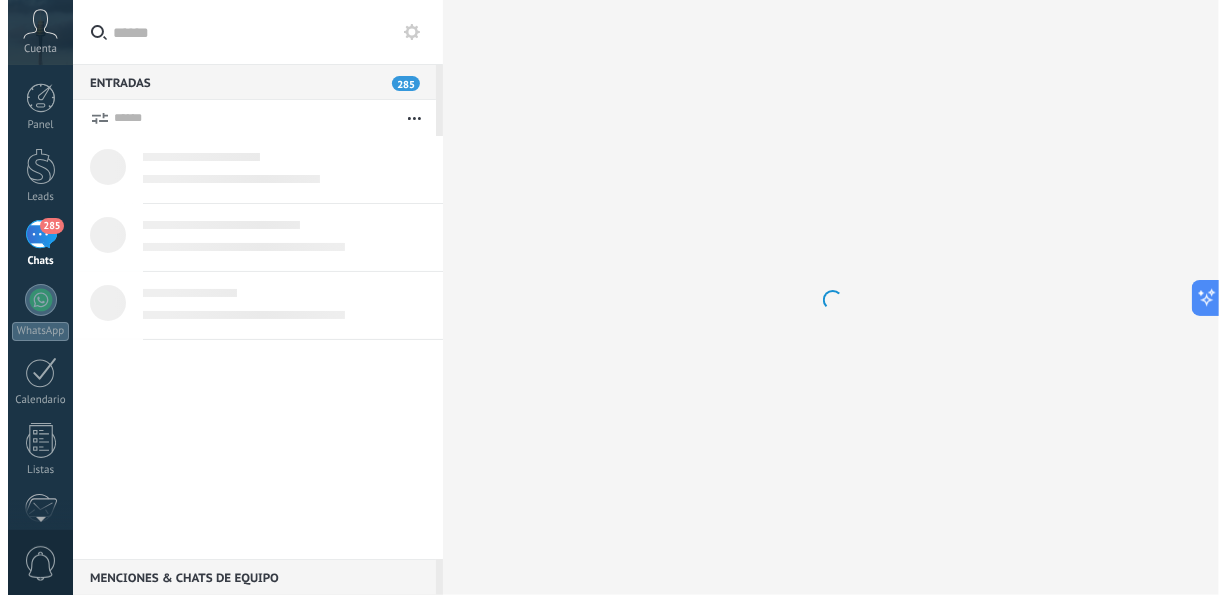 scroll, scrollTop: 0, scrollLeft: 0, axis: both 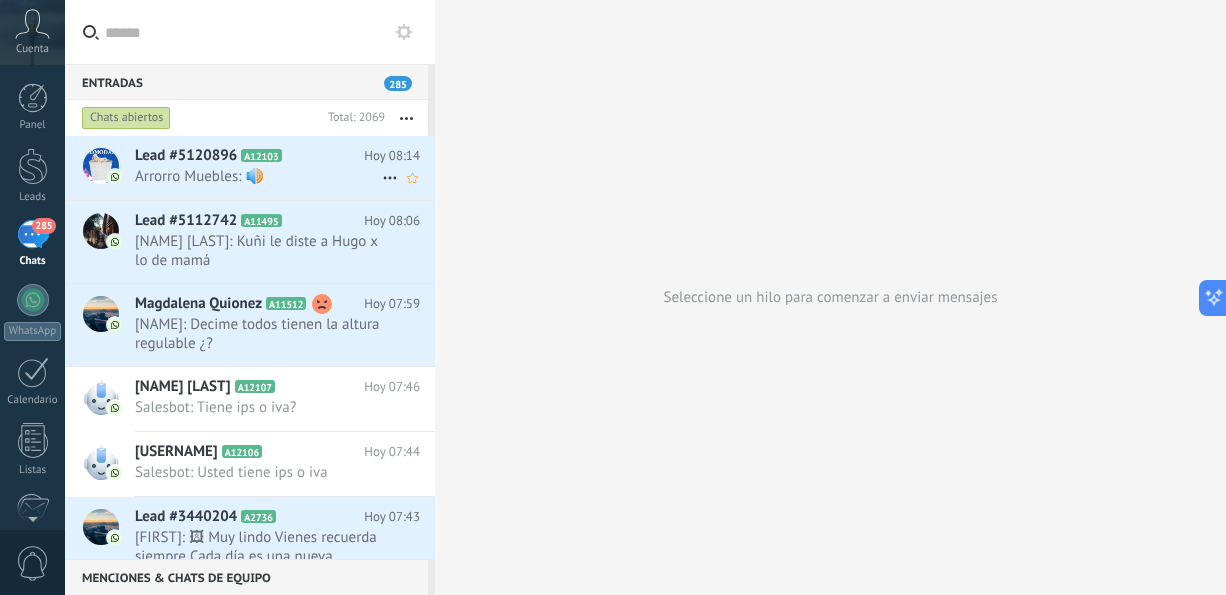 click 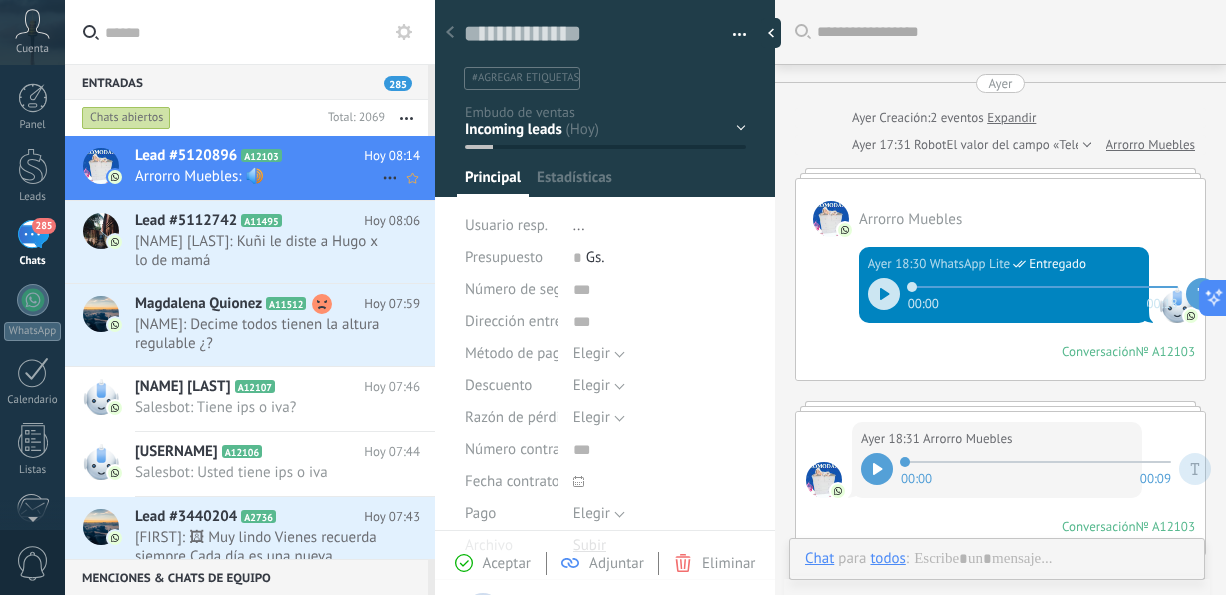 scroll, scrollTop: 946, scrollLeft: 0, axis: vertical 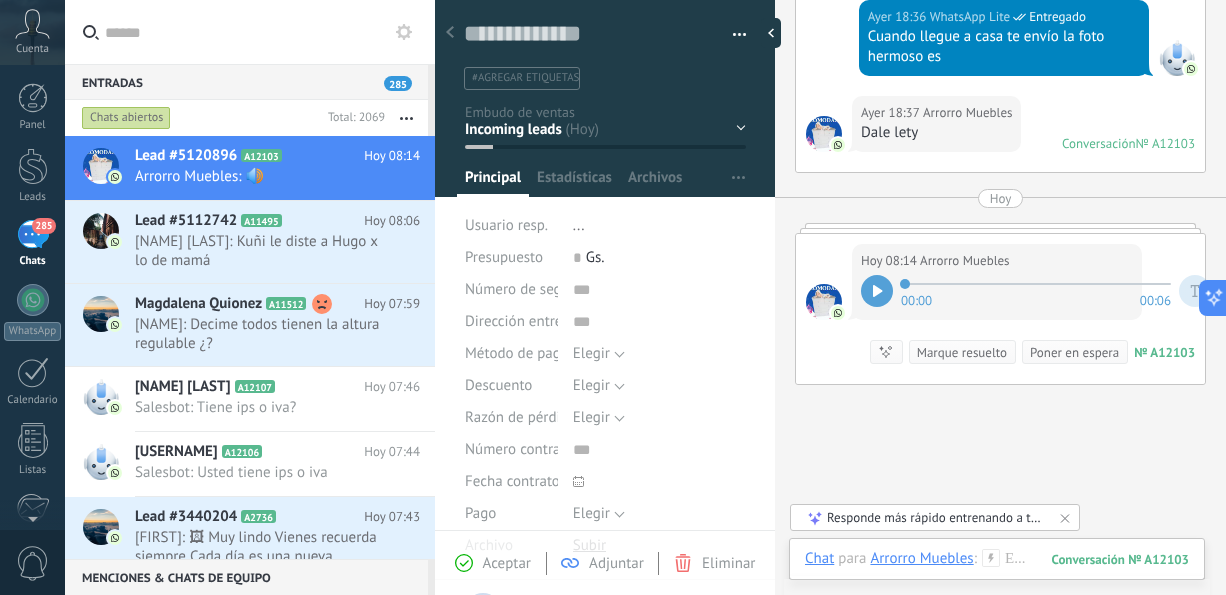 click at bounding box center [450, 33] 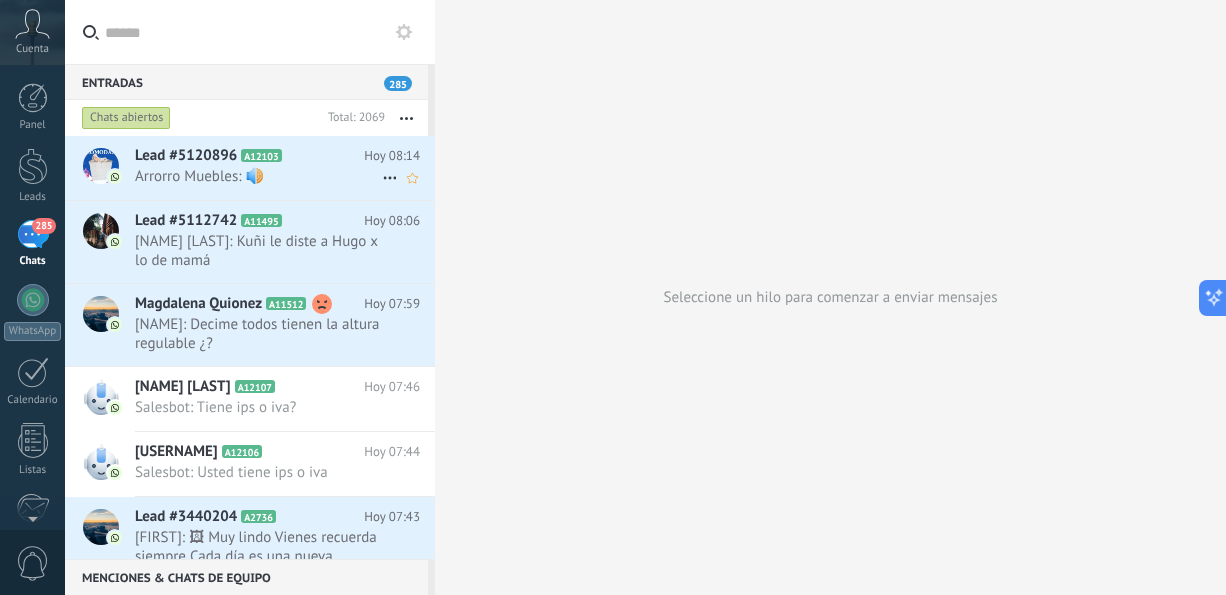 click on "Arrorro Muebles: 🔊" at bounding box center (258, 176) 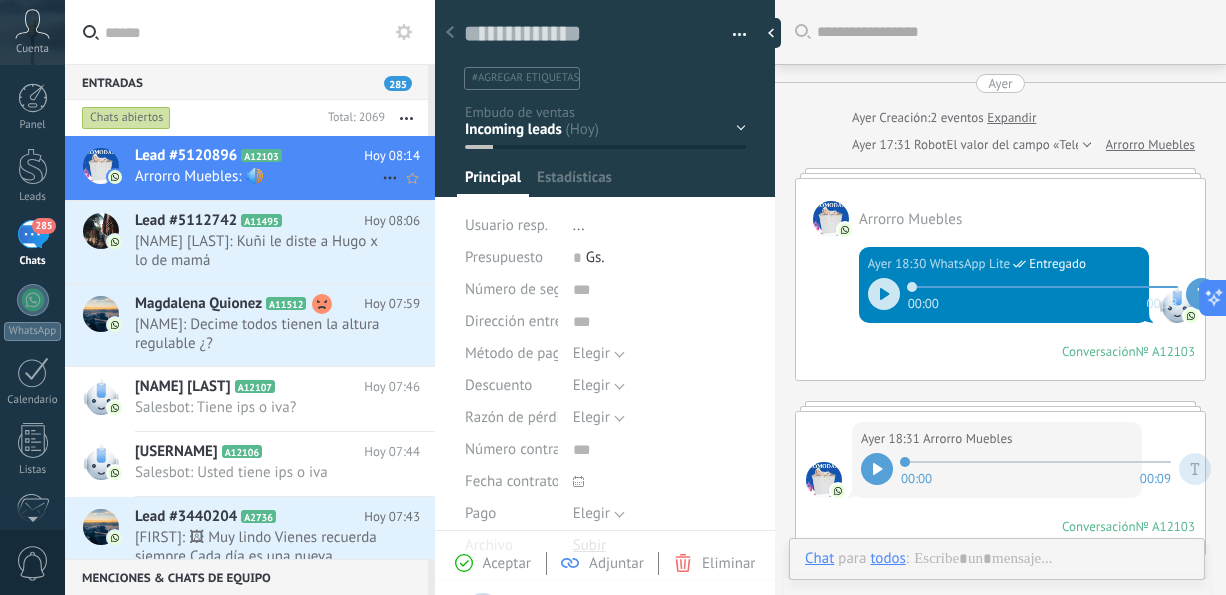 scroll, scrollTop: 30, scrollLeft: 0, axis: vertical 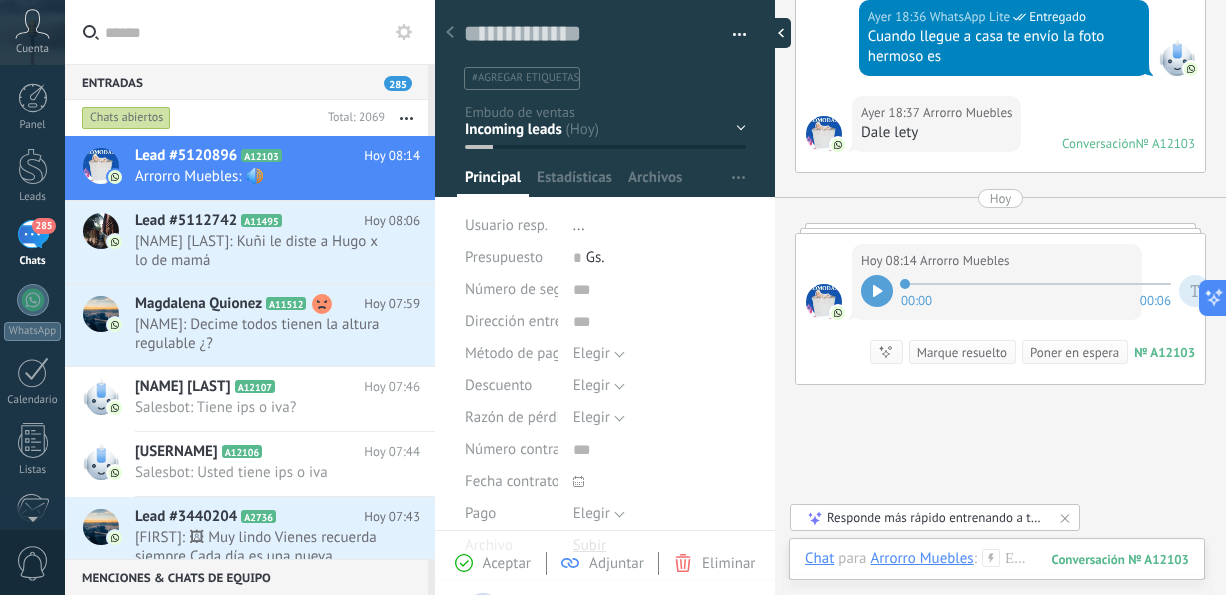 click at bounding box center (776, 33) 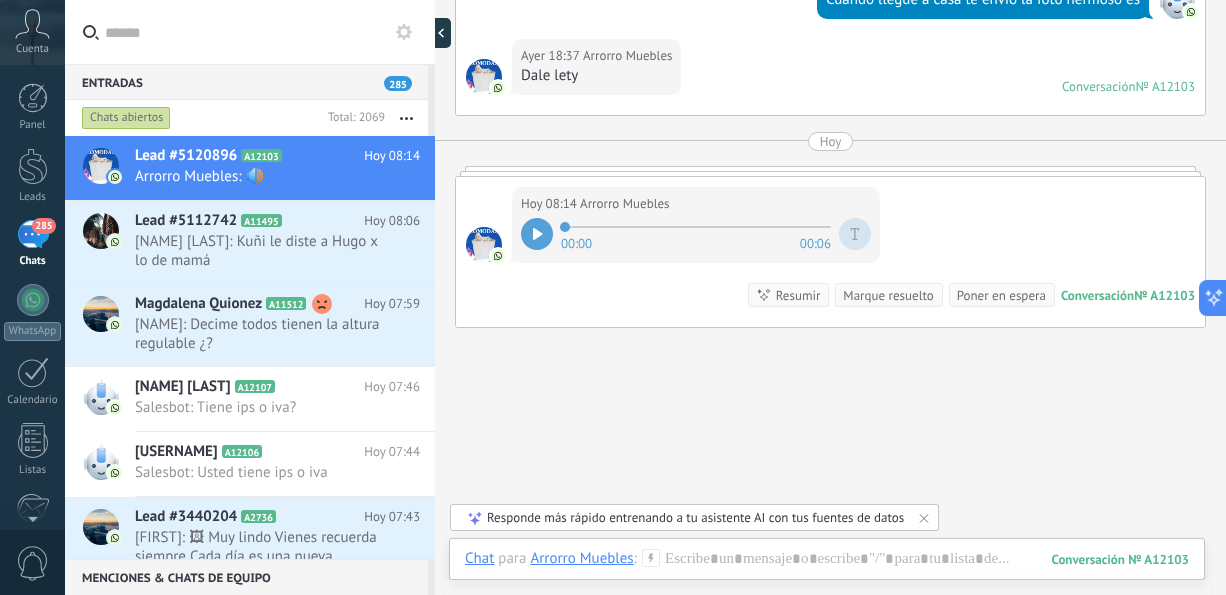 scroll, scrollTop: 19, scrollLeft: 0, axis: vertical 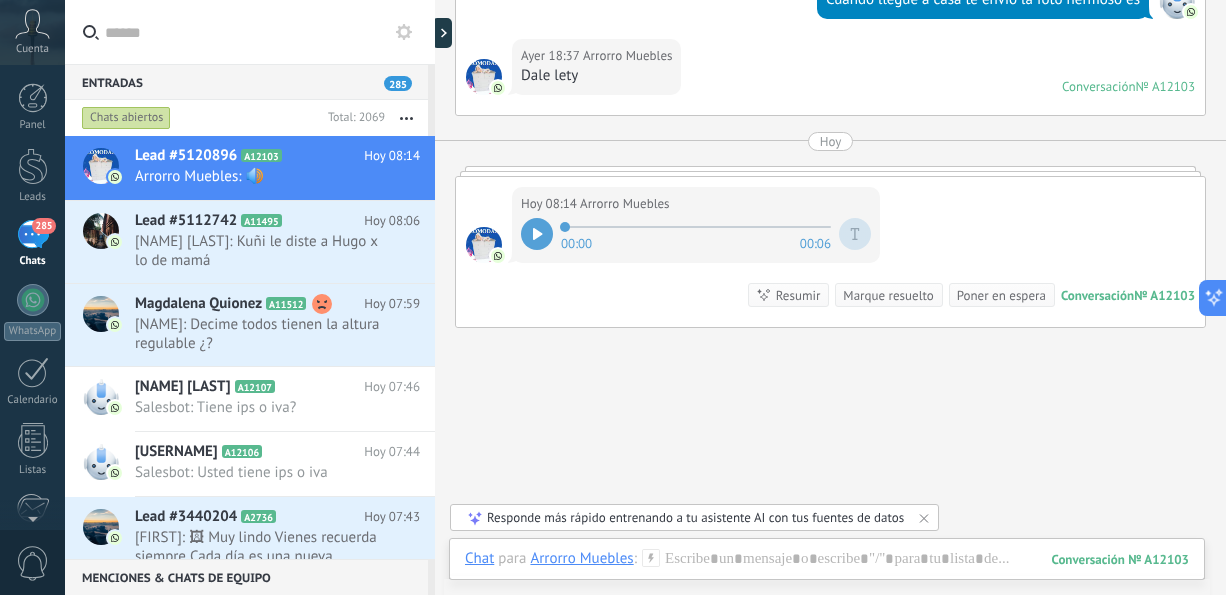 click at bounding box center [537, 234] 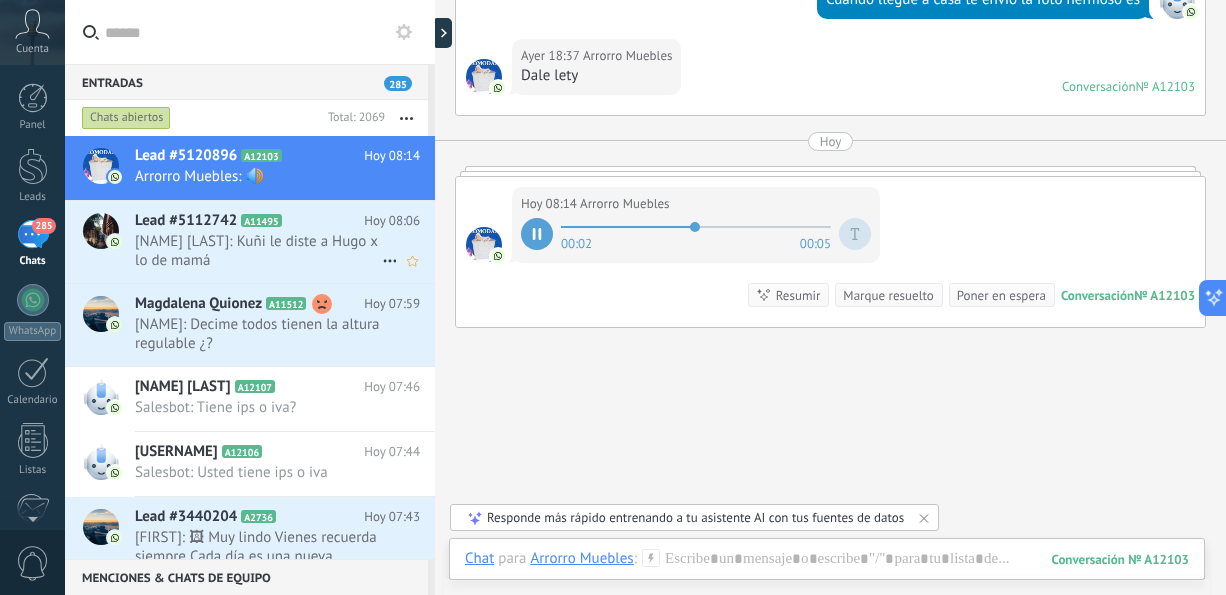 click on "[NAME] [LAST]: Kuñi le diste a Hugo x lo de mamá" at bounding box center (258, 251) 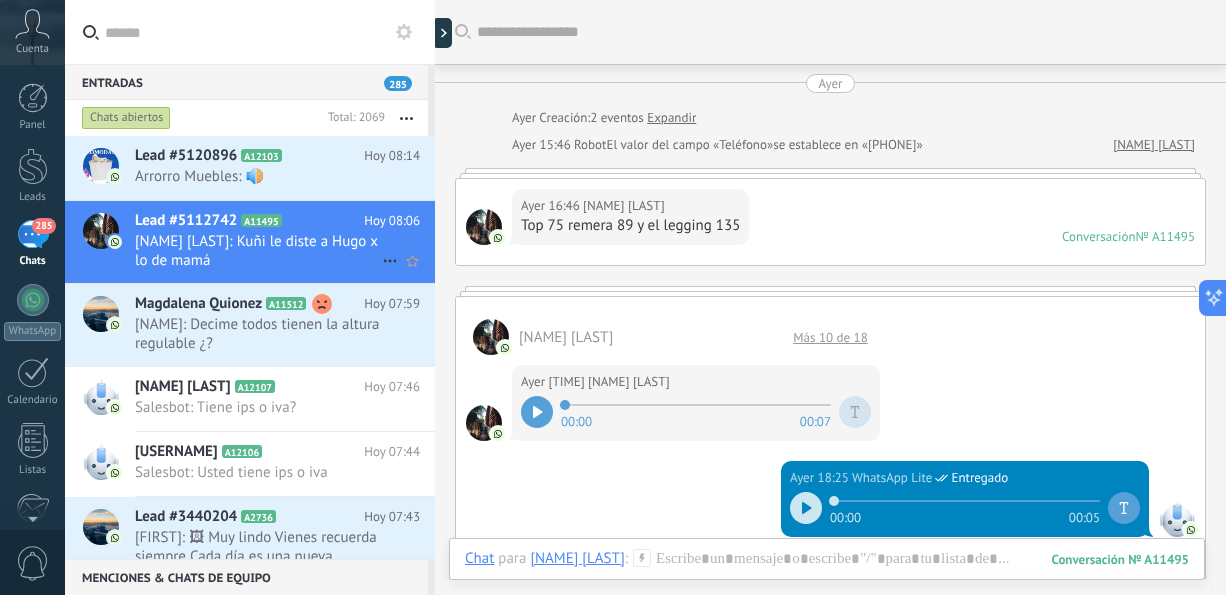 scroll, scrollTop: 1917, scrollLeft: 0, axis: vertical 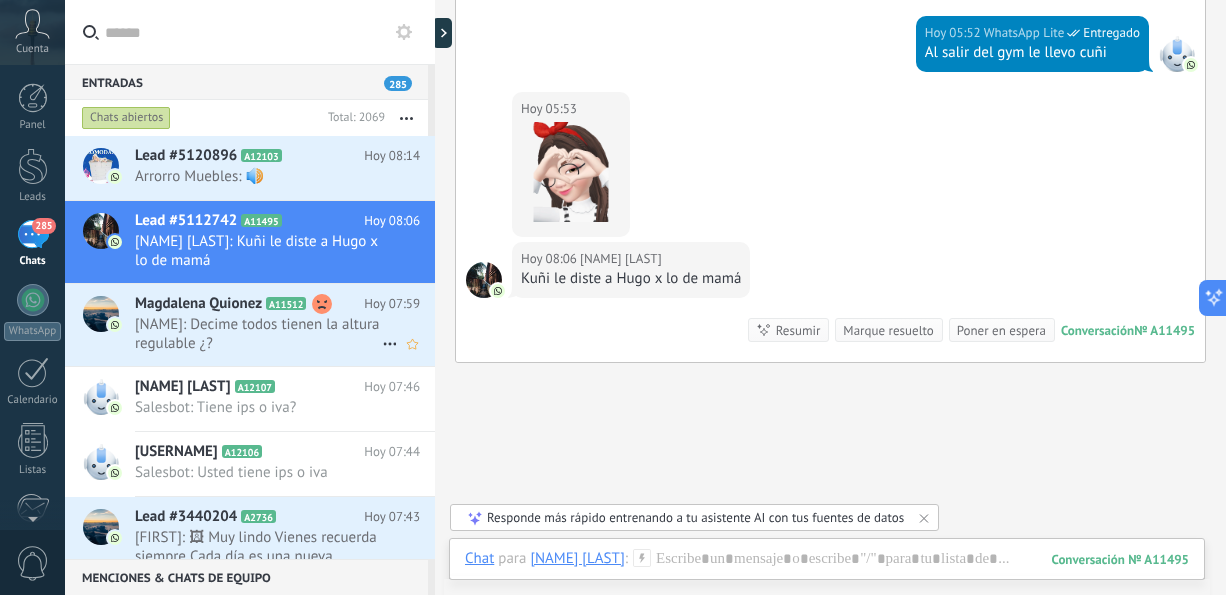 click on "[NAME]: Decime todos tienen
la altura regulable   ¿?" at bounding box center (258, 334) 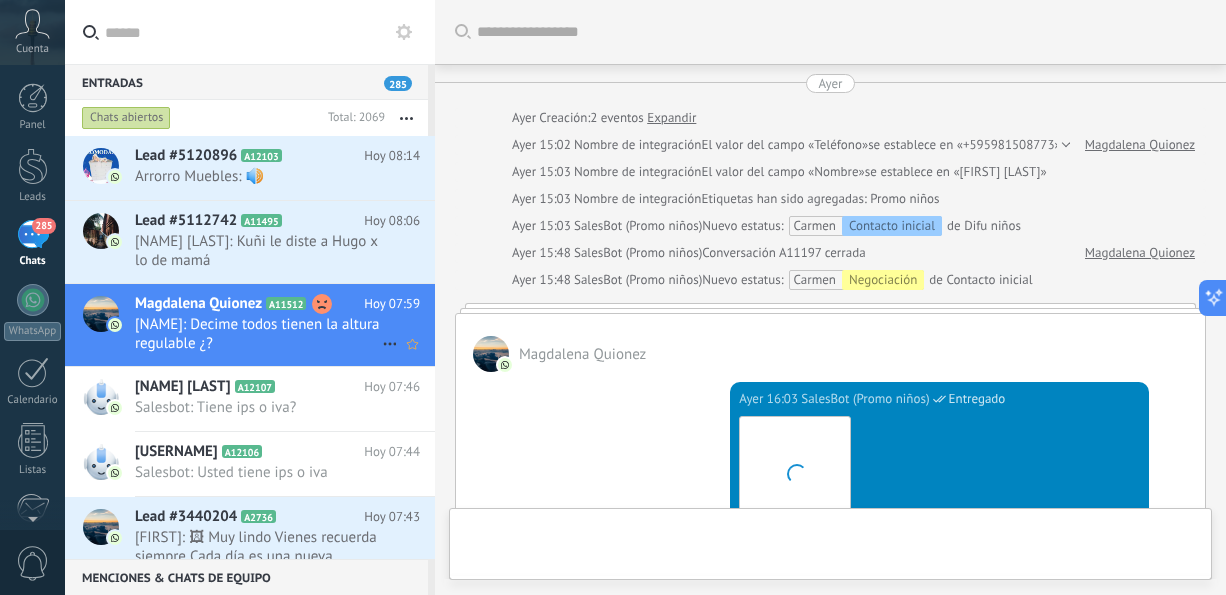 scroll, scrollTop: 2030, scrollLeft: 0, axis: vertical 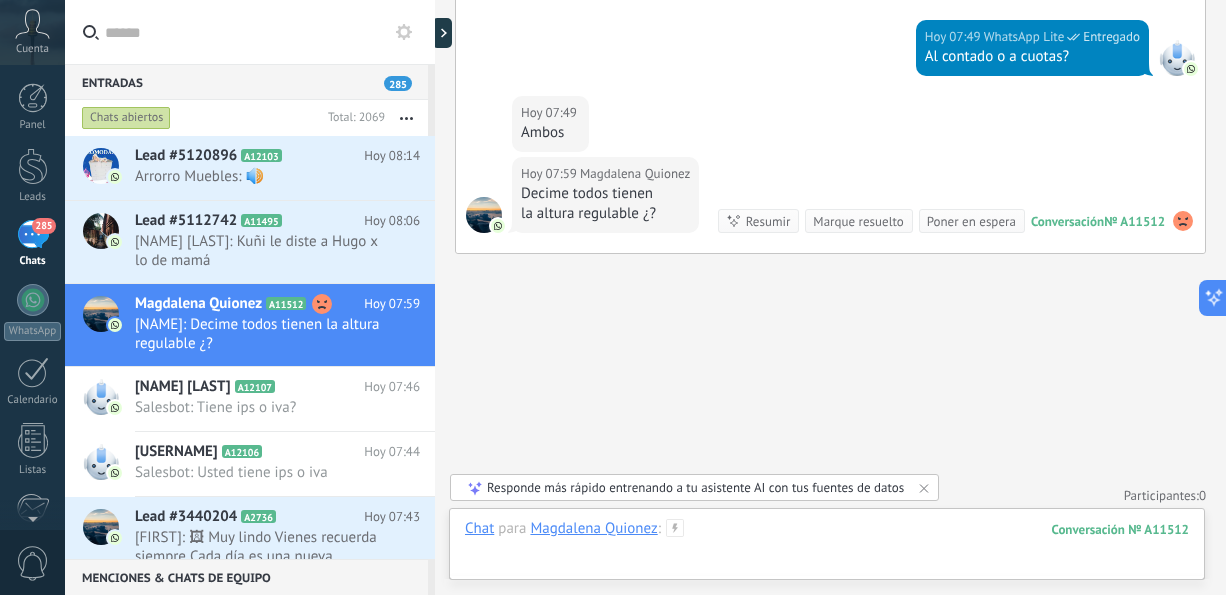 click at bounding box center [827, 549] 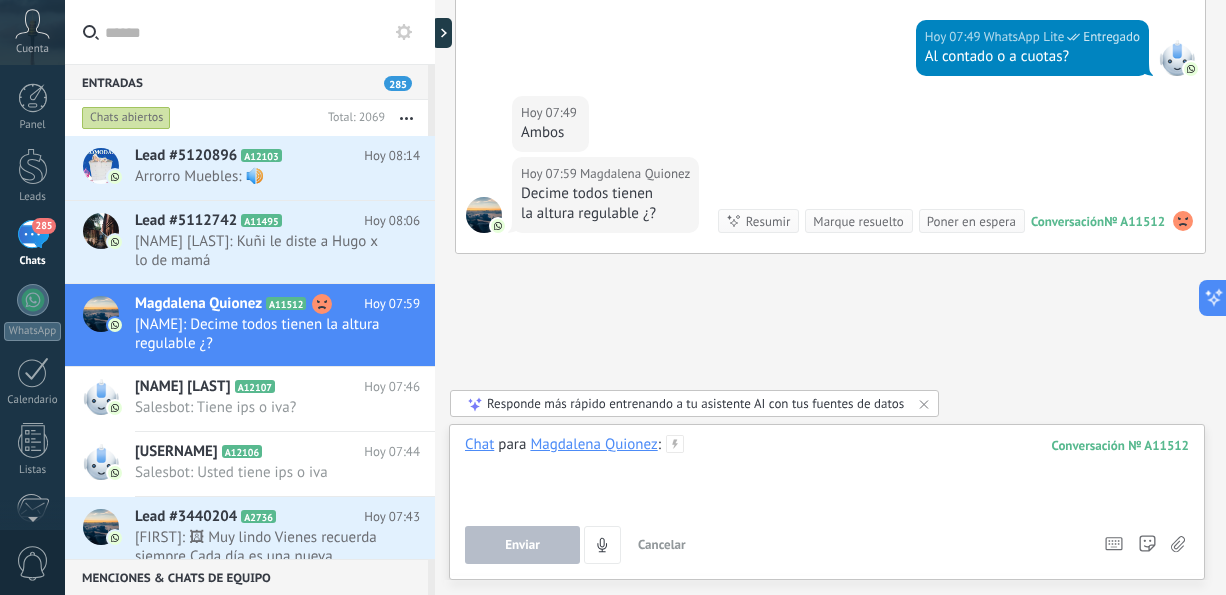 type 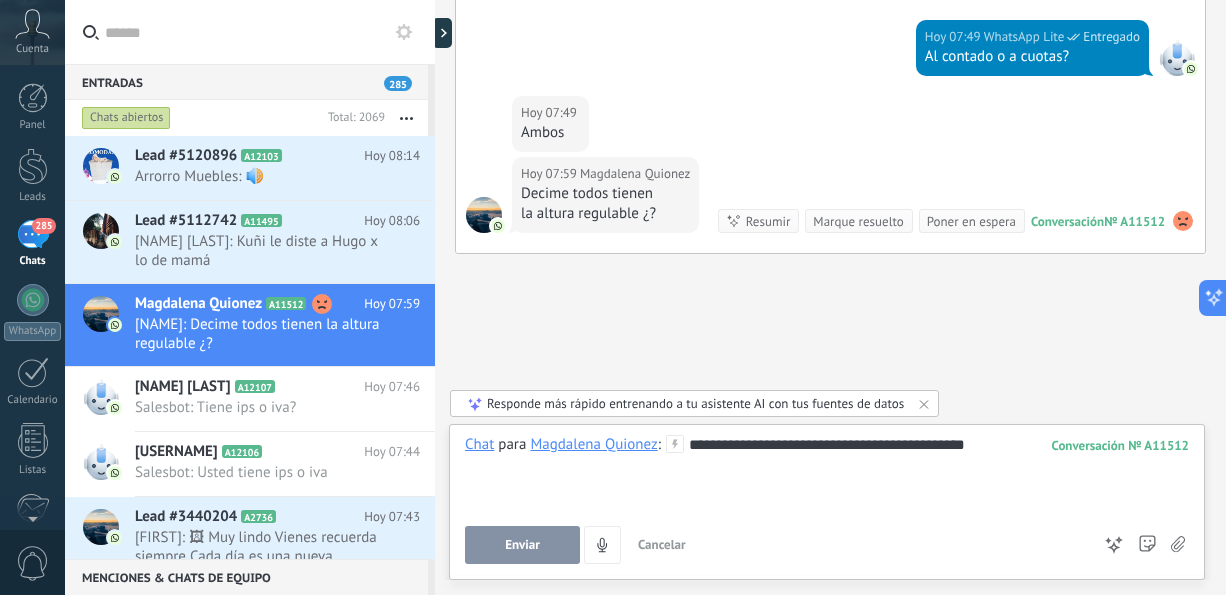 click on "Enviar" at bounding box center [522, 545] 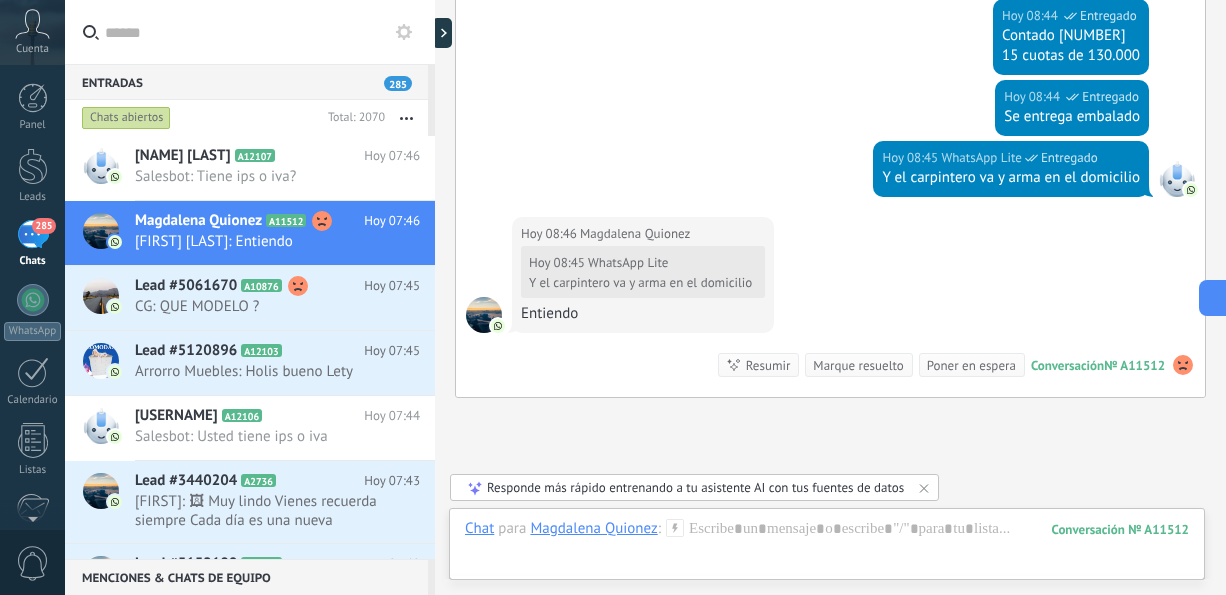 scroll, scrollTop: 2977, scrollLeft: 0, axis: vertical 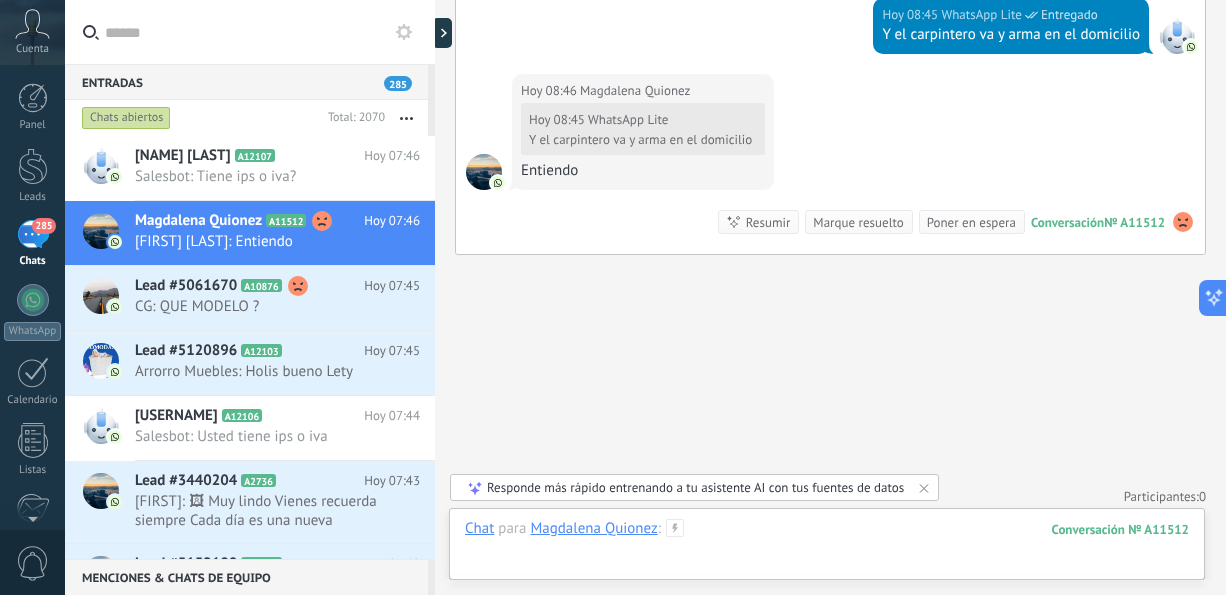 click at bounding box center (827, 549) 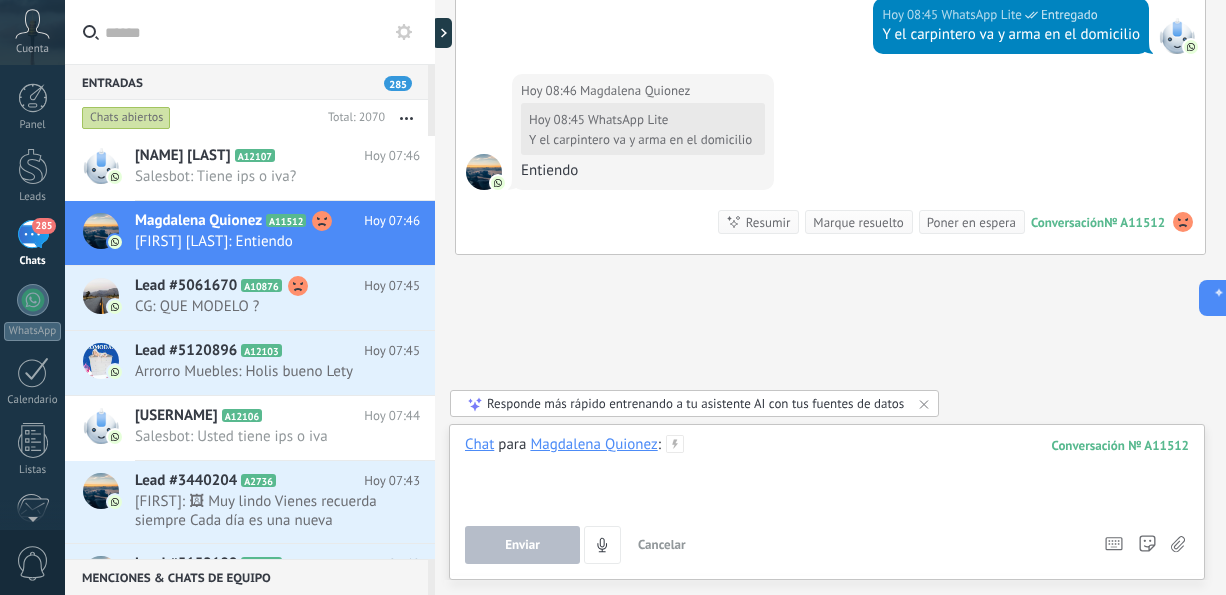 type 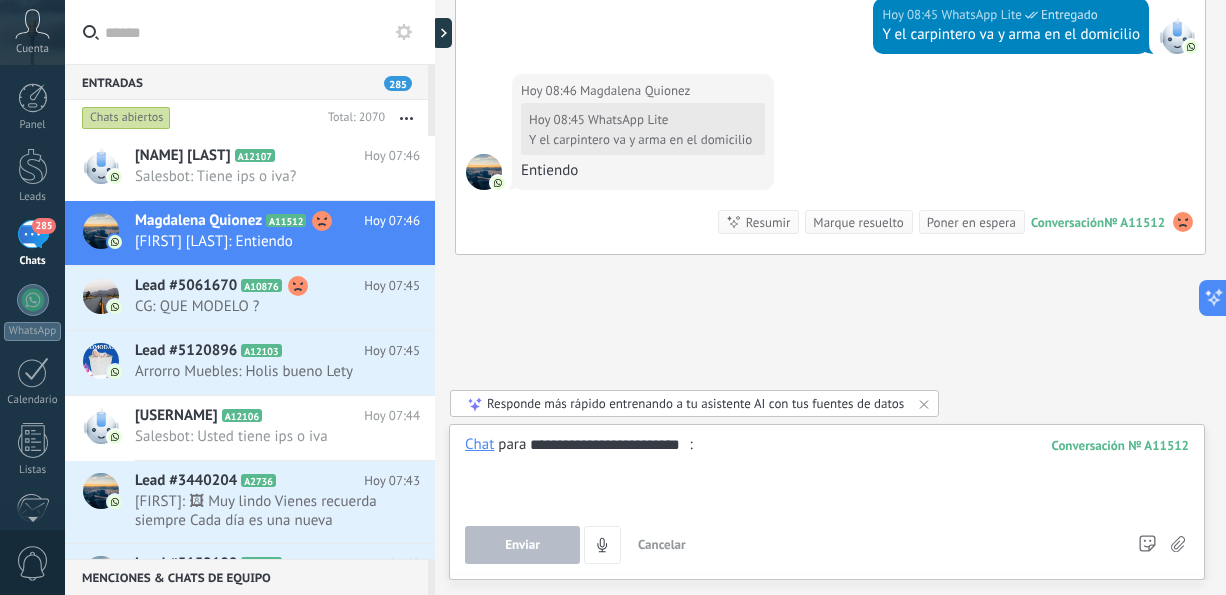 type on "**********" 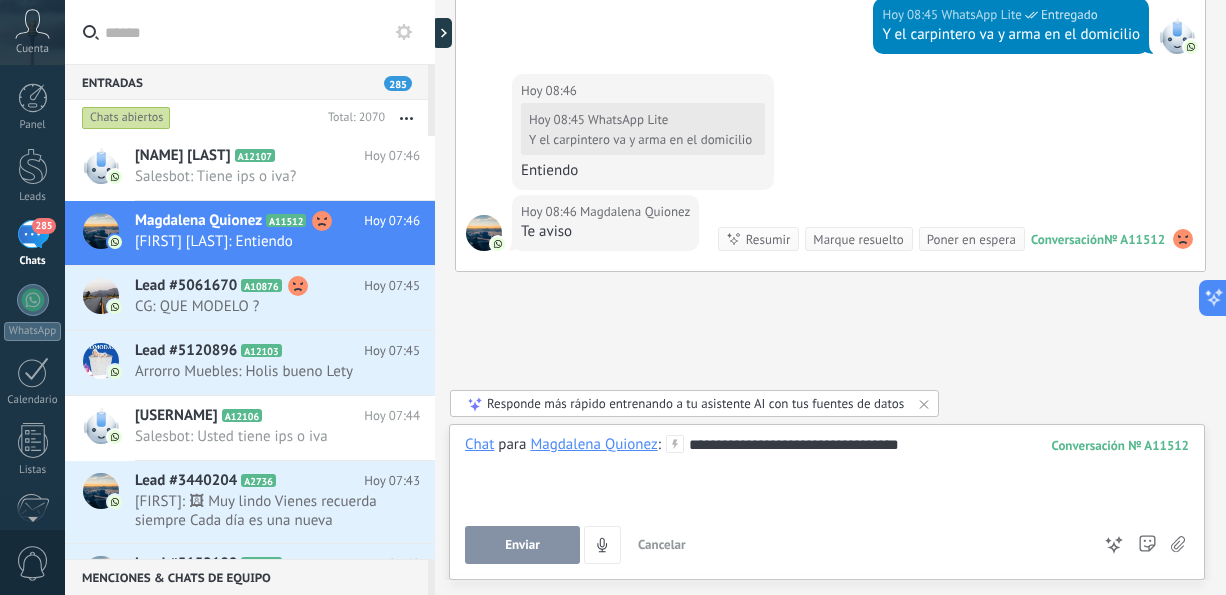 scroll, scrollTop: 2994, scrollLeft: 0, axis: vertical 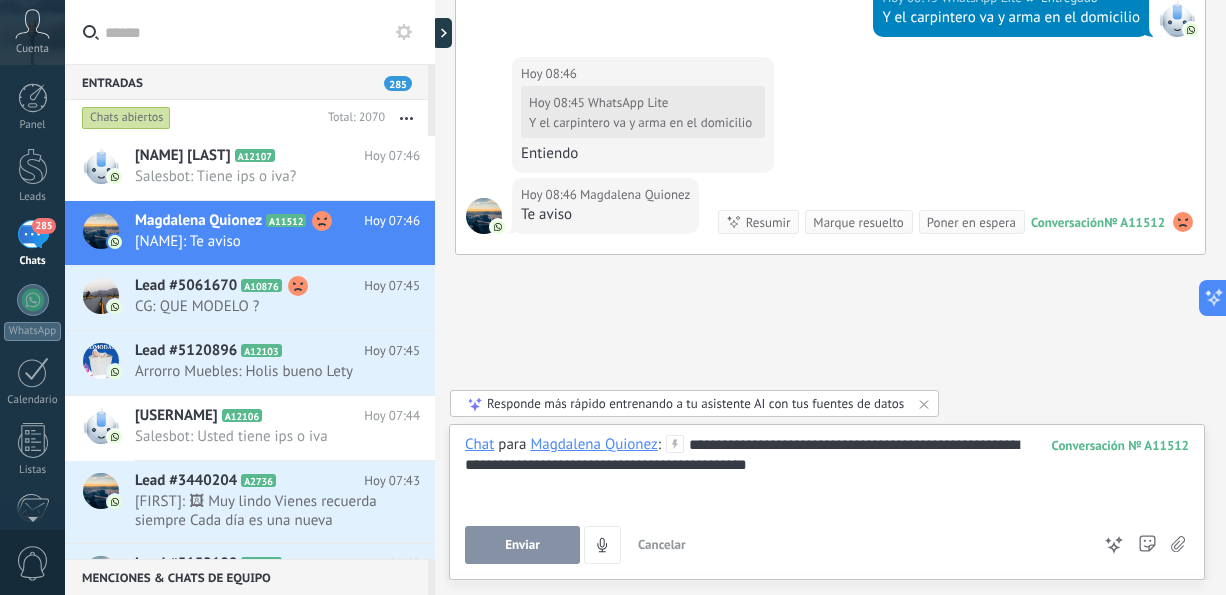 click on "Enviar" at bounding box center (522, 545) 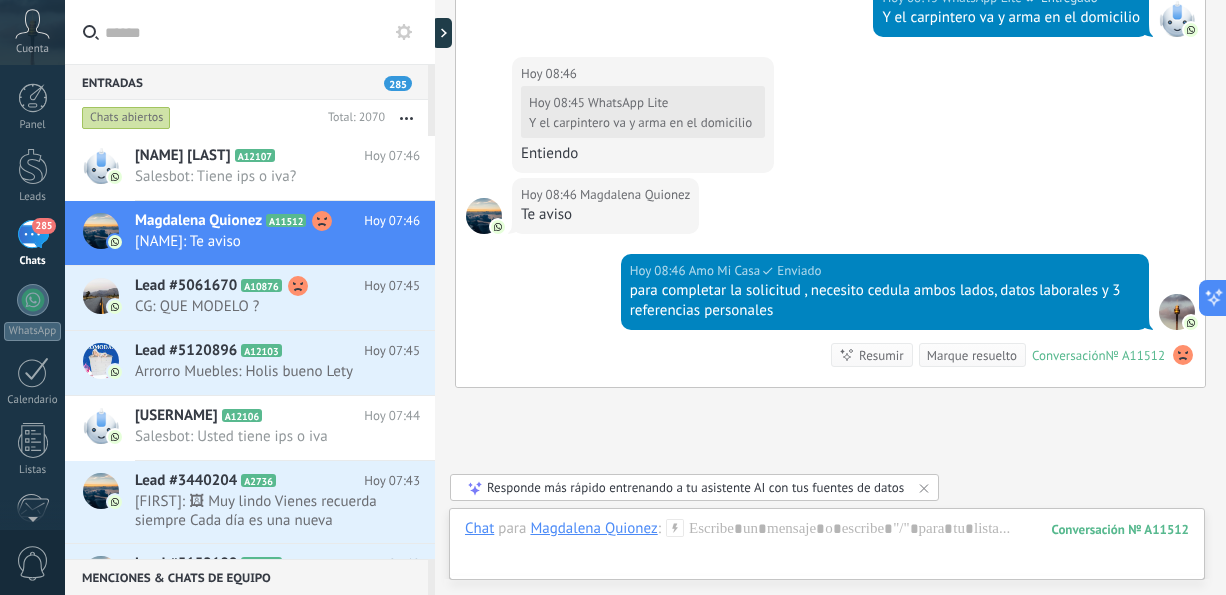 scroll, scrollTop: 3127, scrollLeft: 0, axis: vertical 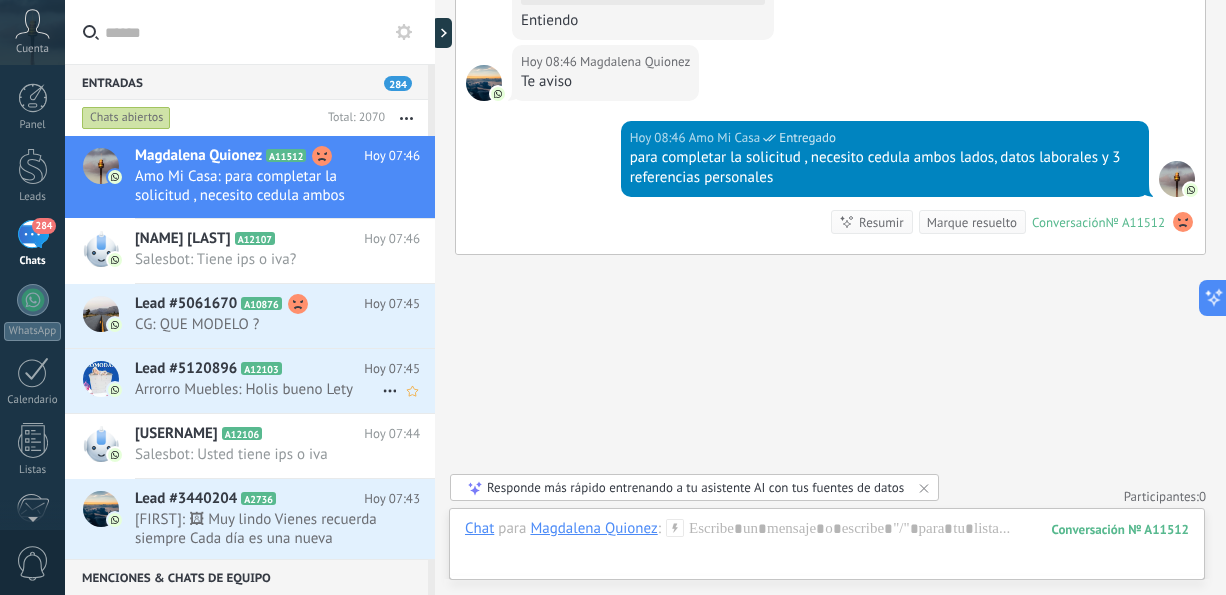 click on "Arrorro Muebles: Holis bueno Lety" at bounding box center [258, 389] 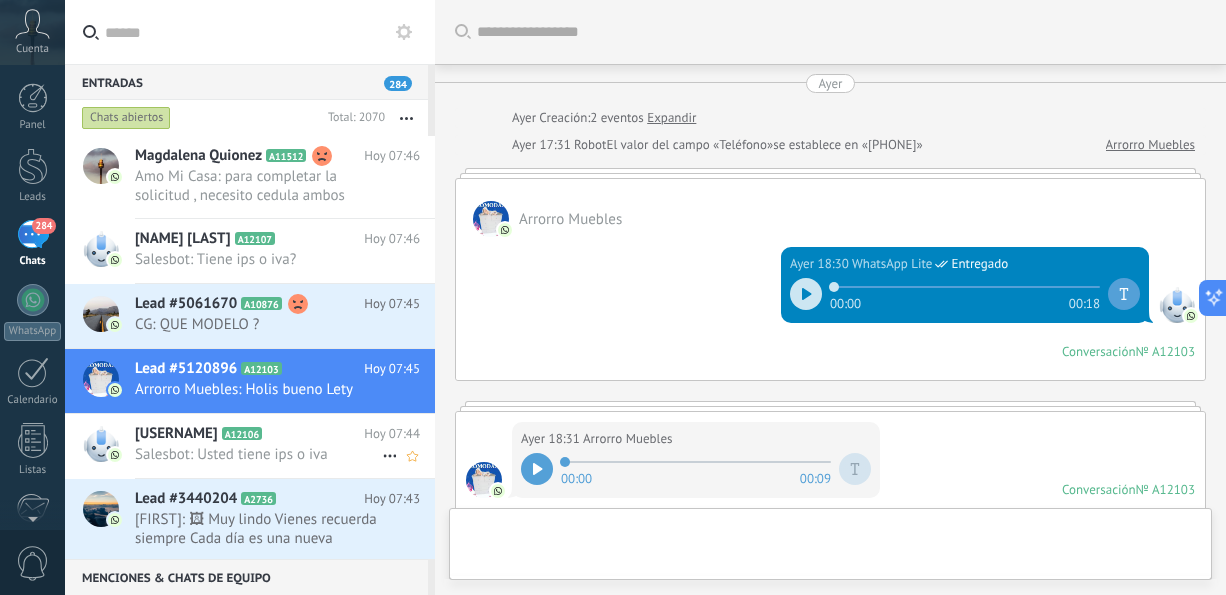 scroll, scrollTop: 1190, scrollLeft: 0, axis: vertical 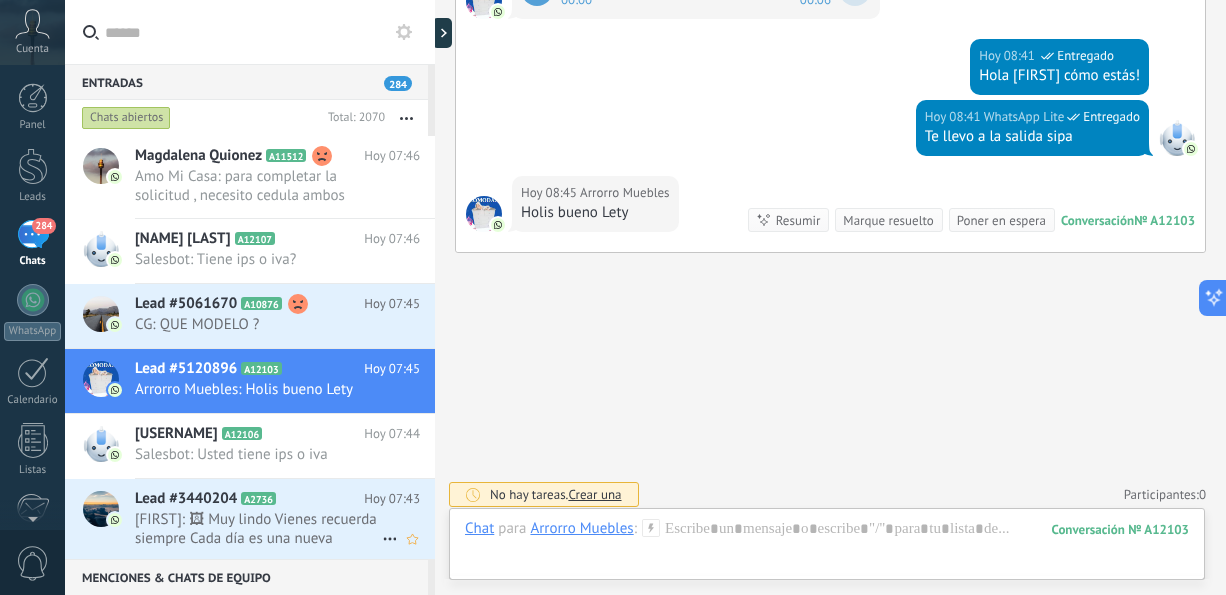 click on "[FIRST]: 🖼 Muy lindo Vienes recuerda siempre Cada día es una nueva oportunidad. De ti depende llenarla de acciones, pe..." at bounding box center [258, 529] 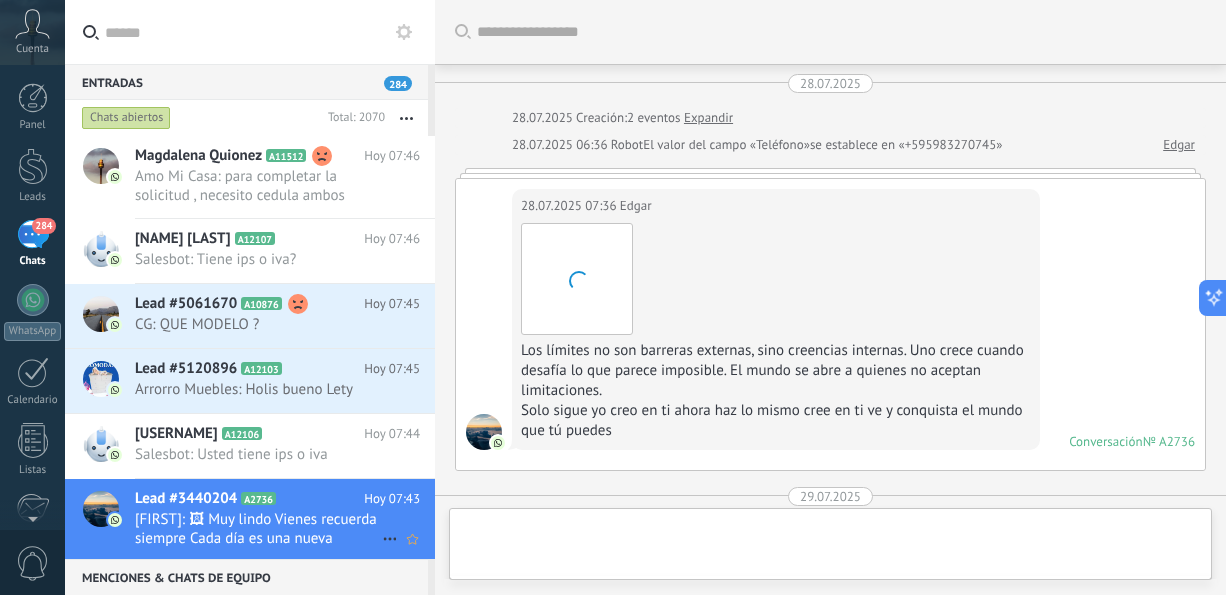 scroll, scrollTop: 2082, scrollLeft: 0, axis: vertical 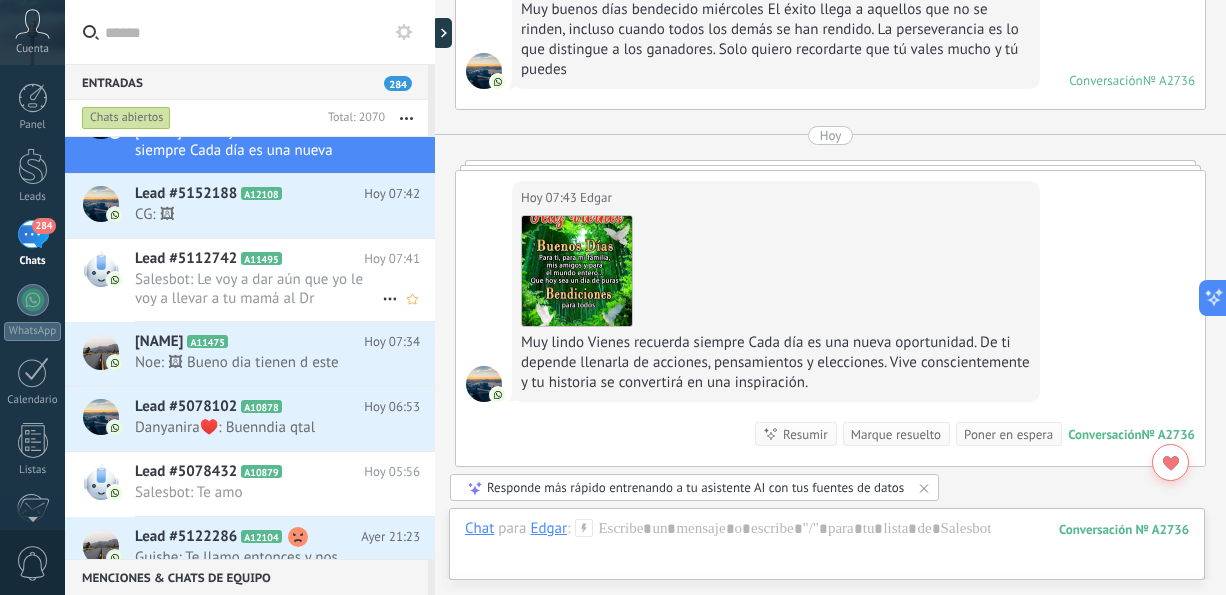 click on "Salesbot: Le voy a dar aún que yo le voy a llevar a tu mamá al Dr" at bounding box center (258, 289) 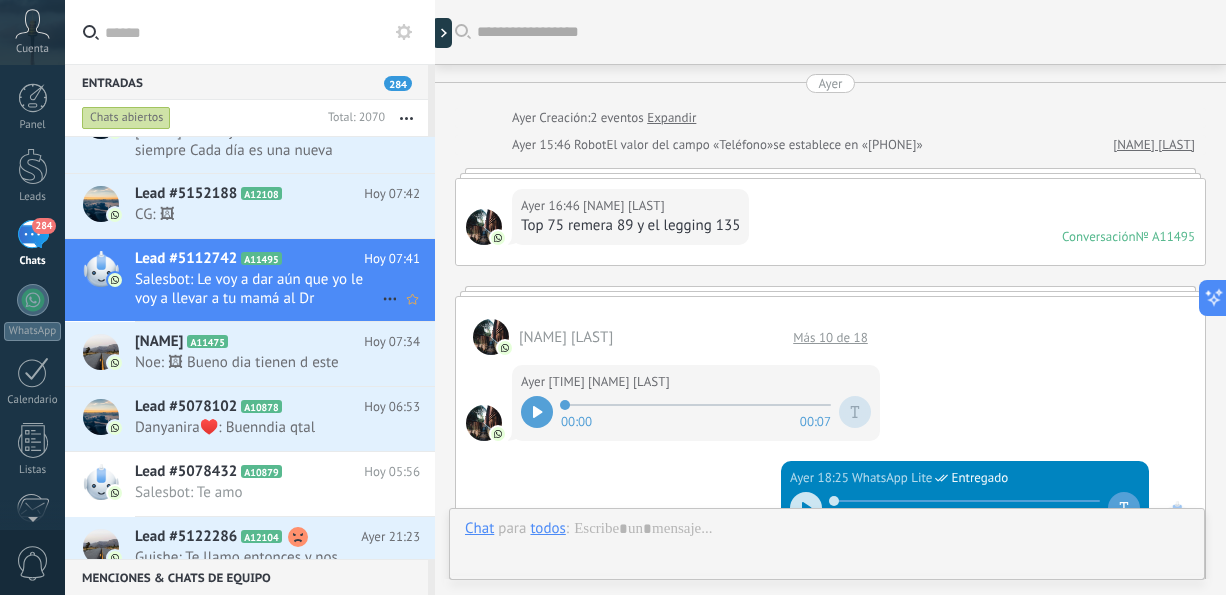 scroll, scrollTop: 2022, scrollLeft: 0, axis: vertical 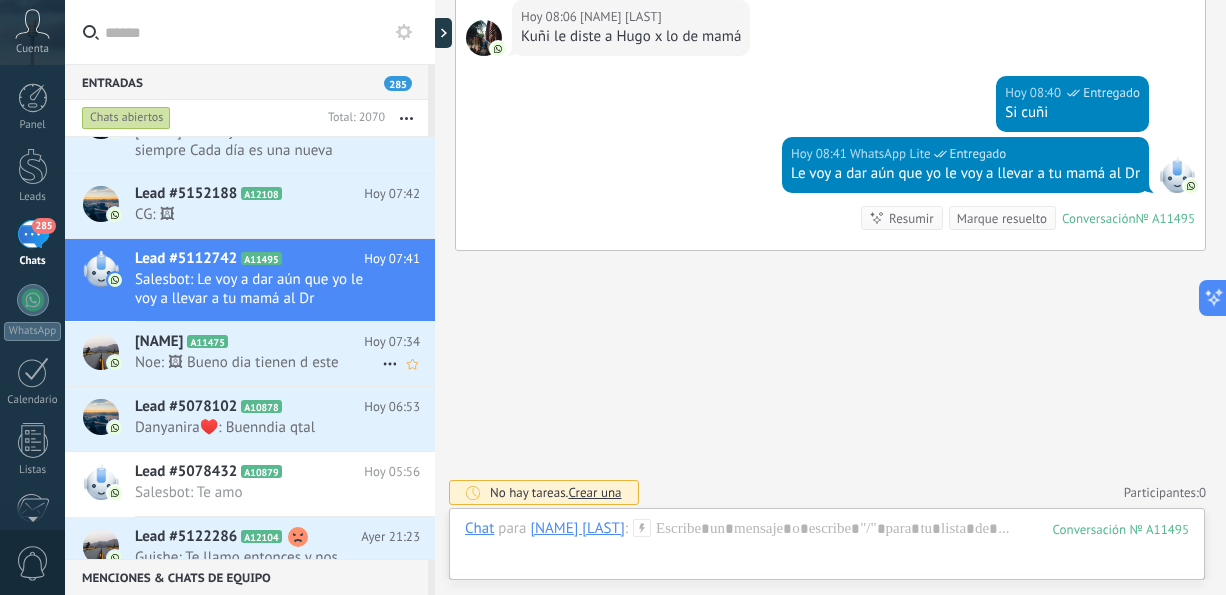 click on "Noe: 🖼 Bueno dia tienen d este" at bounding box center [258, 362] 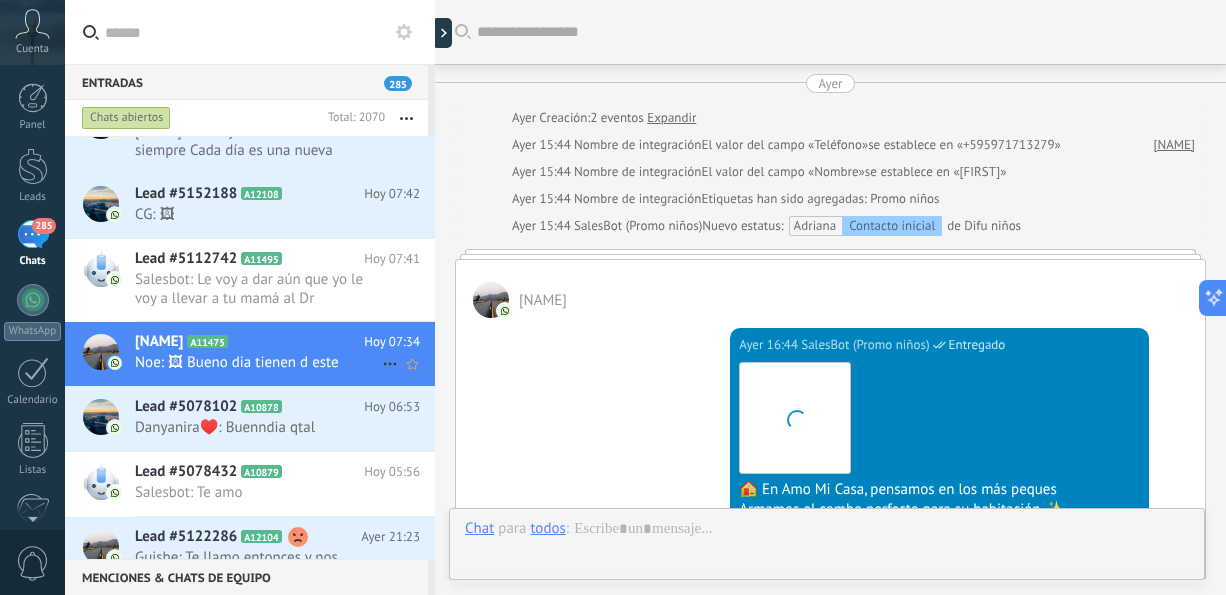 scroll, scrollTop: 842, scrollLeft: 0, axis: vertical 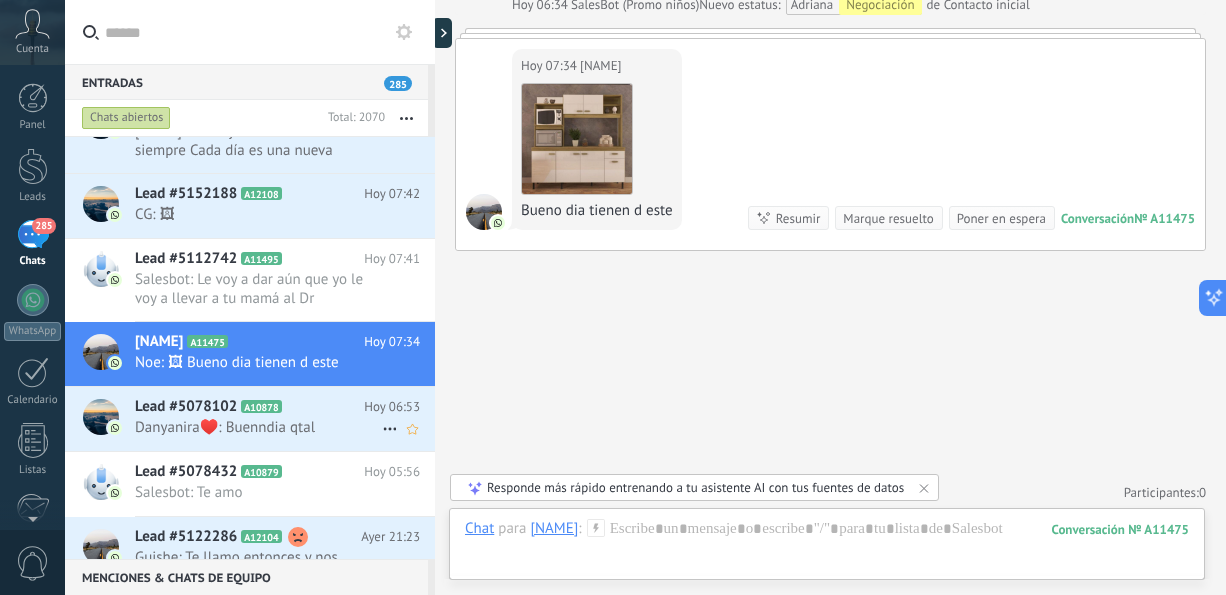 click on "Danyanira‍♥️: Buenndia qtal" at bounding box center (258, 427) 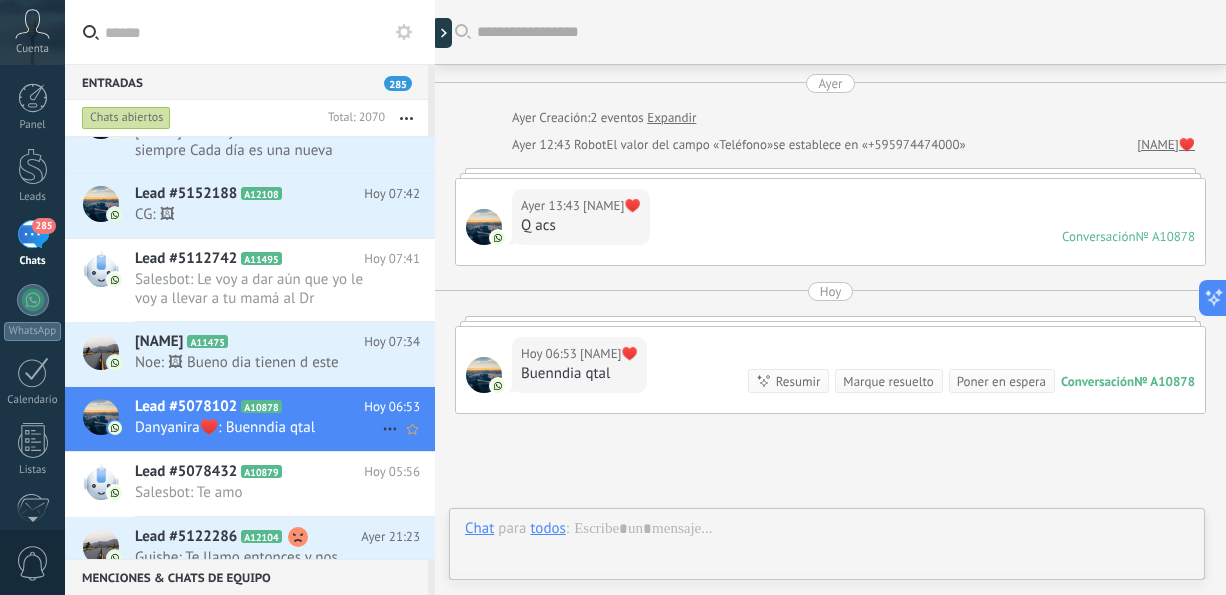 scroll, scrollTop: 164, scrollLeft: 0, axis: vertical 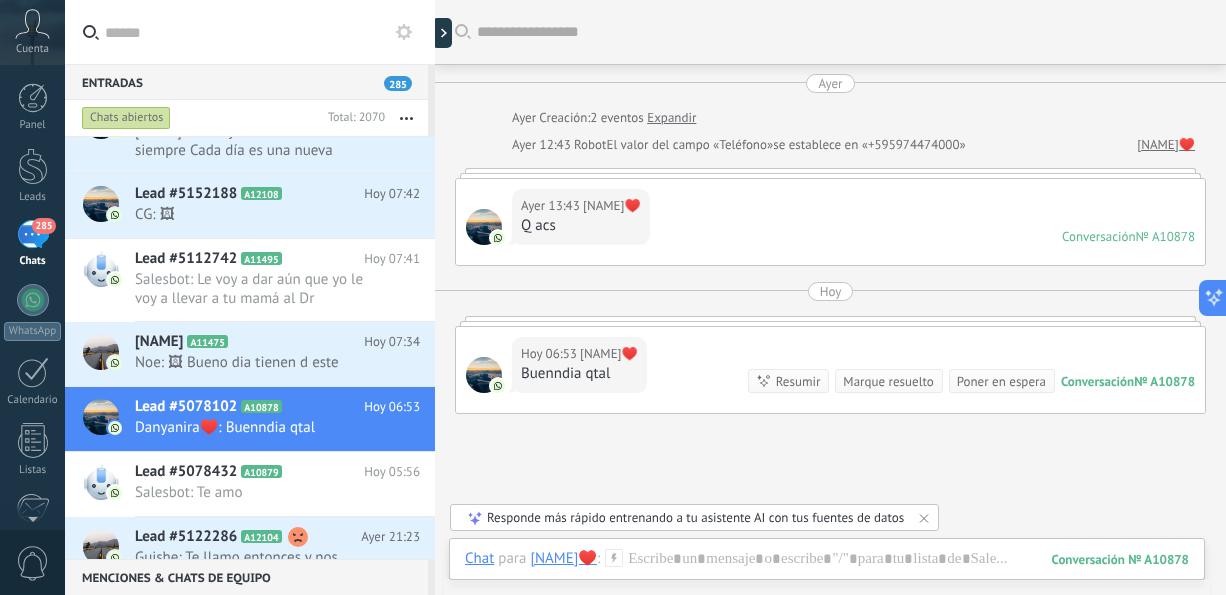 click on "Guishe: Te llamo entonces y nos vemos" at bounding box center (258, 567) 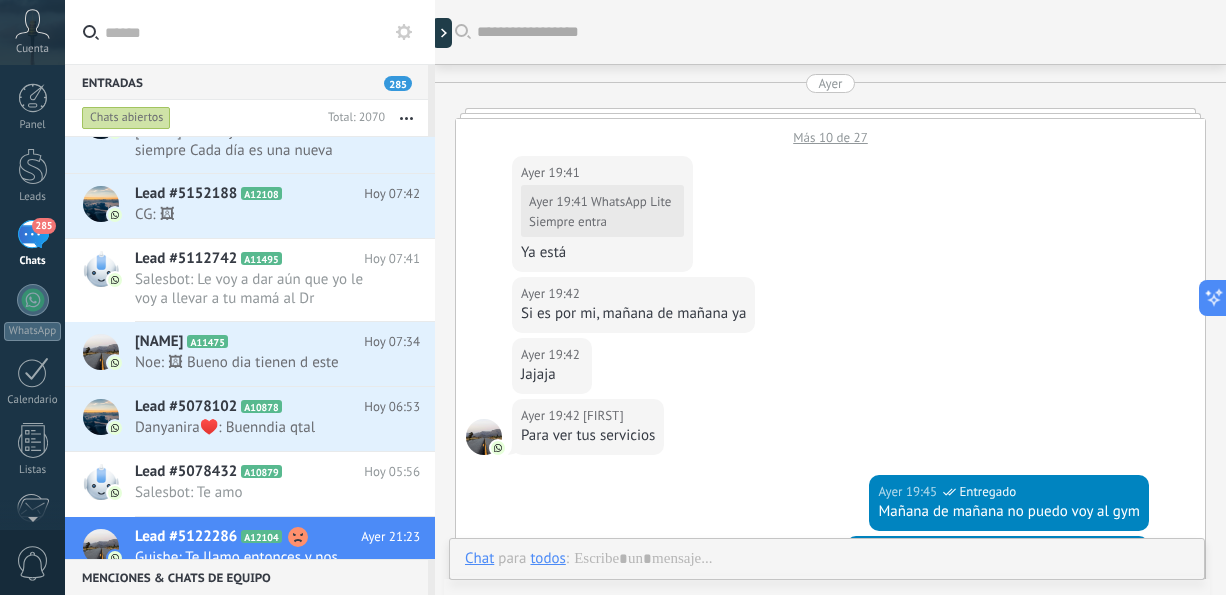 scroll, scrollTop: 1482, scrollLeft: 0, axis: vertical 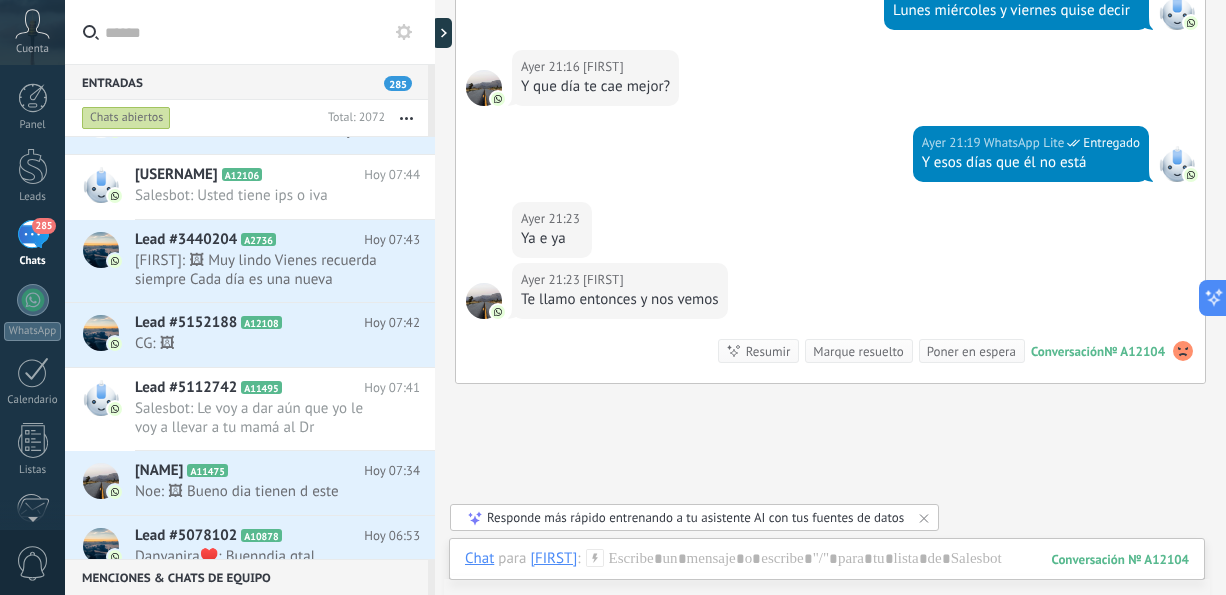 click at bounding box center [406, 118] 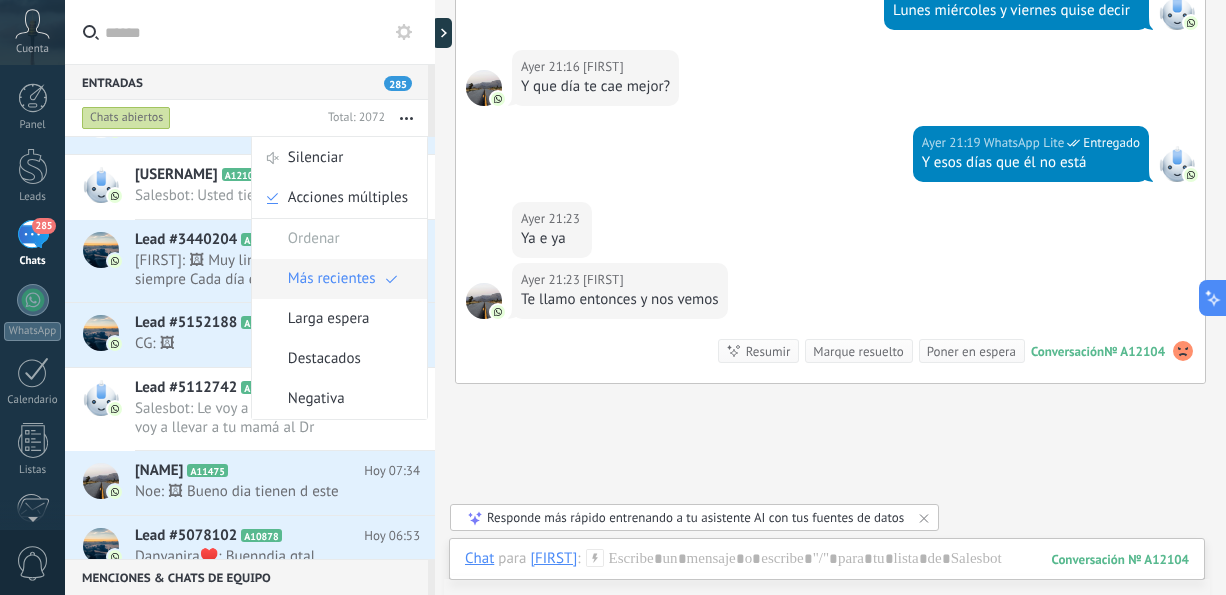 click on "Más recientes" at bounding box center (332, 279) 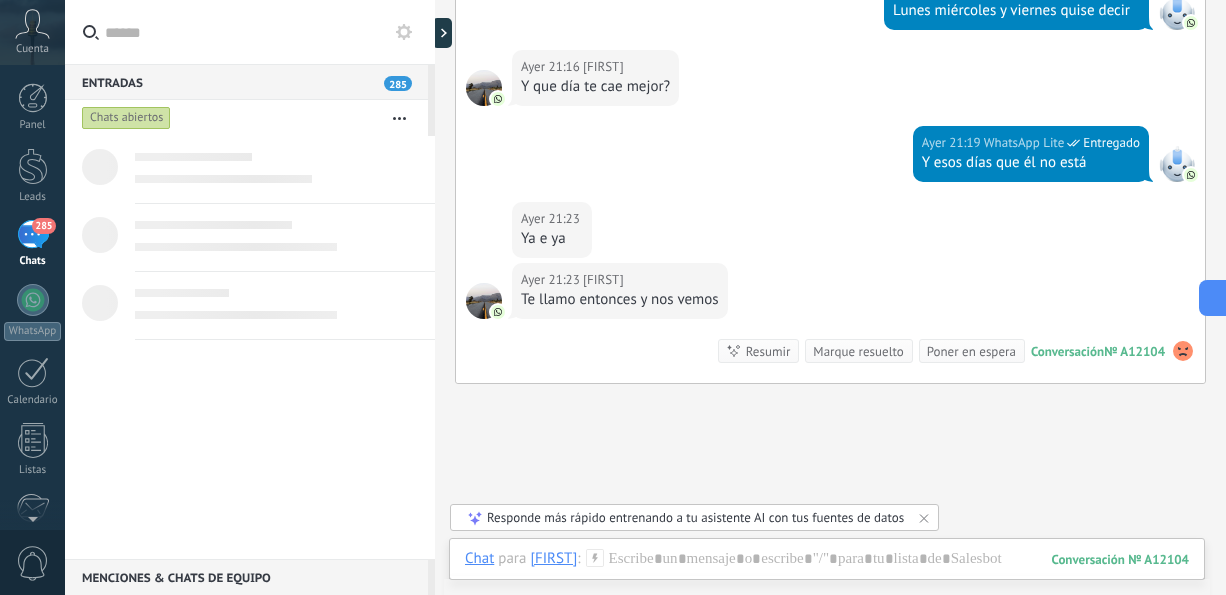 scroll, scrollTop: 0, scrollLeft: 0, axis: both 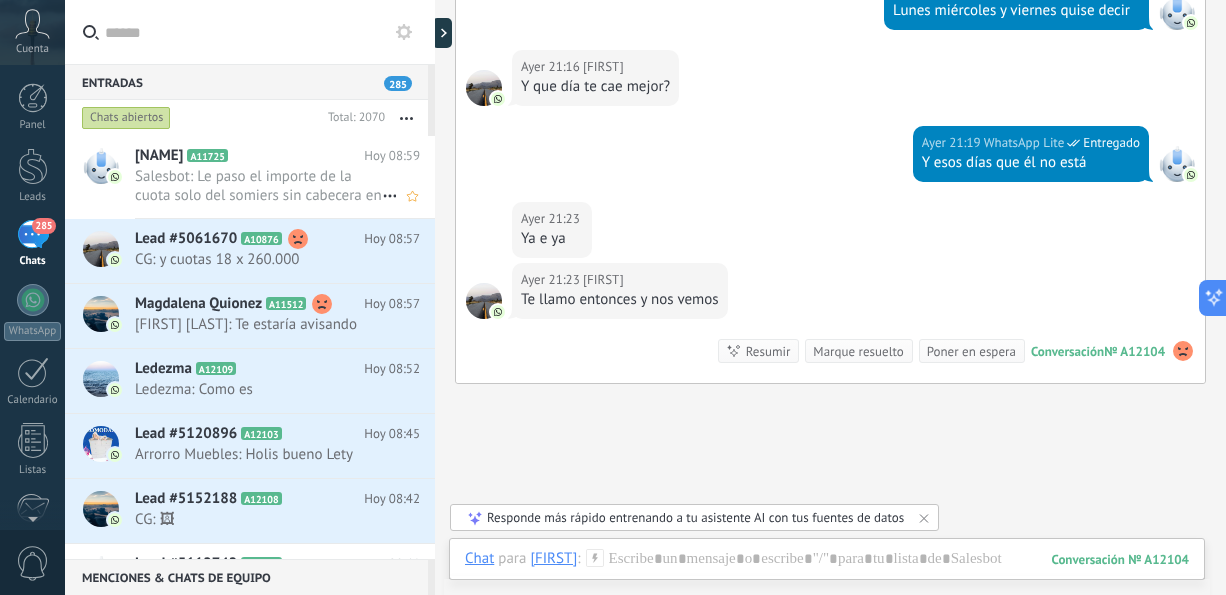 click on "Salesbot: Le paso el importe de la cuota solo del somiers sin cabecera en 18 cuotas de [NUMBER]" at bounding box center [258, 186] 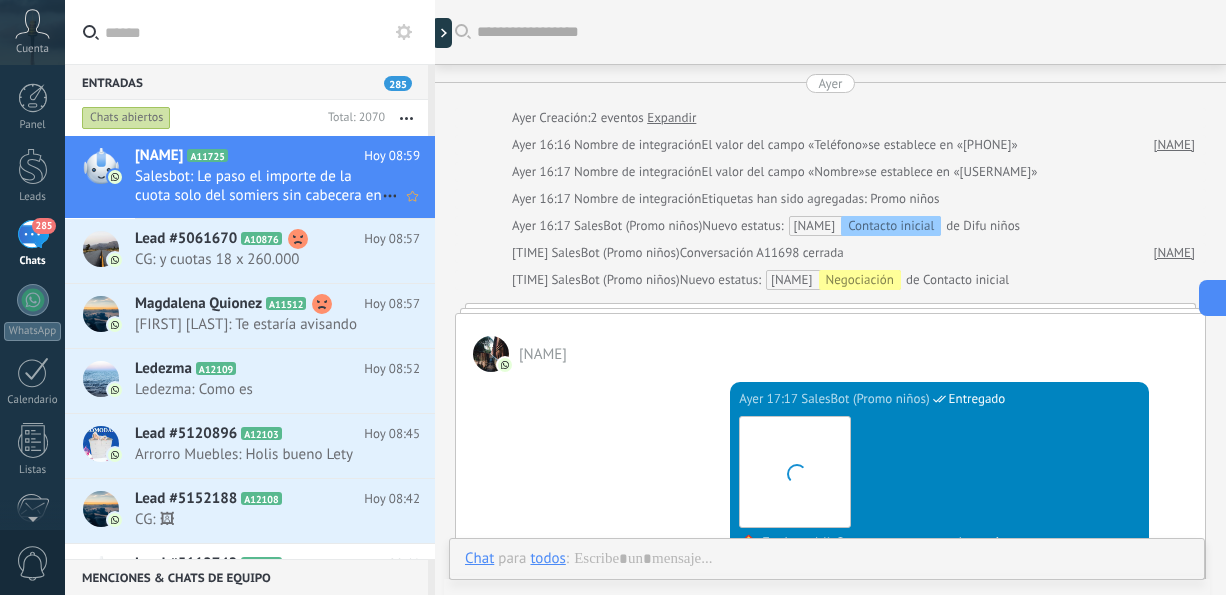 scroll, scrollTop: 1844, scrollLeft: 0, axis: vertical 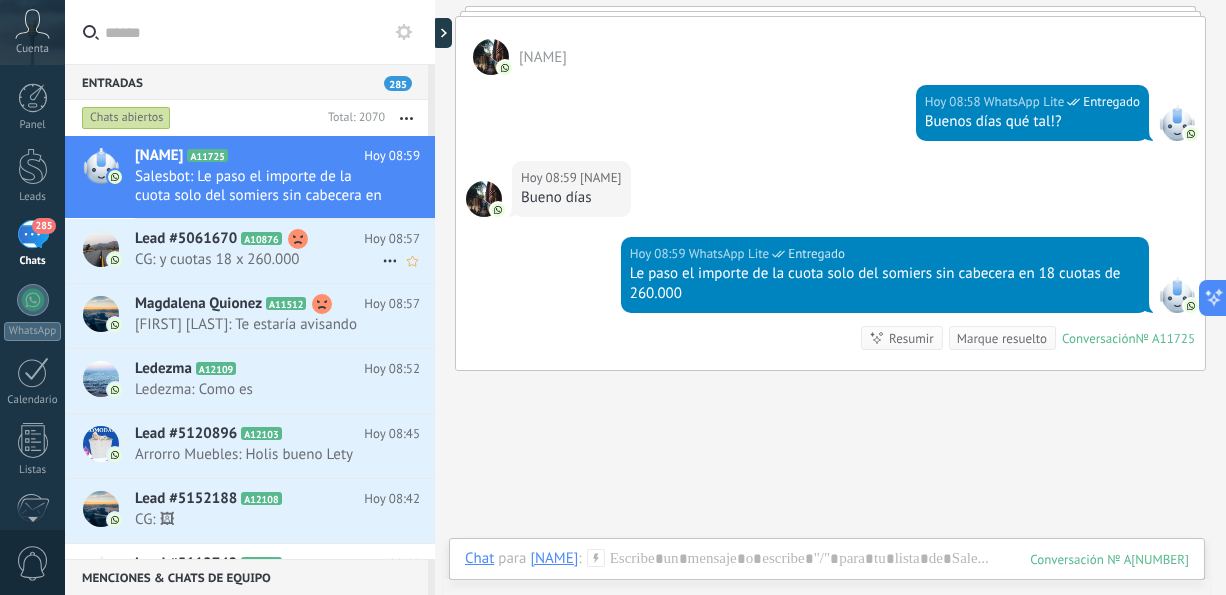 click on "CG: y cuotas 18 x 260.000" at bounding box center (258, 259) 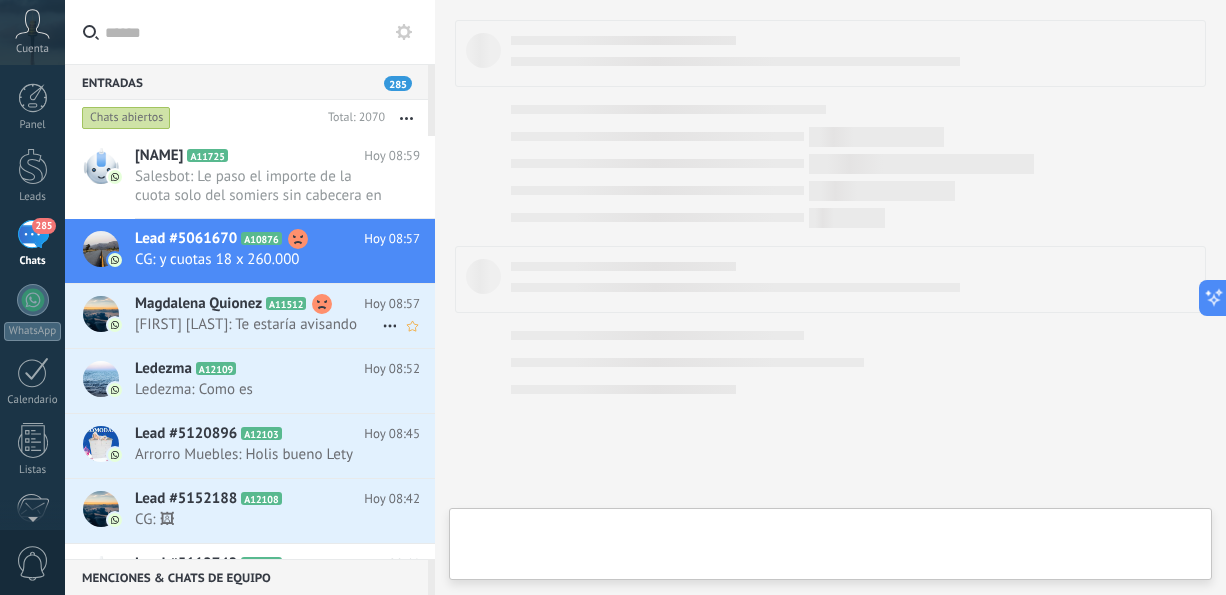 click 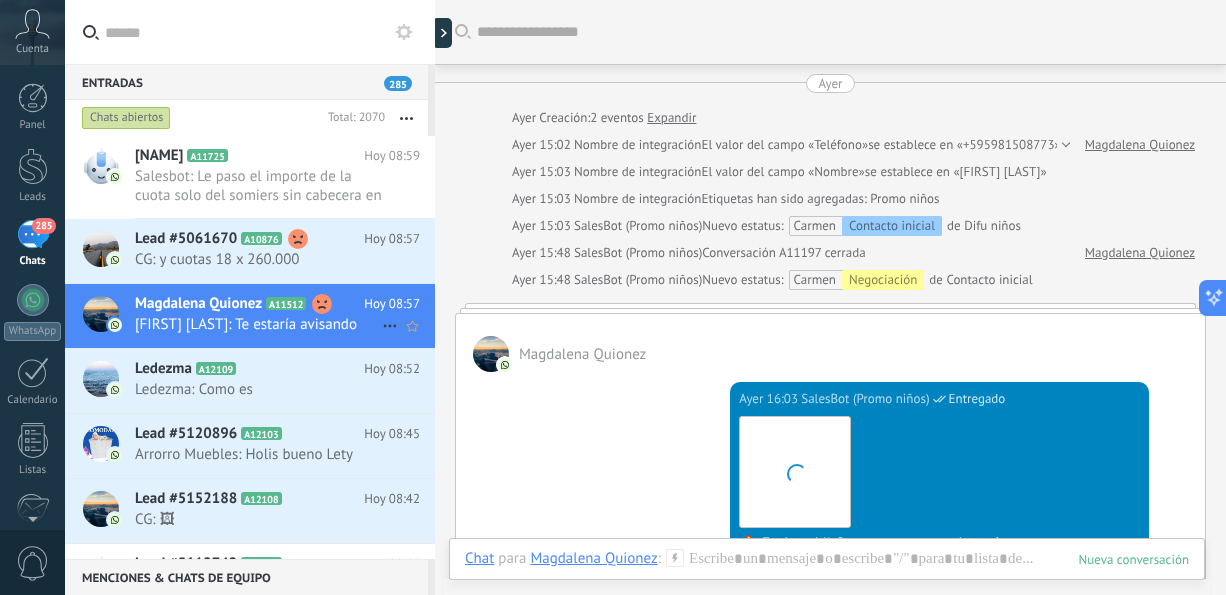 scroll, scrollTop: 1558, scrollLeft: 0, axis: vertical 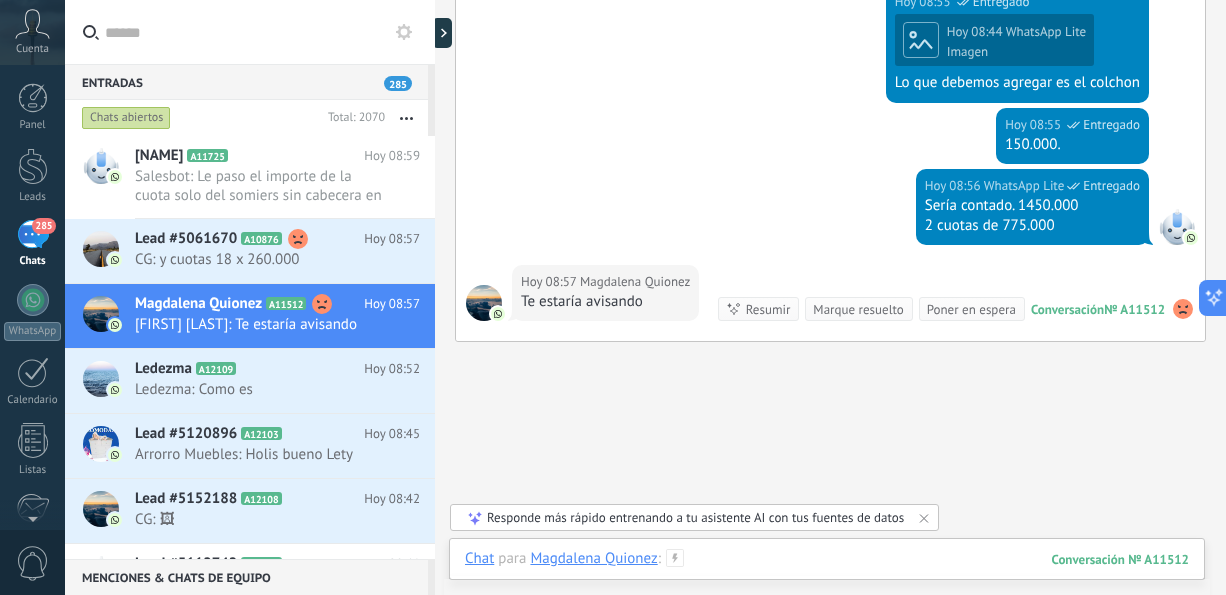 click at bounding box center [827, 579] 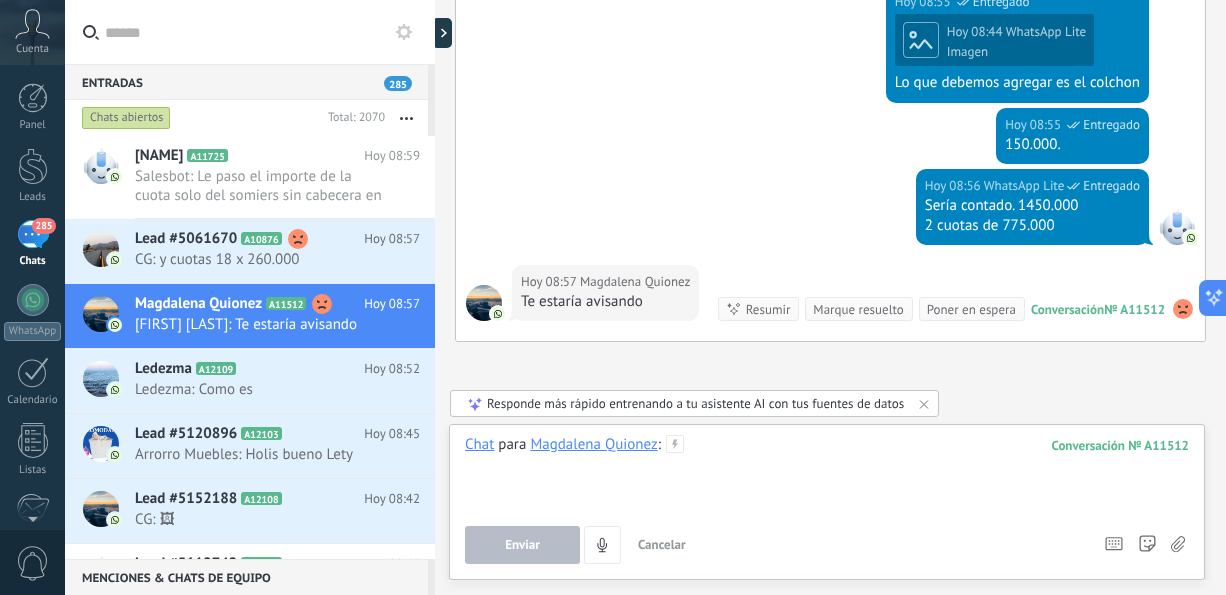 type 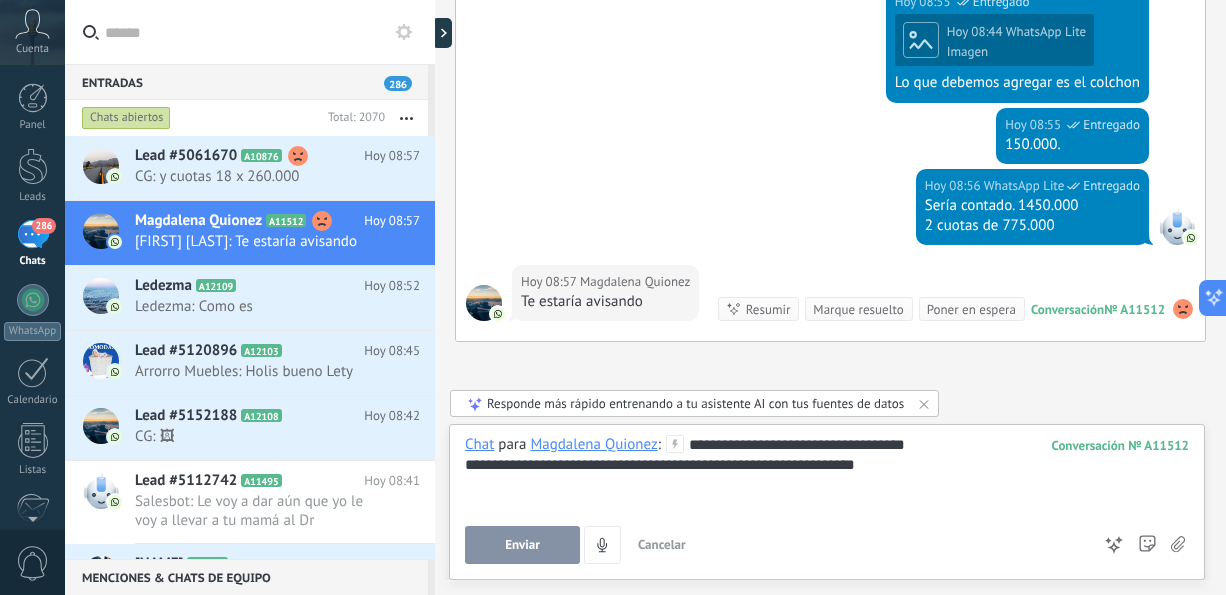 click on "Enviar" at bounding box center (522, 545) 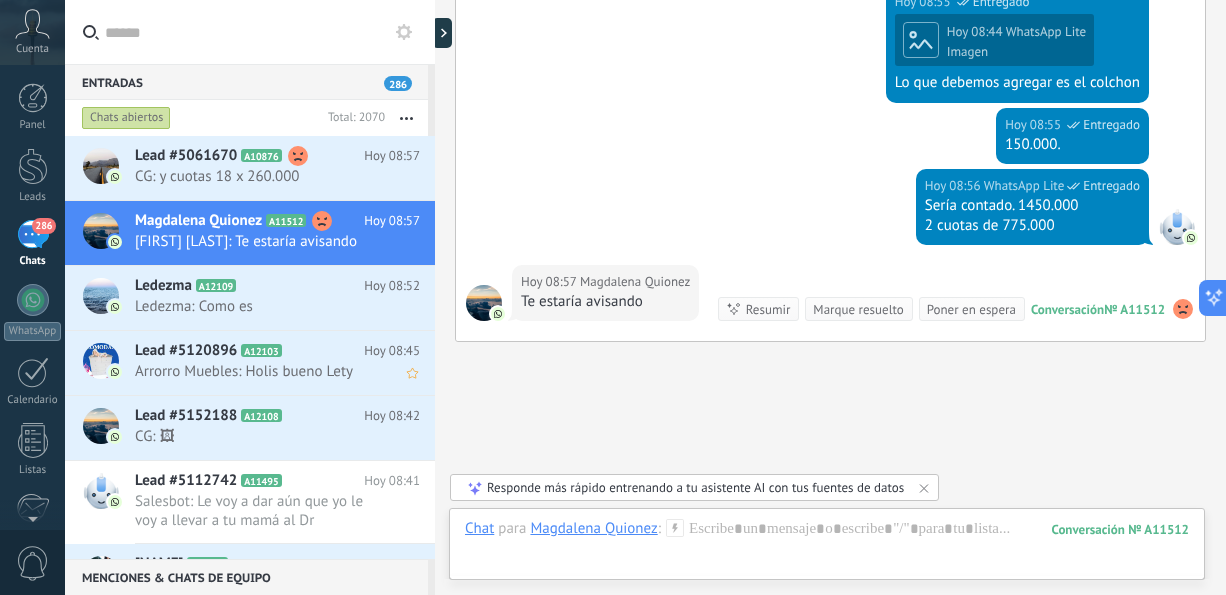 scroll, scrollTop: 1781, scrollLeft: 0, axis: vertical 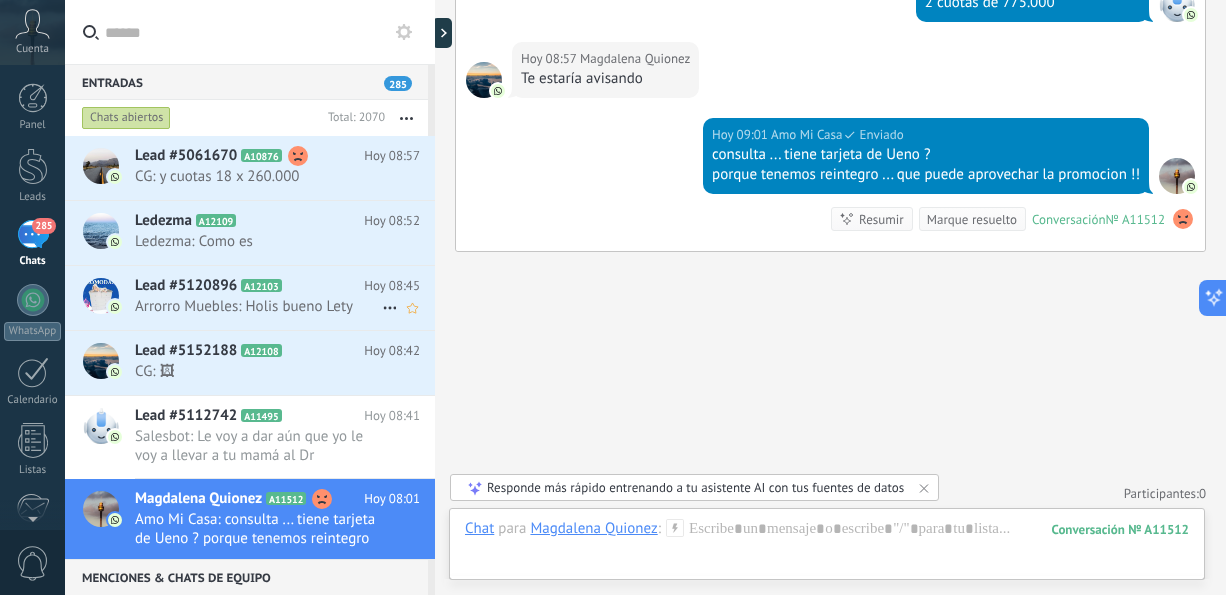 click on "Lead #[NUMBER]
[ALPHANUMERIC]
Hoy [TIME]
[FIRST]: Holis bueno Lety" at bounding box center (285, 297) 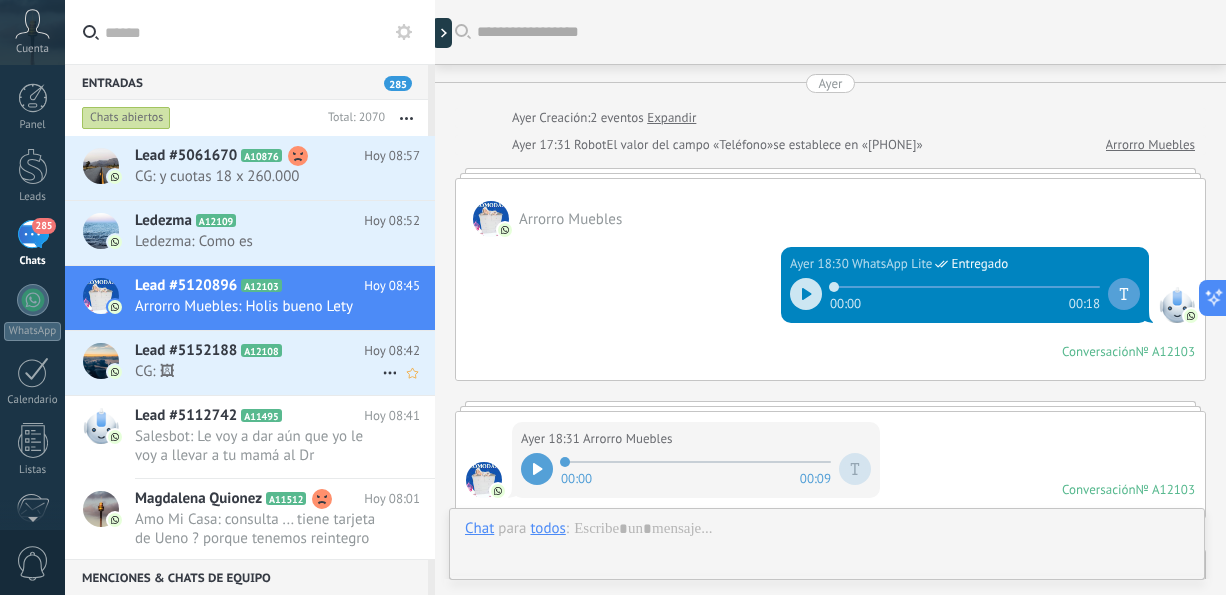 scroll, scrollTop: 1190, scrollLeft: 0, axis: vertical 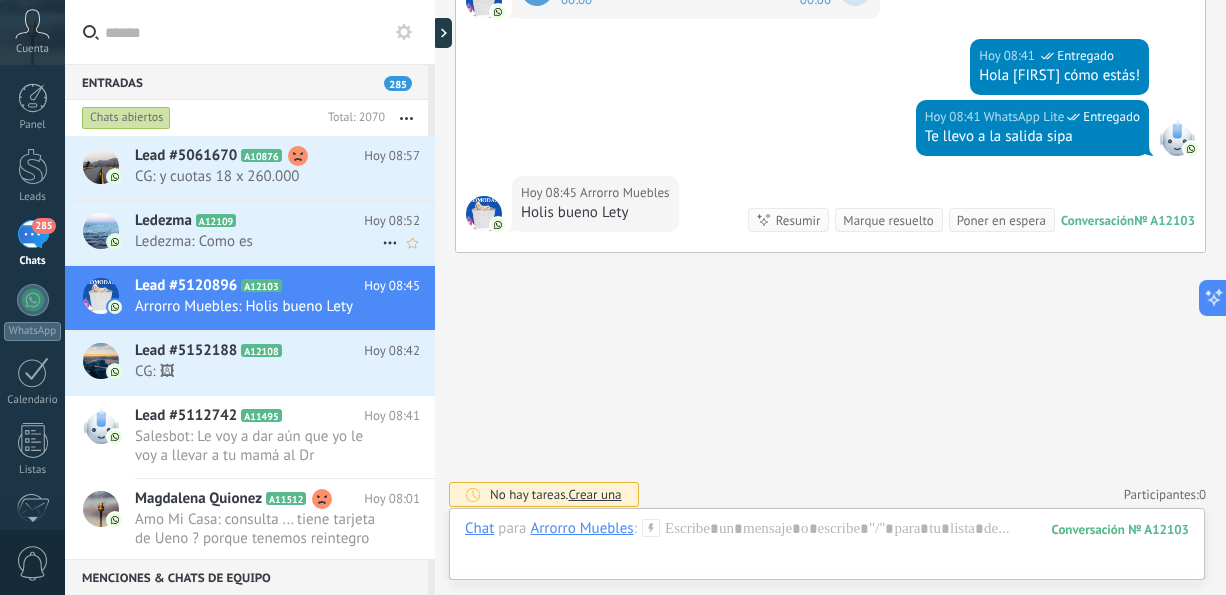click on "Ledezma: Como es" at bounding box center (258, 241) 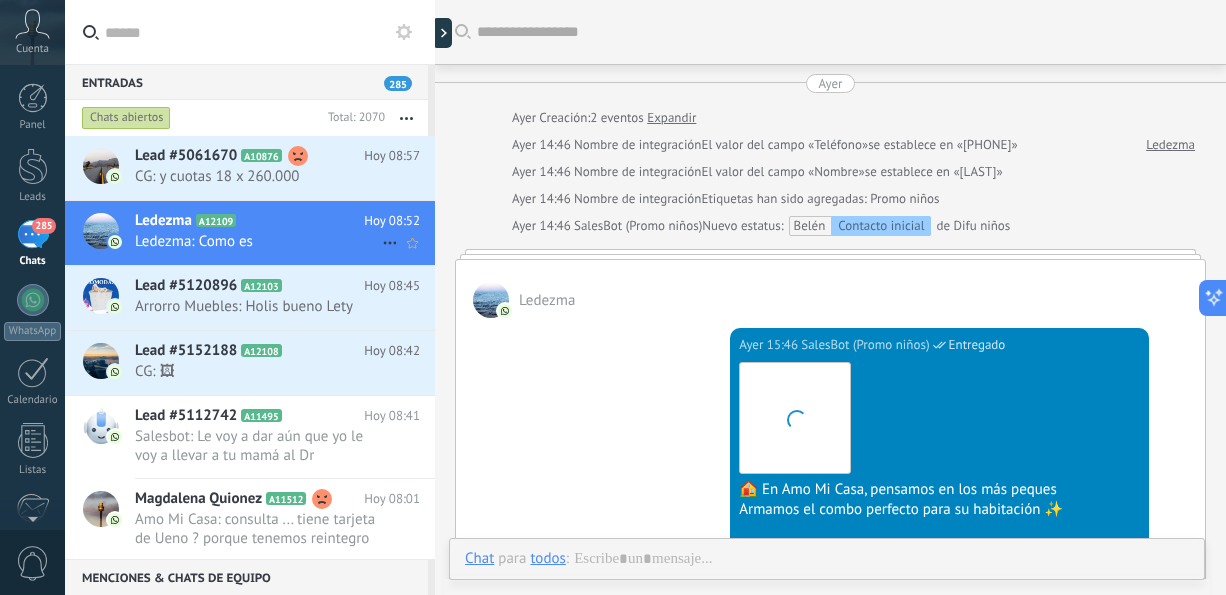 scroll, scrollTop: 832, scrollLeft: 0, axis: vertical 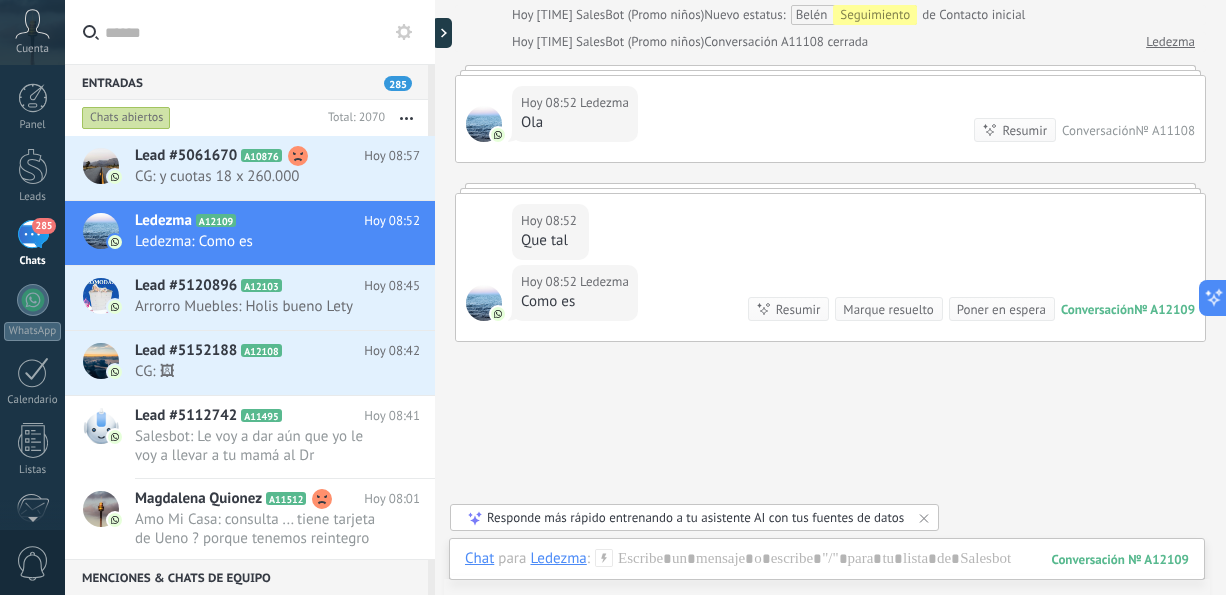 click on "Kommo Copilot Nuevo chat Nuevo chat ¡Hola, soy Kommo Copilot! ¿Necesitas ayuda para configurar Kommo o gestionar tus leads? ¡Solo pregúntame! Resumen del lead Sugerencias de campo Preguntas sin responder El contenido generado por IA puede ser impreciso" at bounding box center (1386, 297) 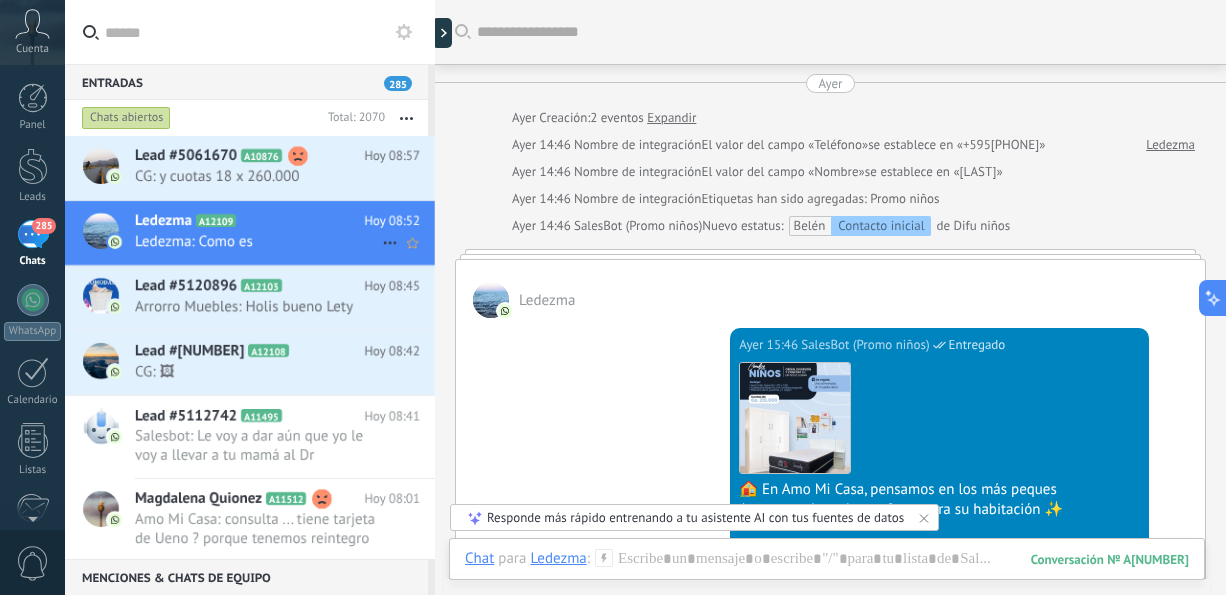 scroll, scrollTop: 0, scrollLeft: 0, axis: both 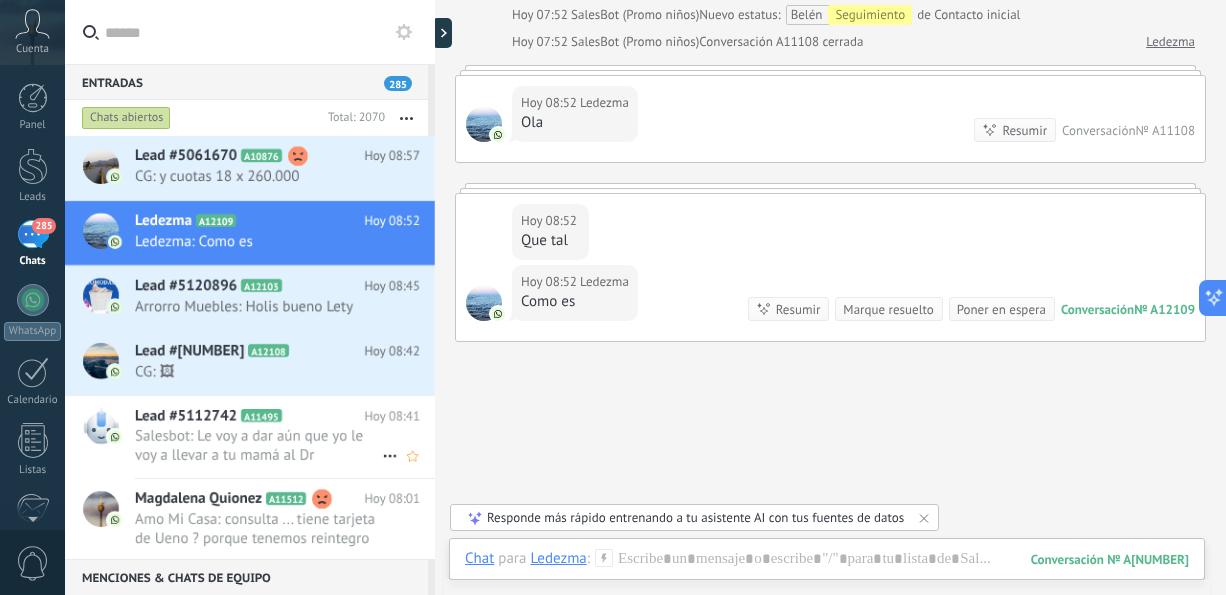 click on "Salesbot: Le voy a dar aún que yo le voy a llevar a tu mamá al Dr" at bounding box center [258, 446] 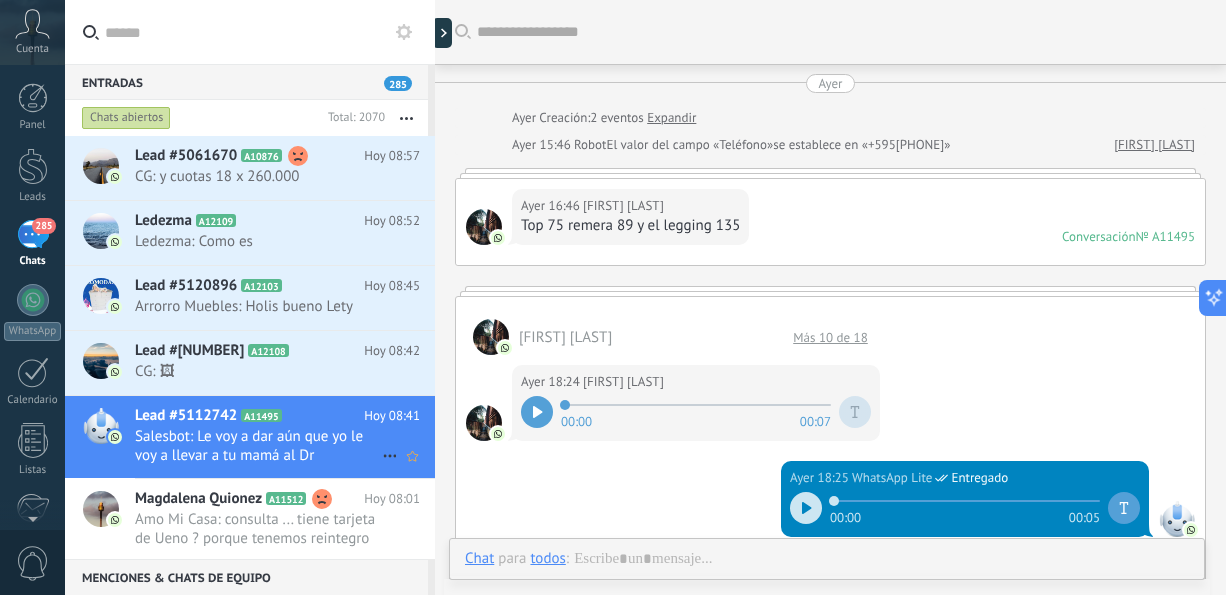scroll, scrollTop: 1914, scrollLeft: 0, axis: vertical 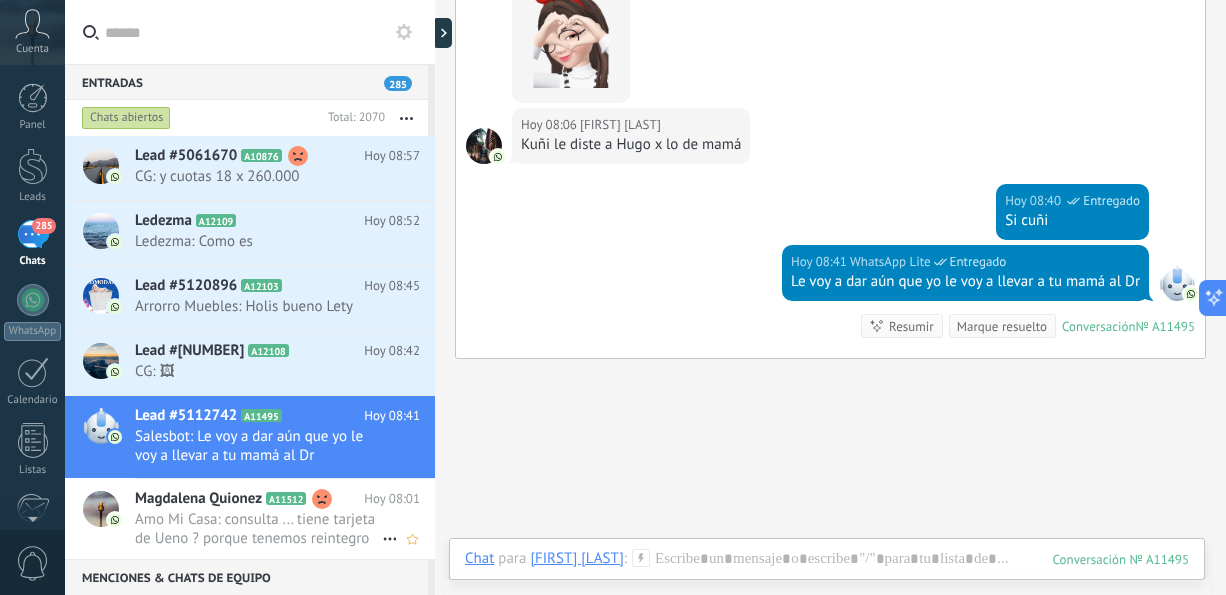 click on "Amo Mi Casa: consulta ... tiene tarjeta de Ueno ?
porque tenemos reintegro ... que puede aprovechar la promocion !!" at bounding box center [258, 529] 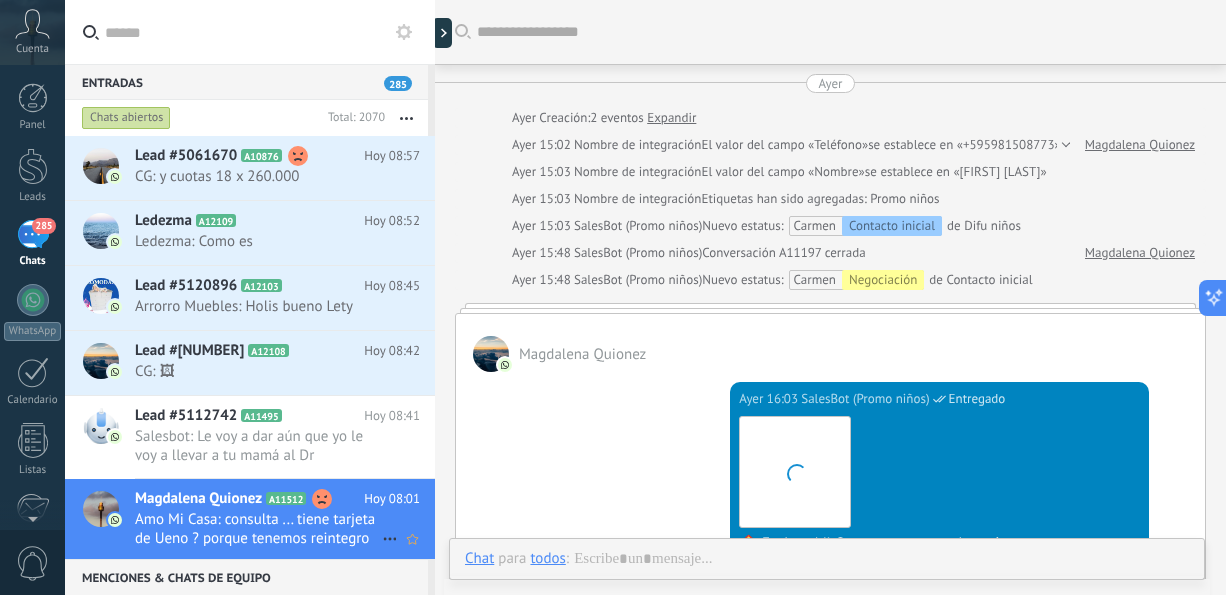 scroll, scrollTop: 1567, scrollLeft: 0, axis: vertical 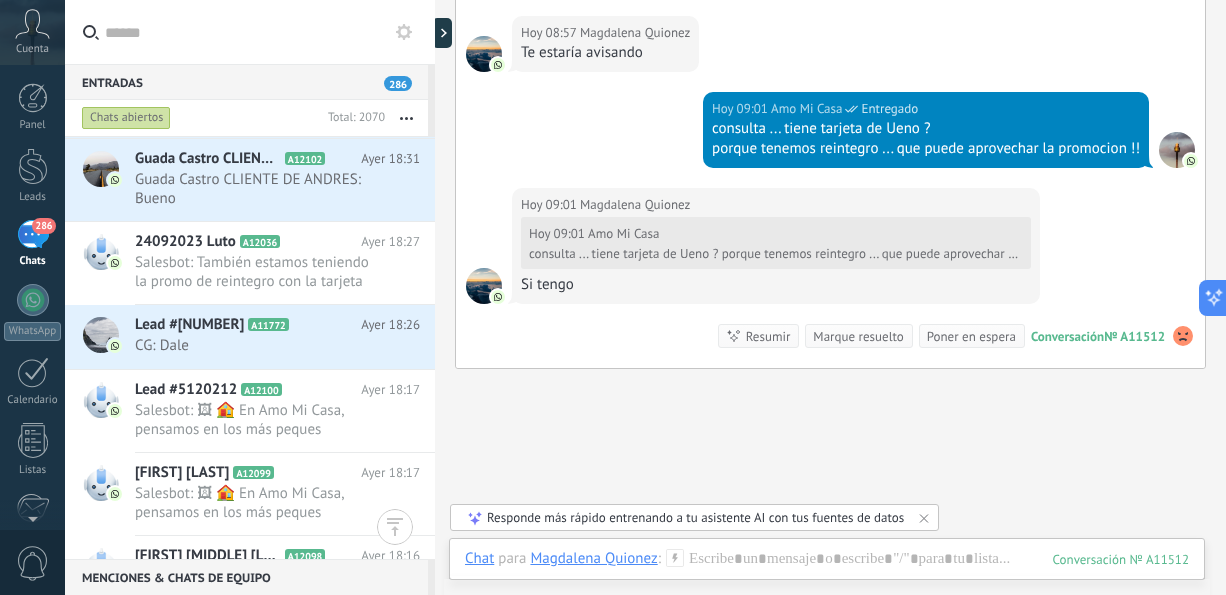 click at bounding box center [406, 118] 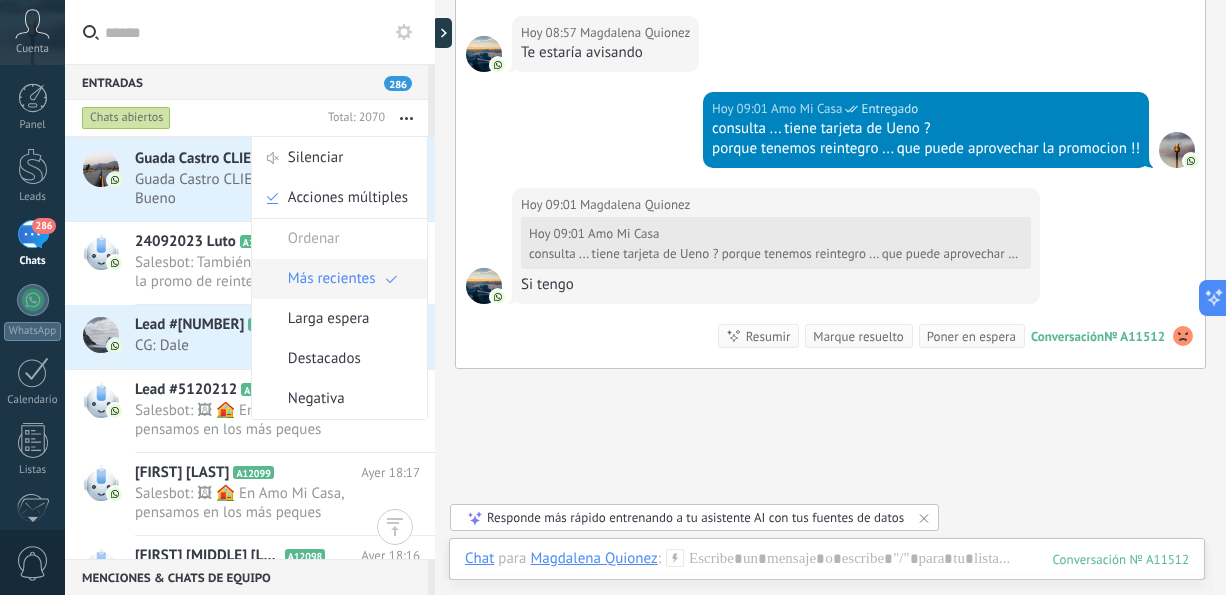 click on "Más recientes" at bounding box center (332, 279) 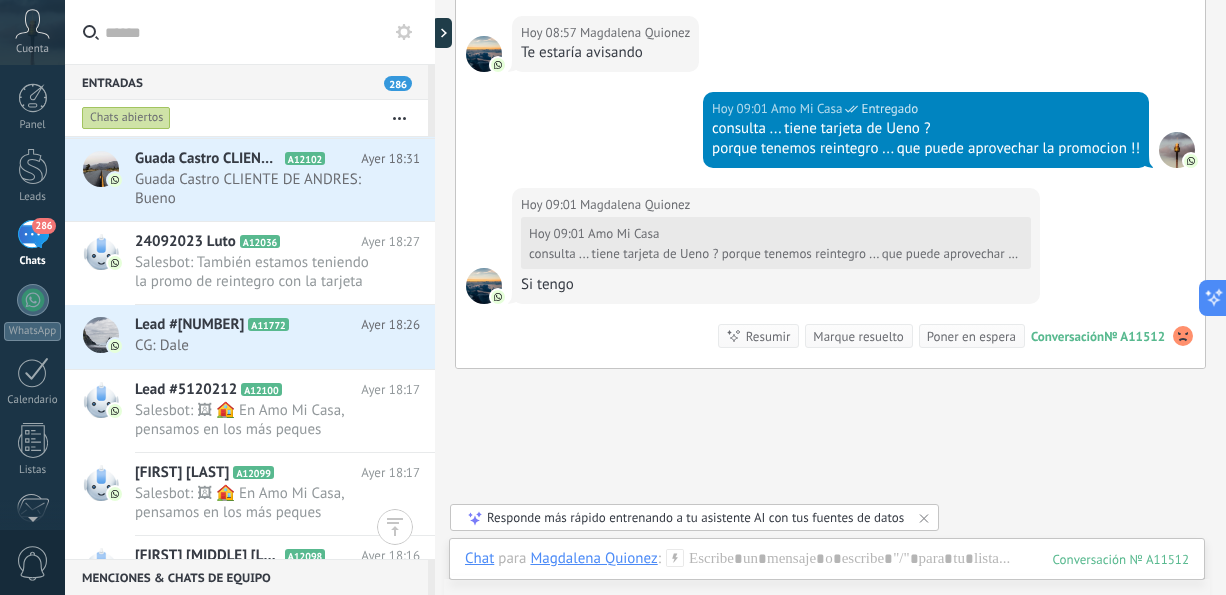 scroll, scrollTop: 0, scrollLeft: 0, axis: both 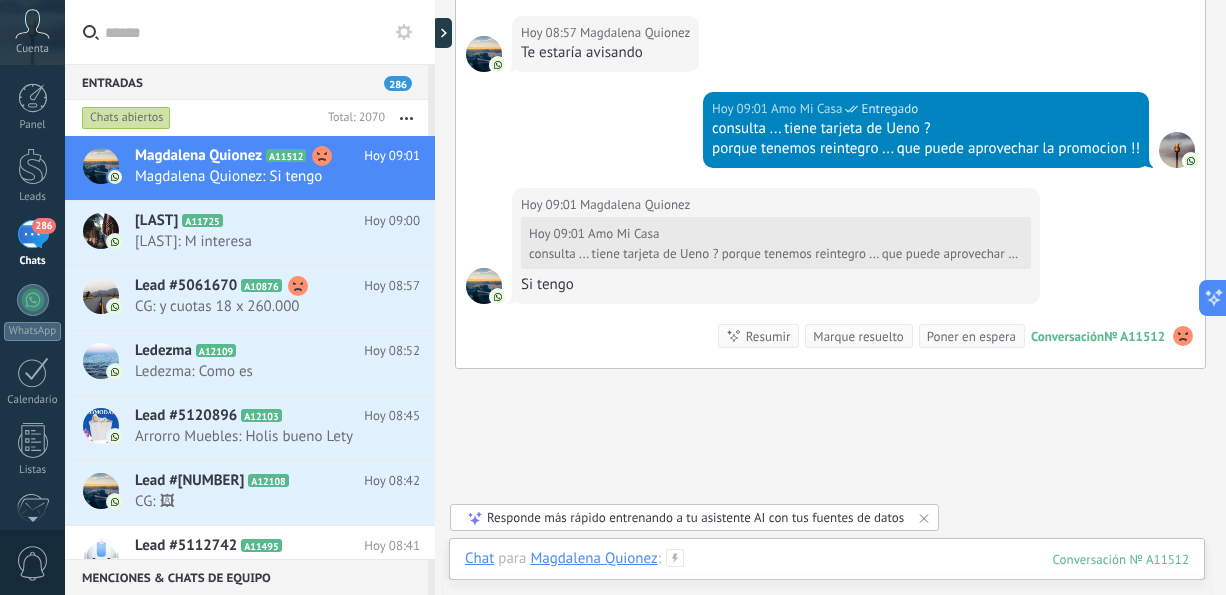 click at bounding box center (827, 579) 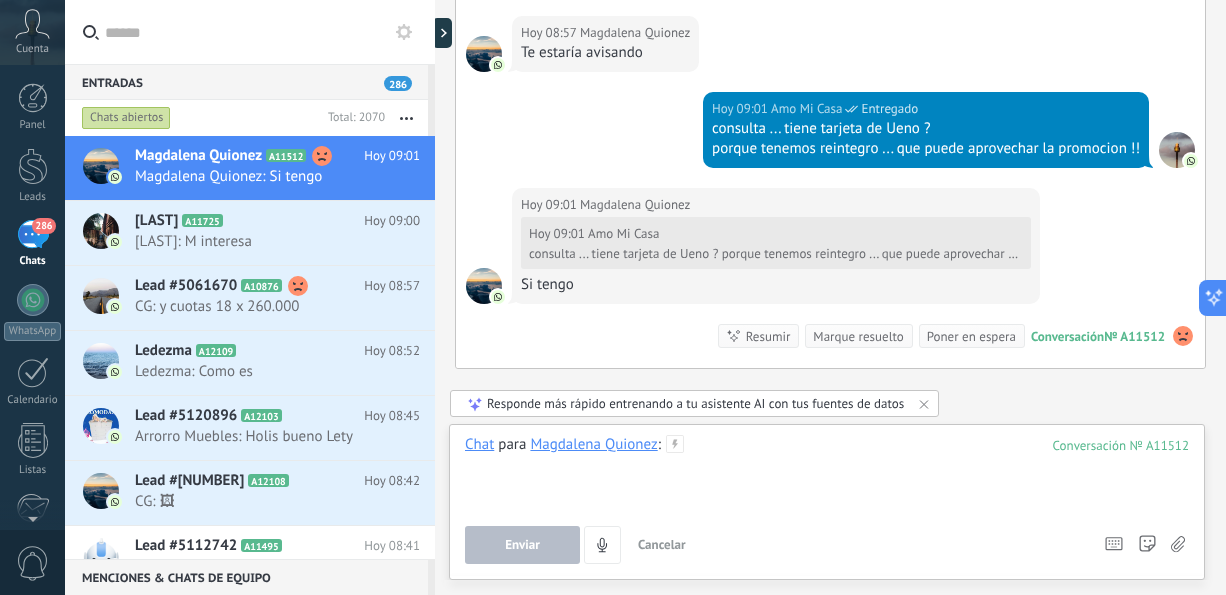 click at bounding box center [827, 473] 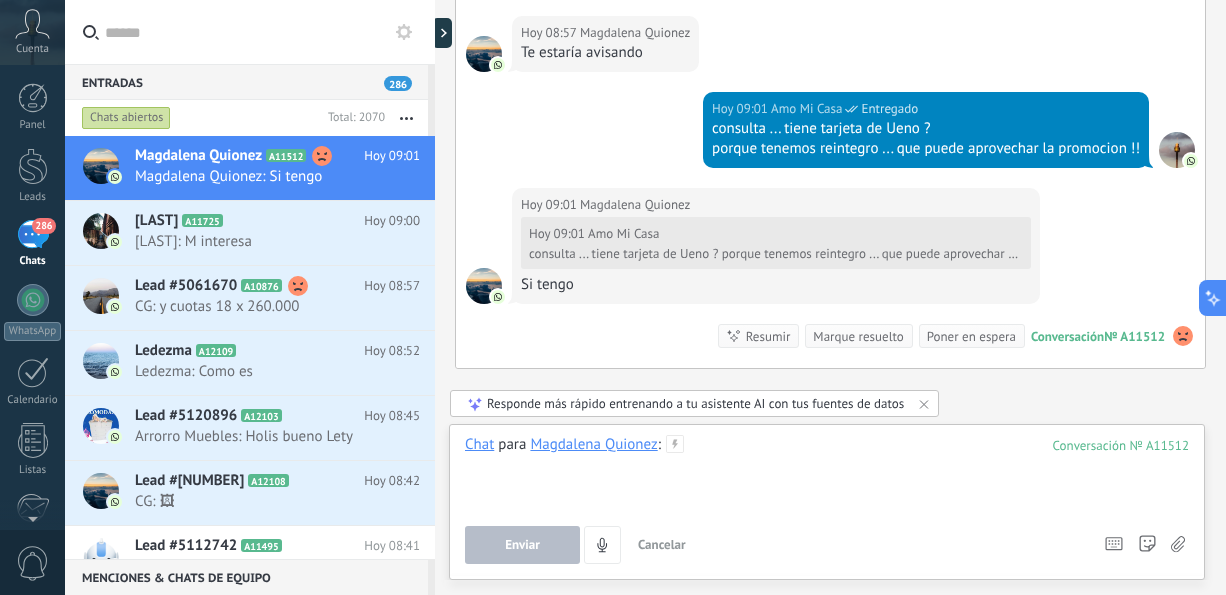 type 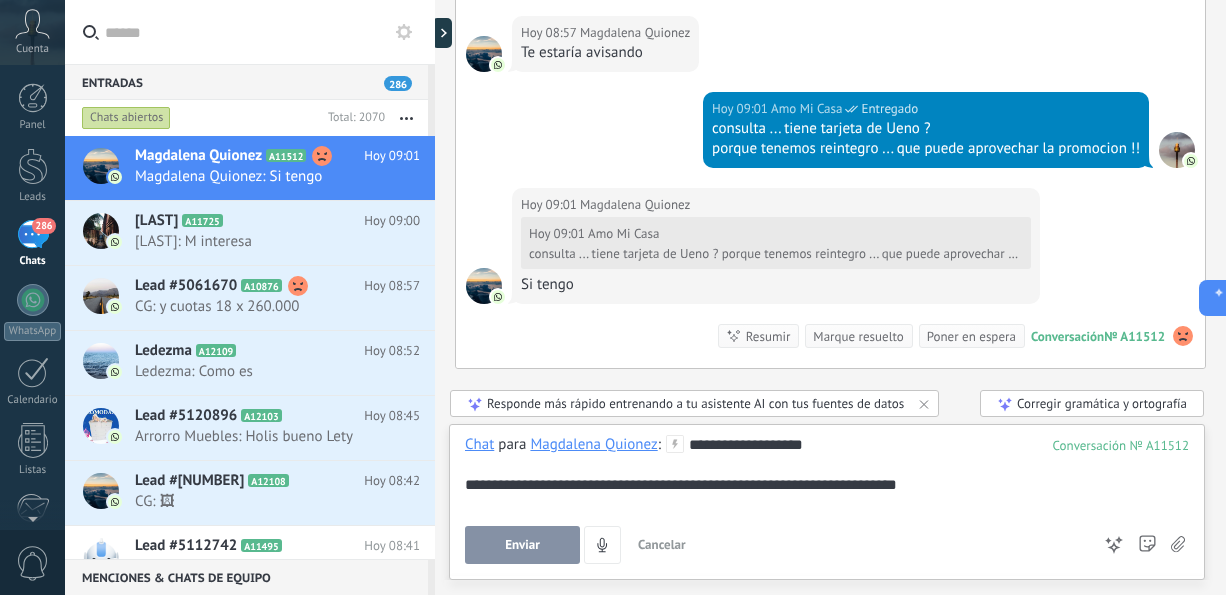 click on "Enviar" at bounding box center [522, 545] 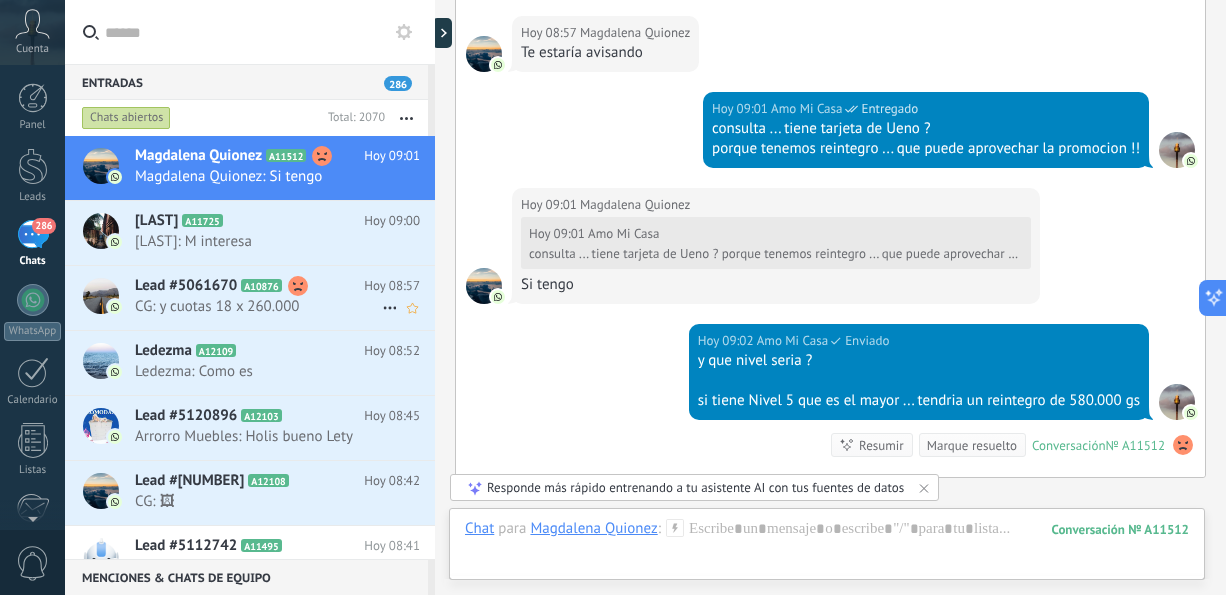 scroll, scrollTop: 1937, scrollLeft: 0, axis: vertical 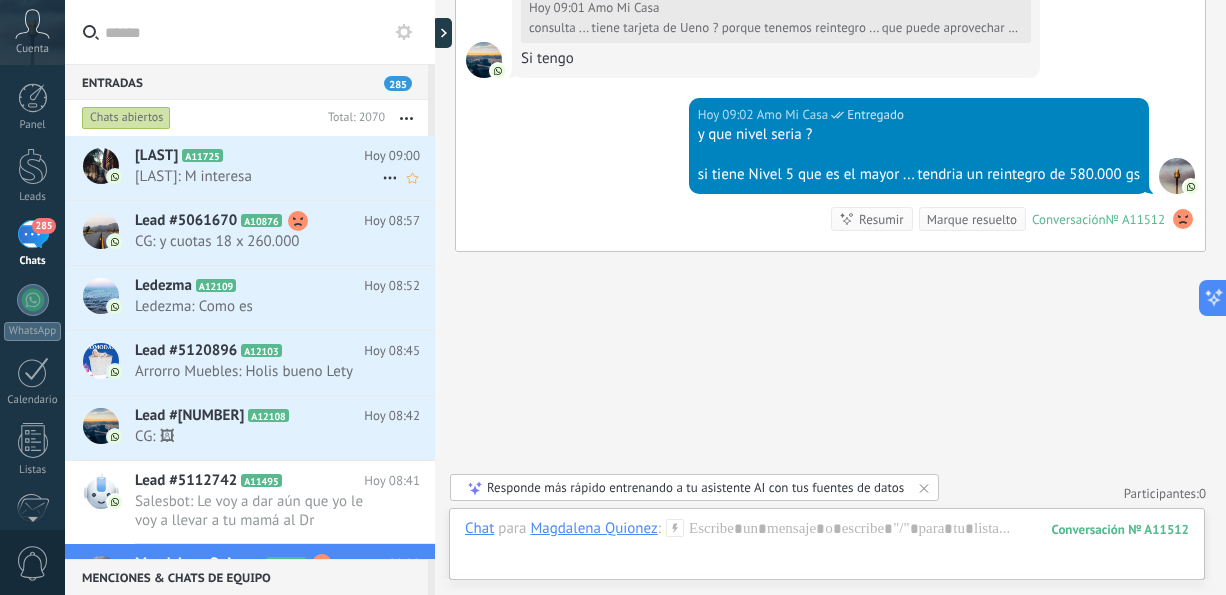 click on "Kekoruizdiaz
A11725
Hoy 09:00
Kekoruizdiaz: M interesa" at bounding box center (285, 167) 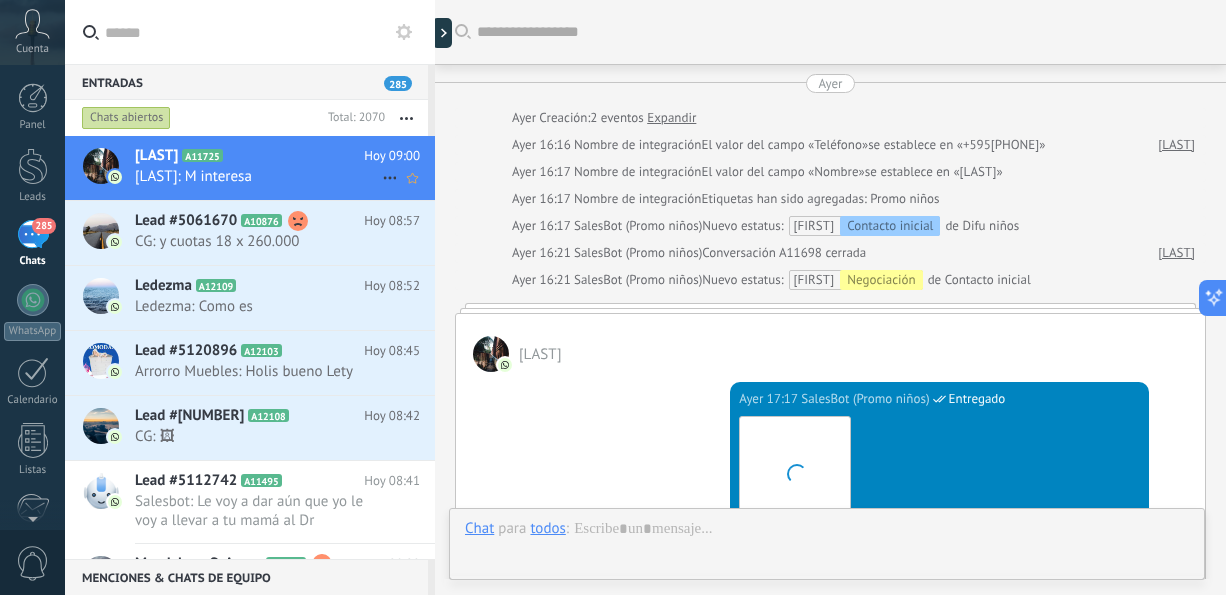 scroll, scrollTop: 2002, scrollLeft: 0, axis: vertical 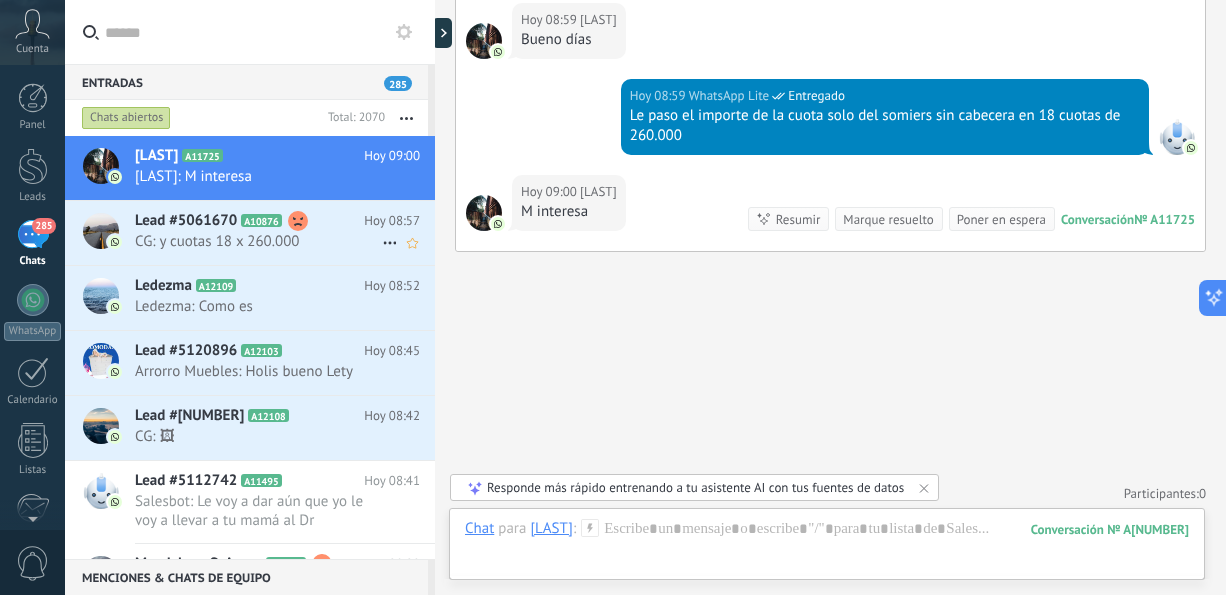 click on "A10876" at bounding box center (261, 220) 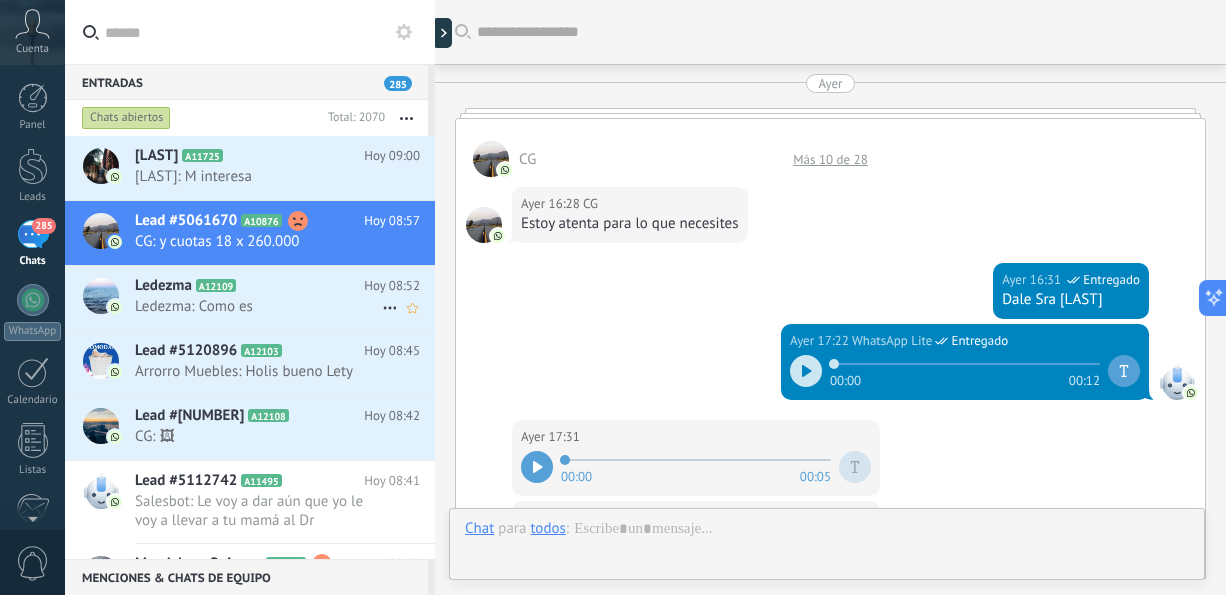scroll, scrollTop: 1738, scrollLeft: 0, axis: vertical 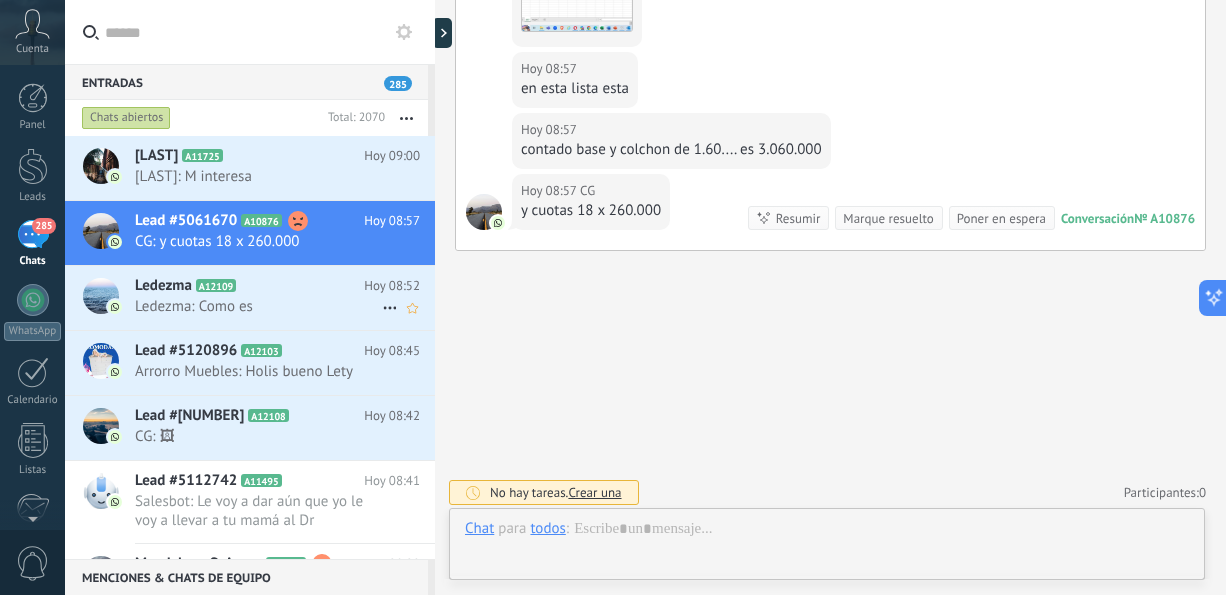 click on "Ledezma
A12109" at bounding box center (249, 286) 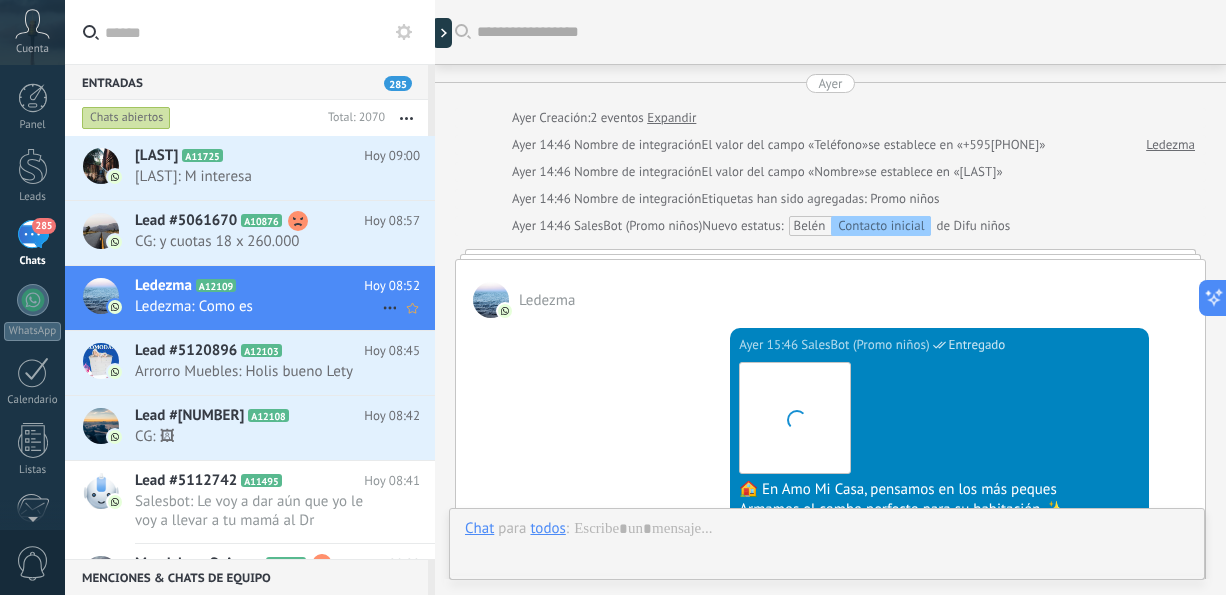 scroll, scrollTop: 832, scrollLeft: 0, axis: vertical 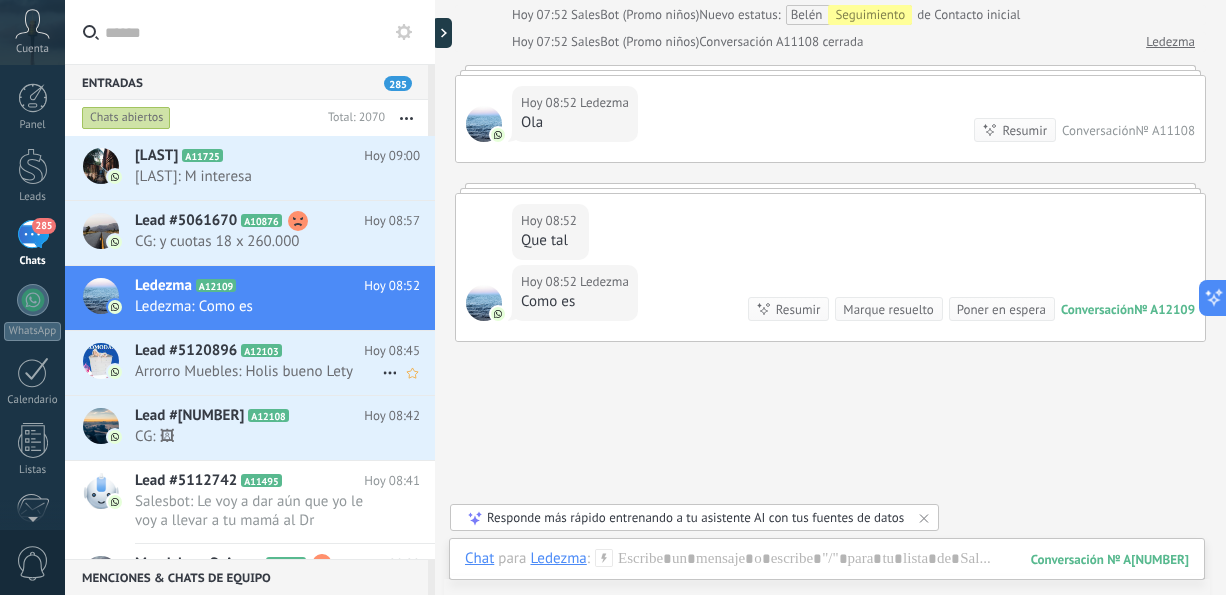 click on "Arrorro Muebles: Holis bueno Lety" at bounding box center (258, 371) 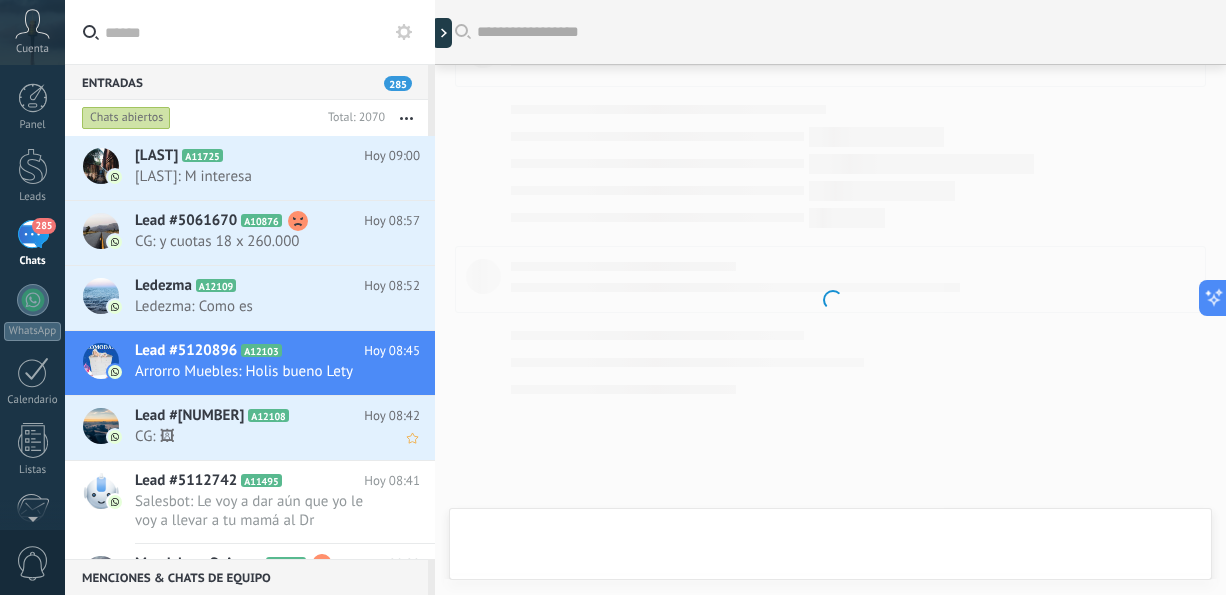 scroll, scrollTop: 1100, scrollLeft: 0, axis: vertical 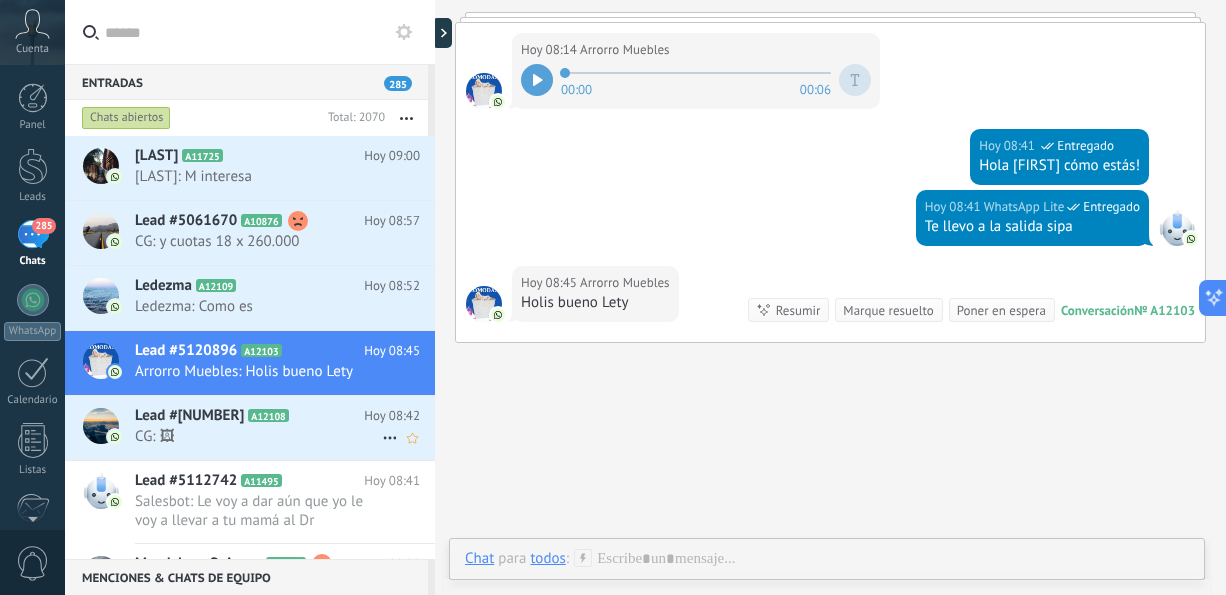 click on "CG: 🖼" at bounding box center (258, 436) 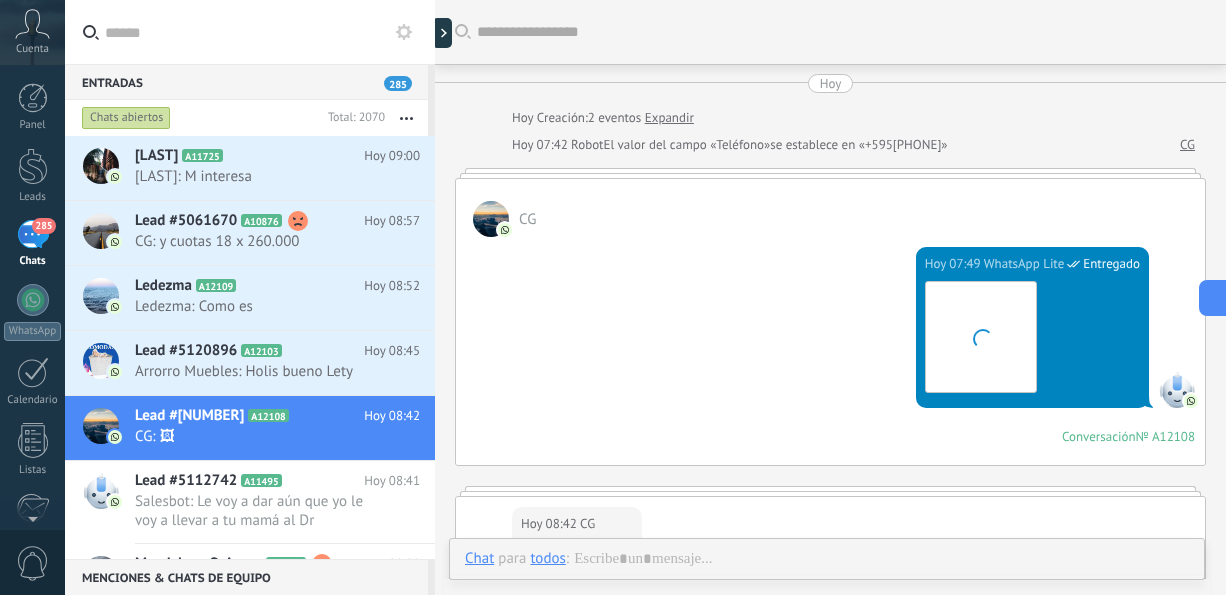scroll, scrollTop: 508, scrollLeft: 0, axis: vertical 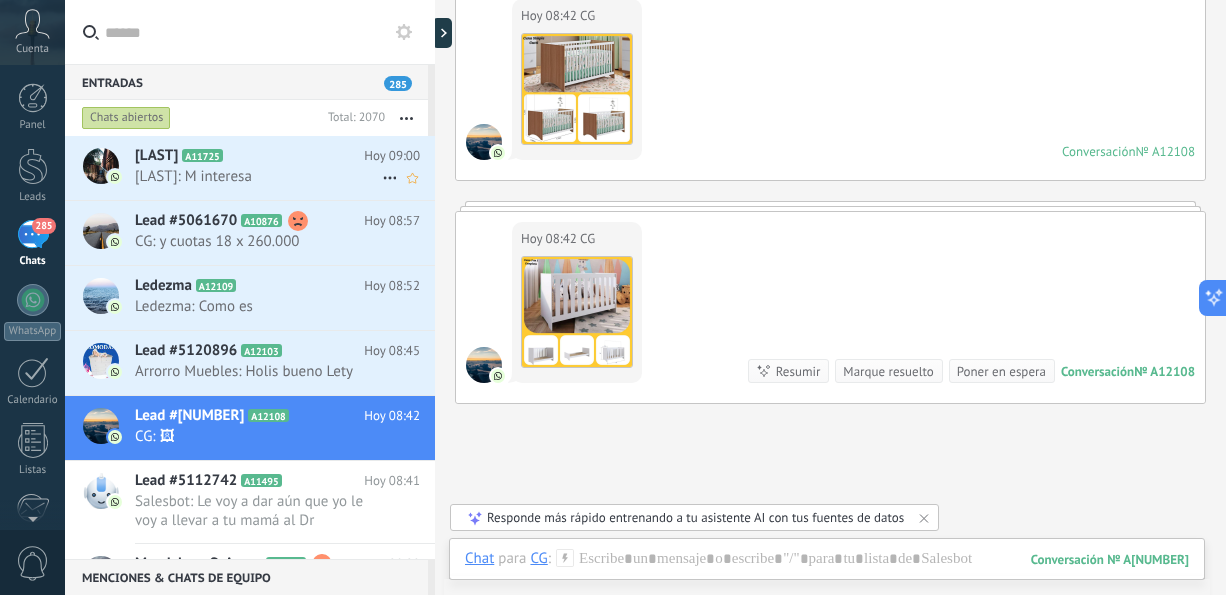 click 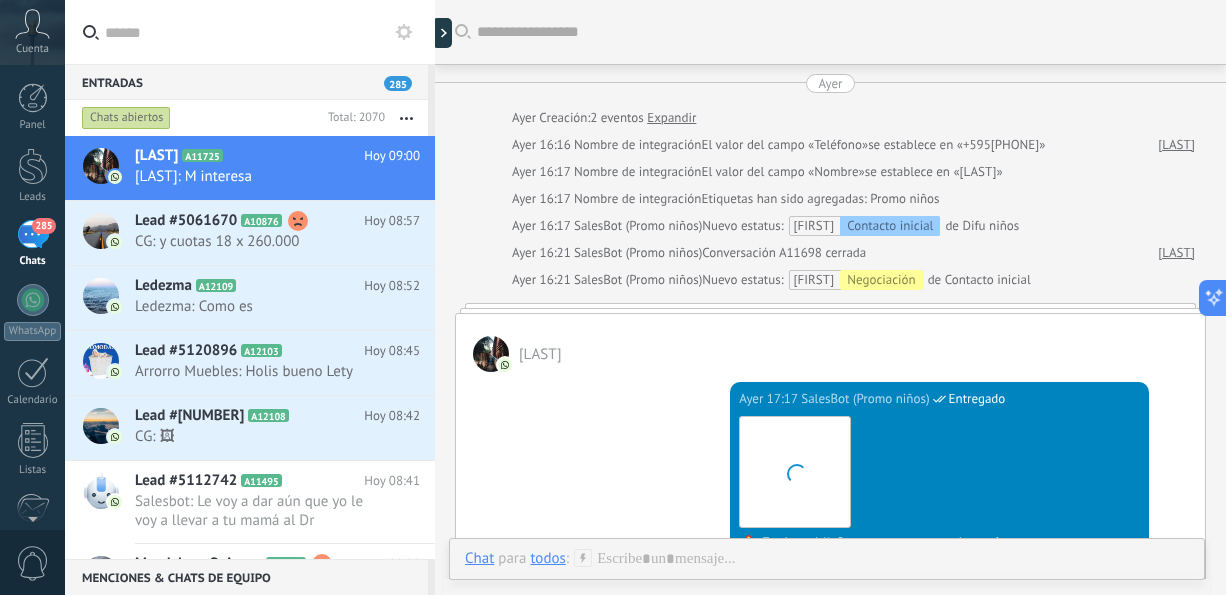 scroll, scrollTop: 1912, scrollLeft: 0, axis: vertical 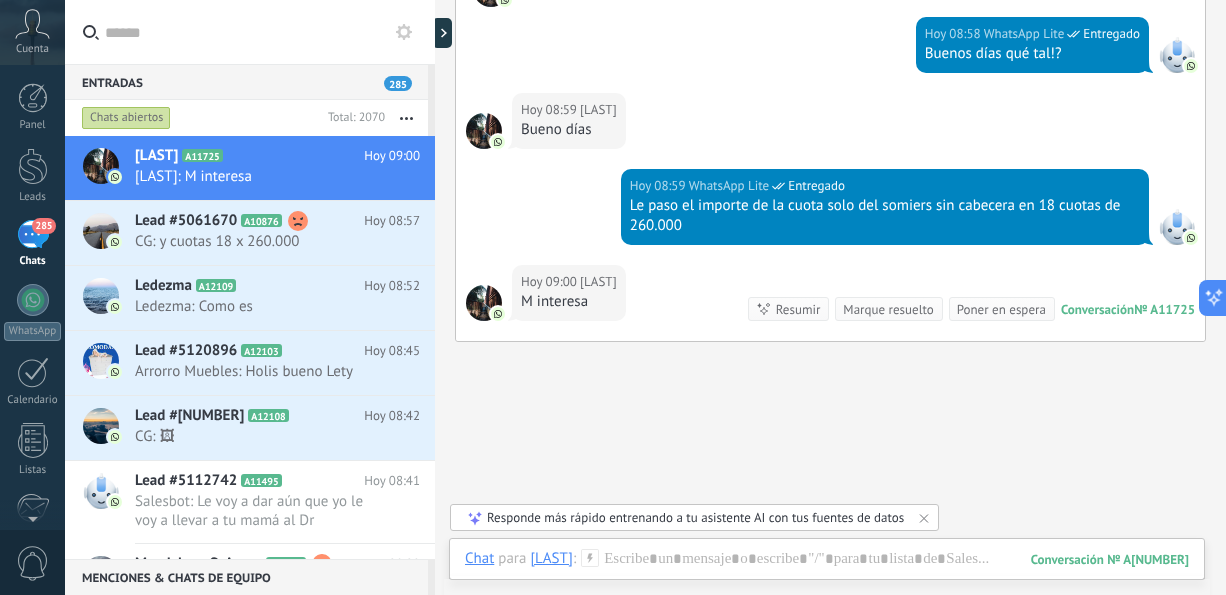 click 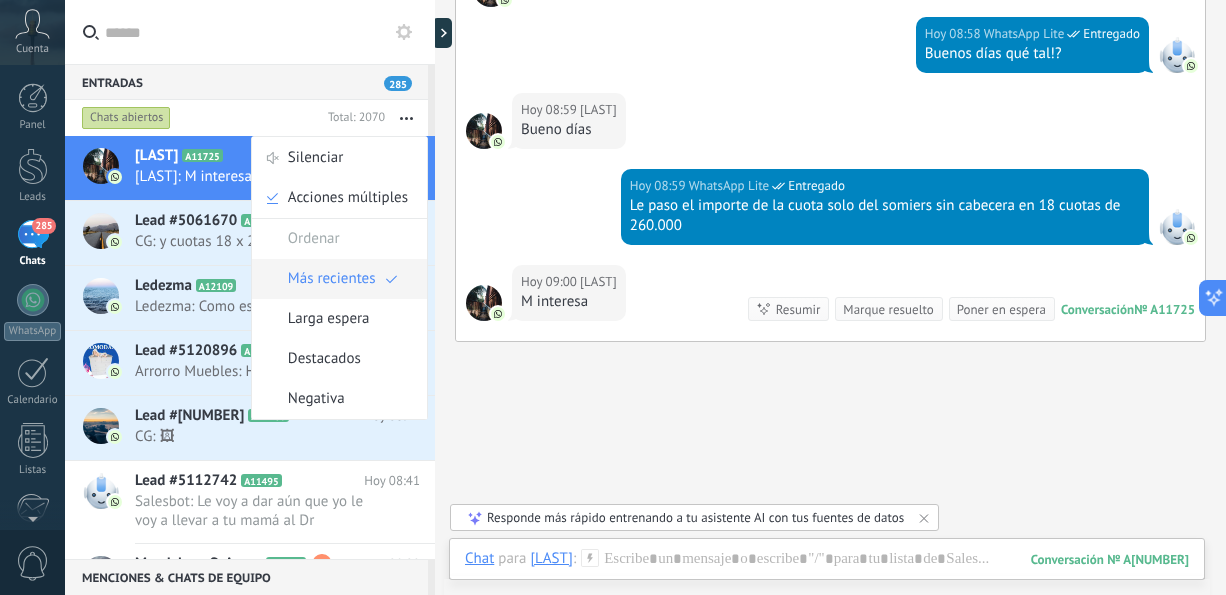 click on "Más recientes" at bounding box center (332, 279) 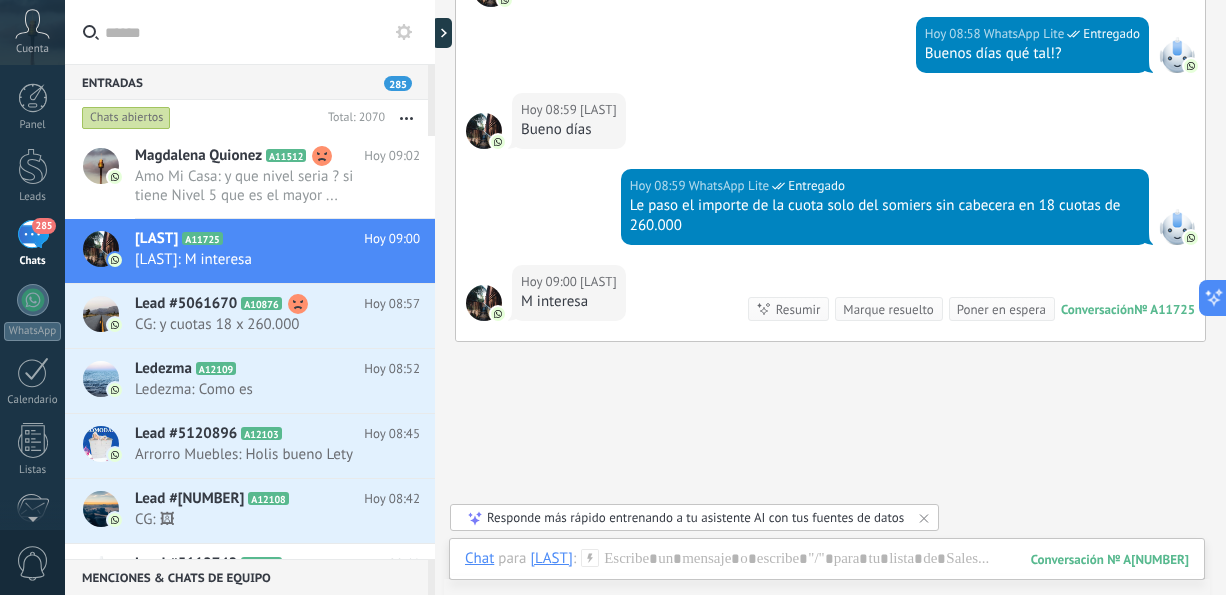 click on "Kekoruizdiaz
A11725
Hoy 09:00
Kekoruizdiaz: M interesa" at bounding box center (285, 250) 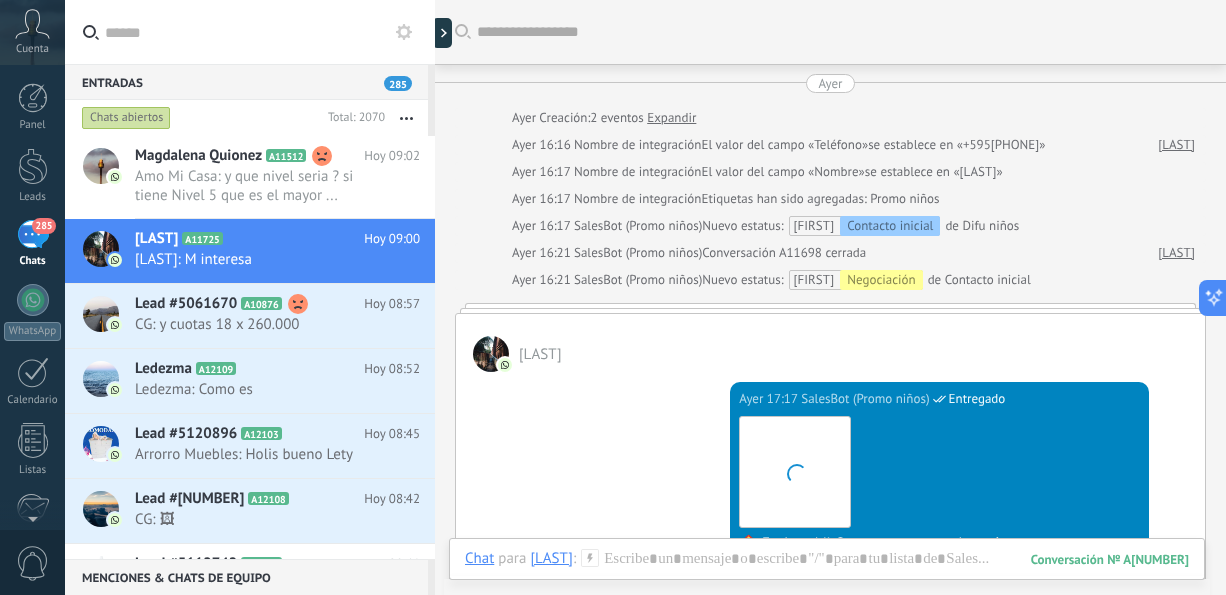 scroll, scrollTop: 1912, scrollLeft: 0, axis: vertical 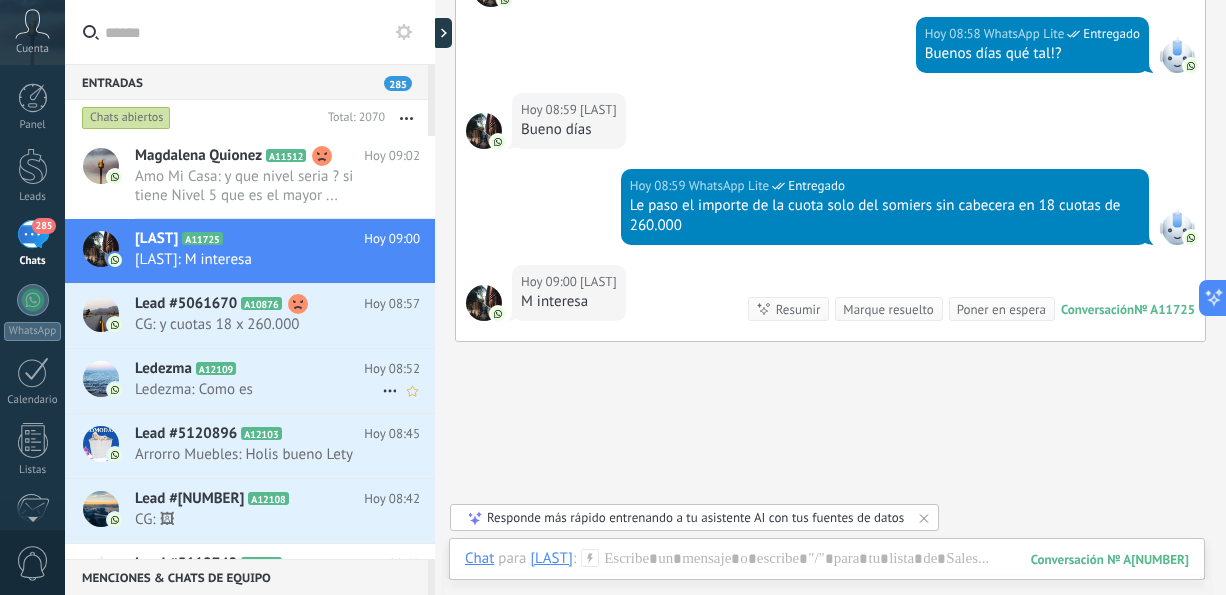 click on "Ledezma: Como es" at bounding box center (258, 389) 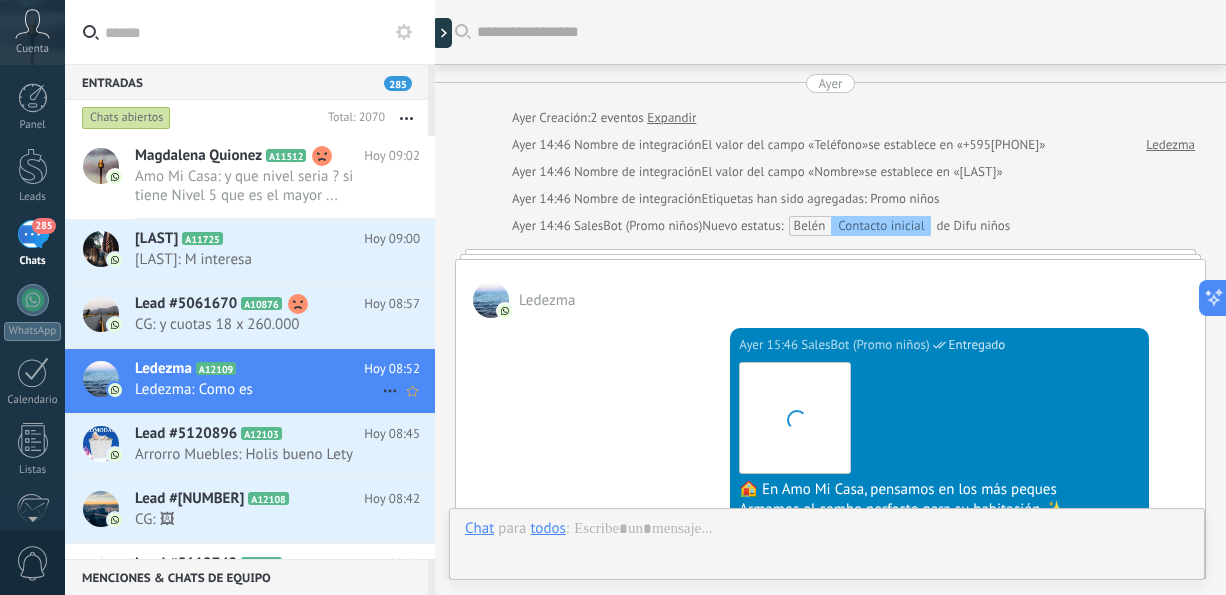scroll, scrollTop: 922, scrollLeft: 0, axis: vertical 